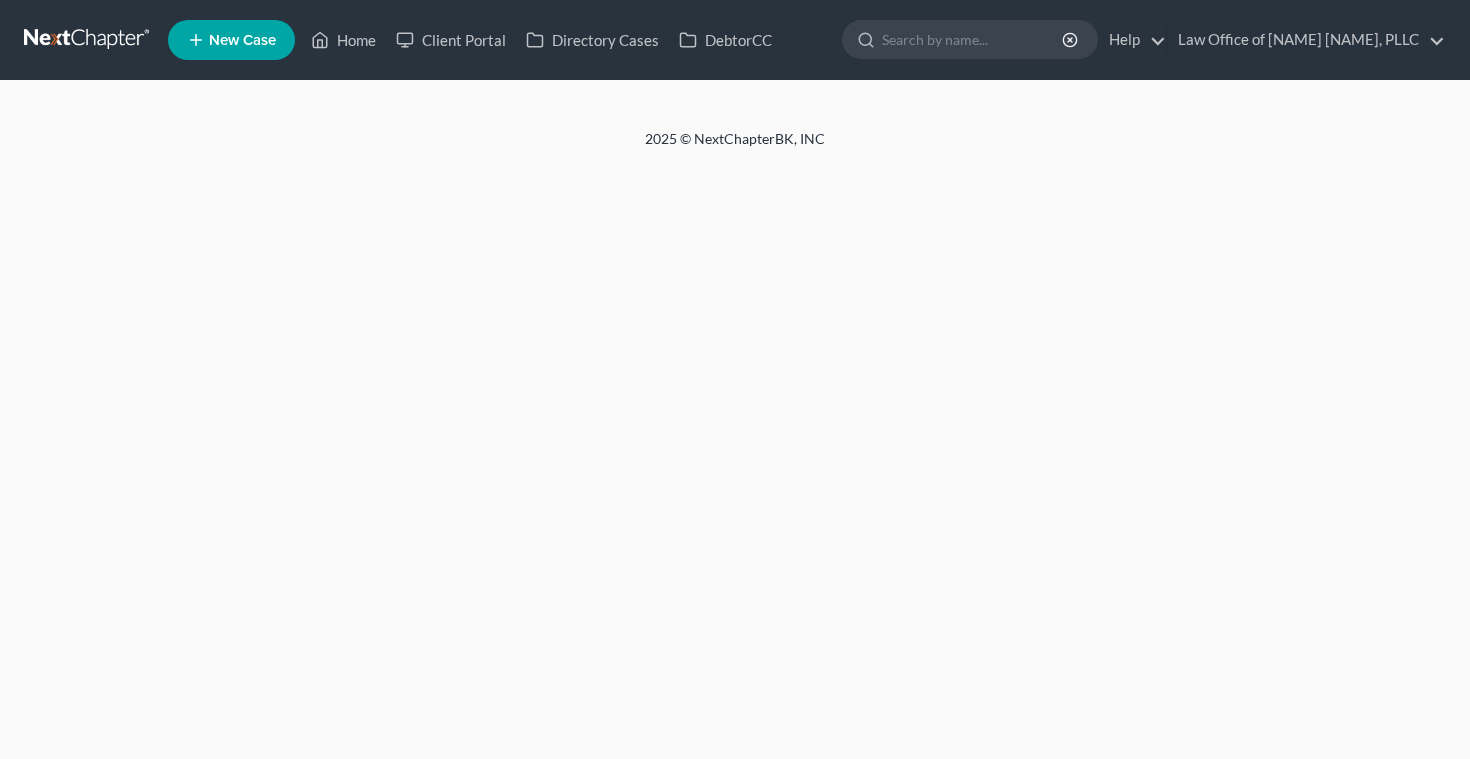 scroll, scrollTop: 0, scrollLeft: 0, axis: both 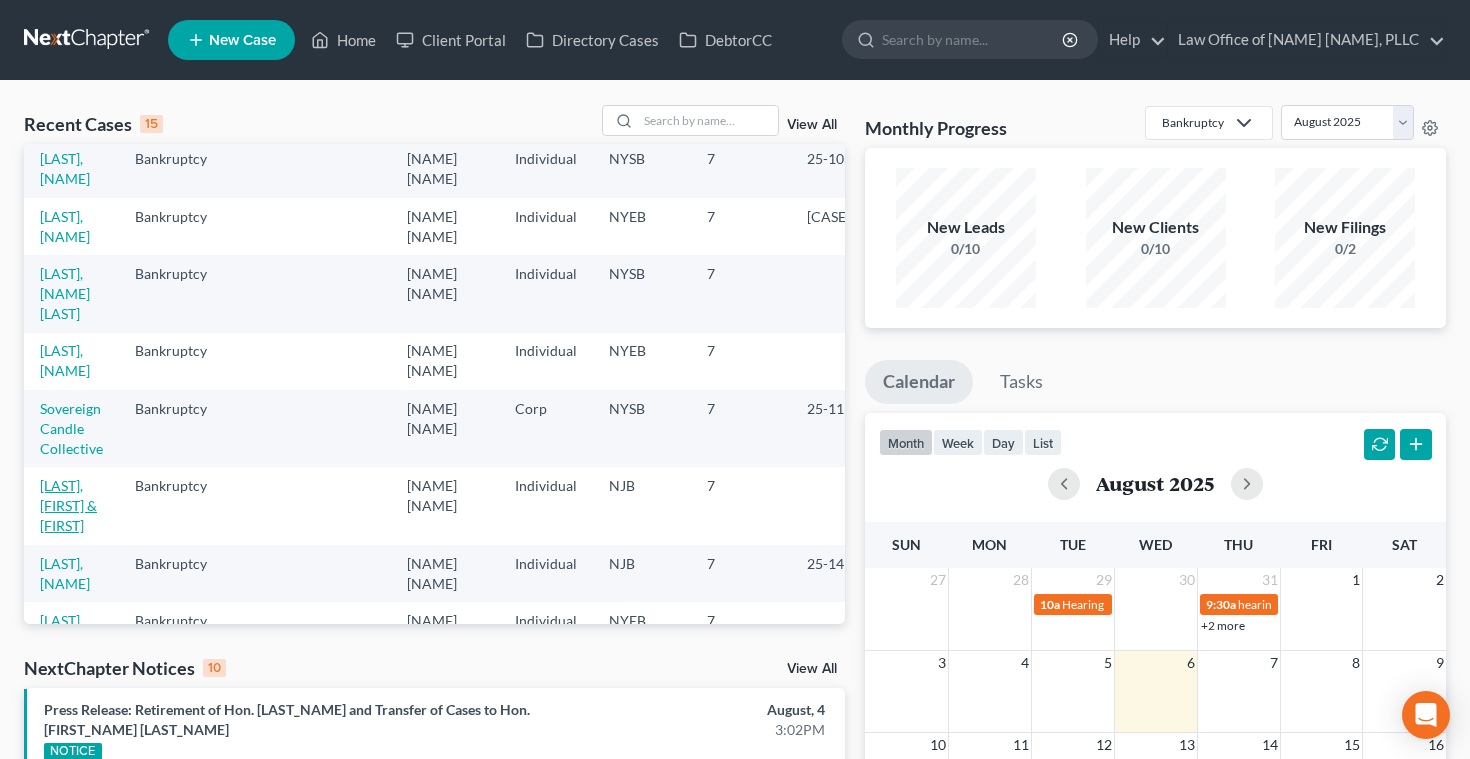 click on "[LAST], [FIRST] & [FIRST]" at bounding box center (68, 505) 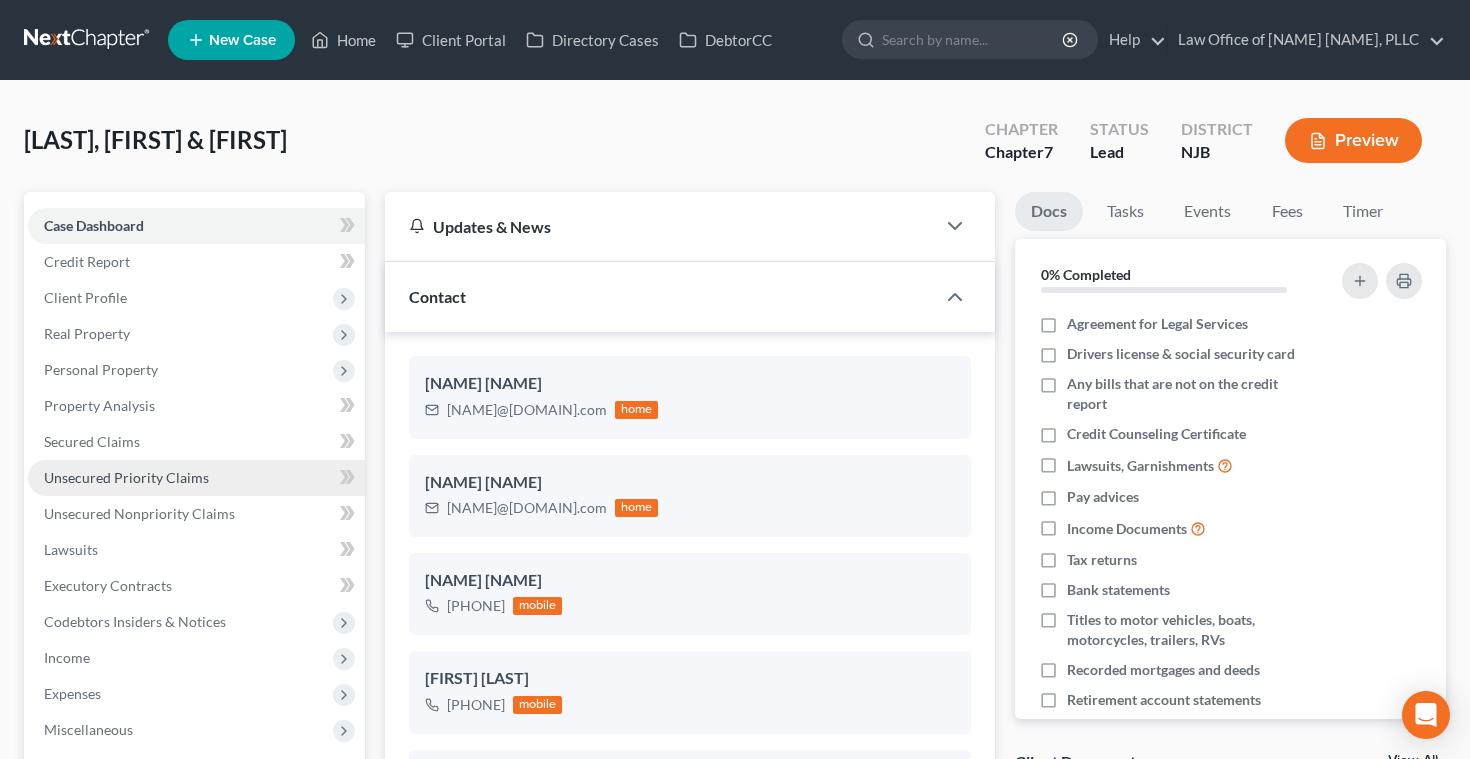 scroll, scrollTop: 430, scrollLeft: 0, axis: vertical 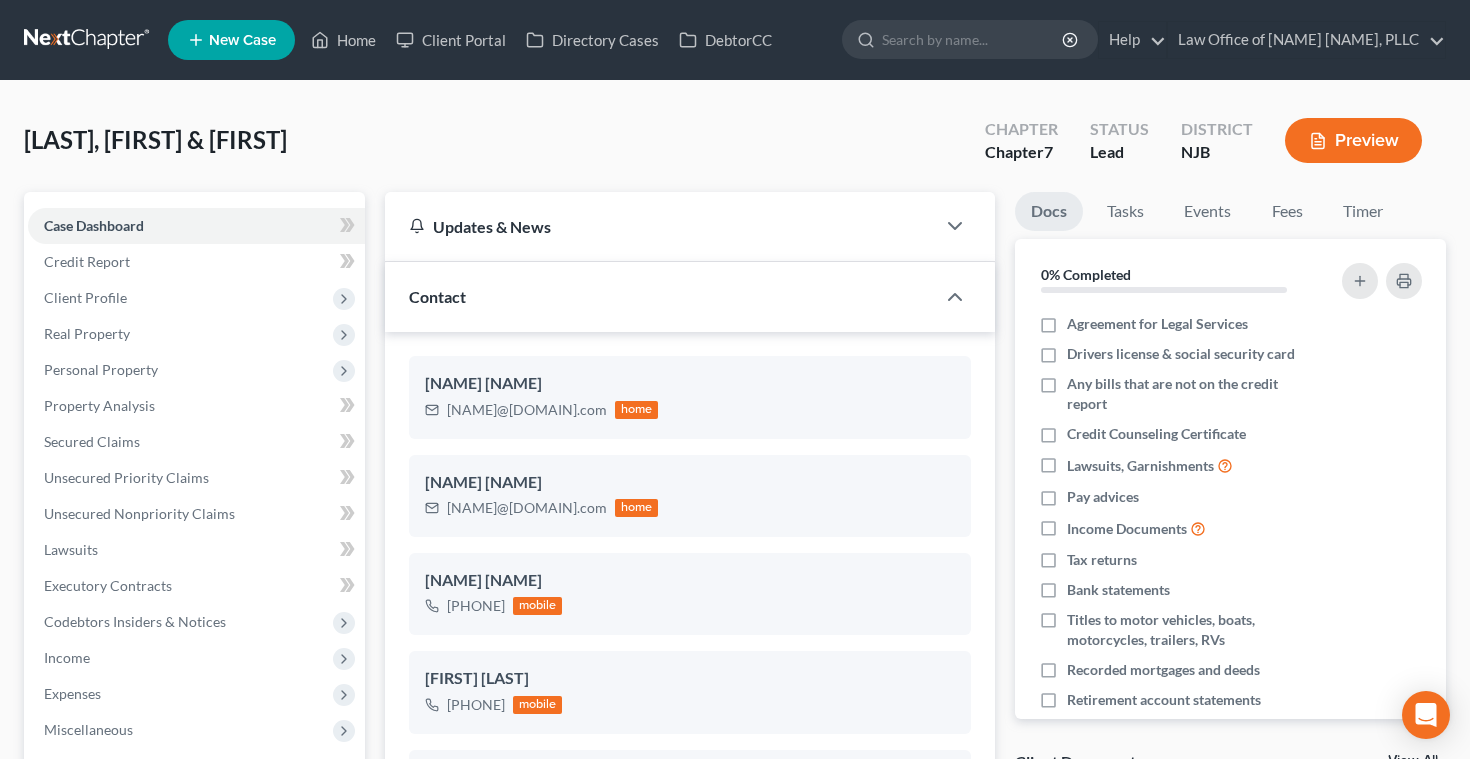 click on "Preview" at bounding box center [1353, 140] 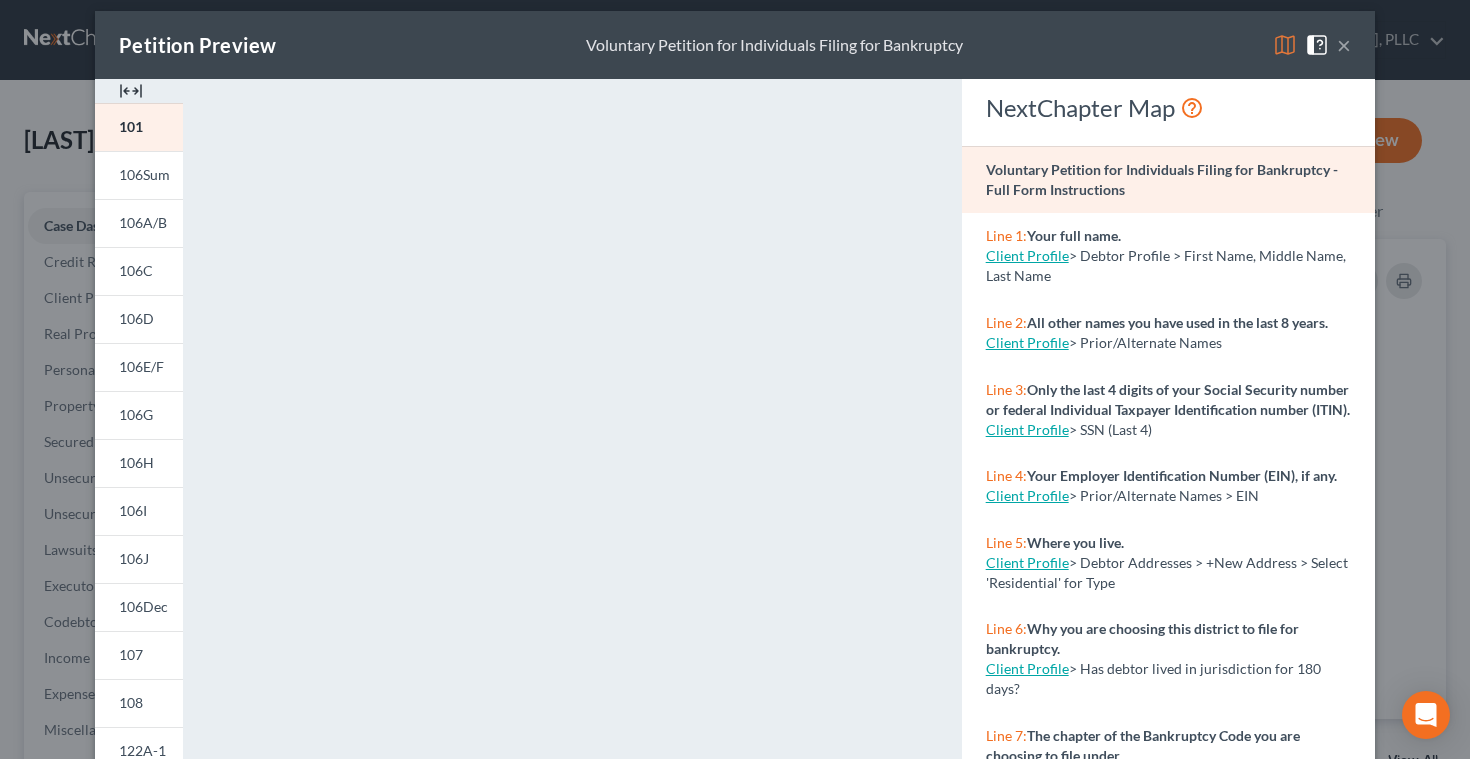 scroll, scrollTop: 0, scrollLeft: 0, axis: both 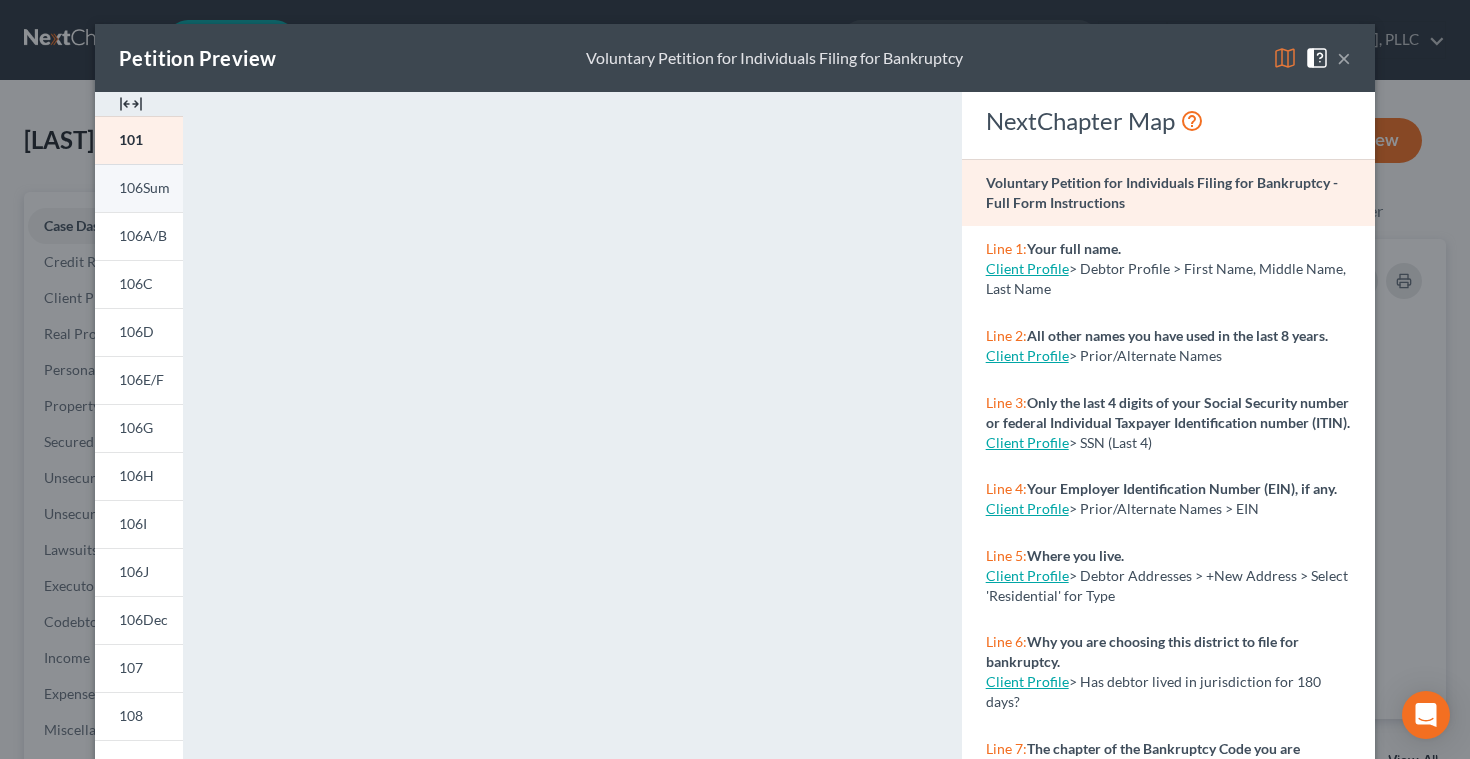 click on "106Sum" at bounding box center [144, 187] 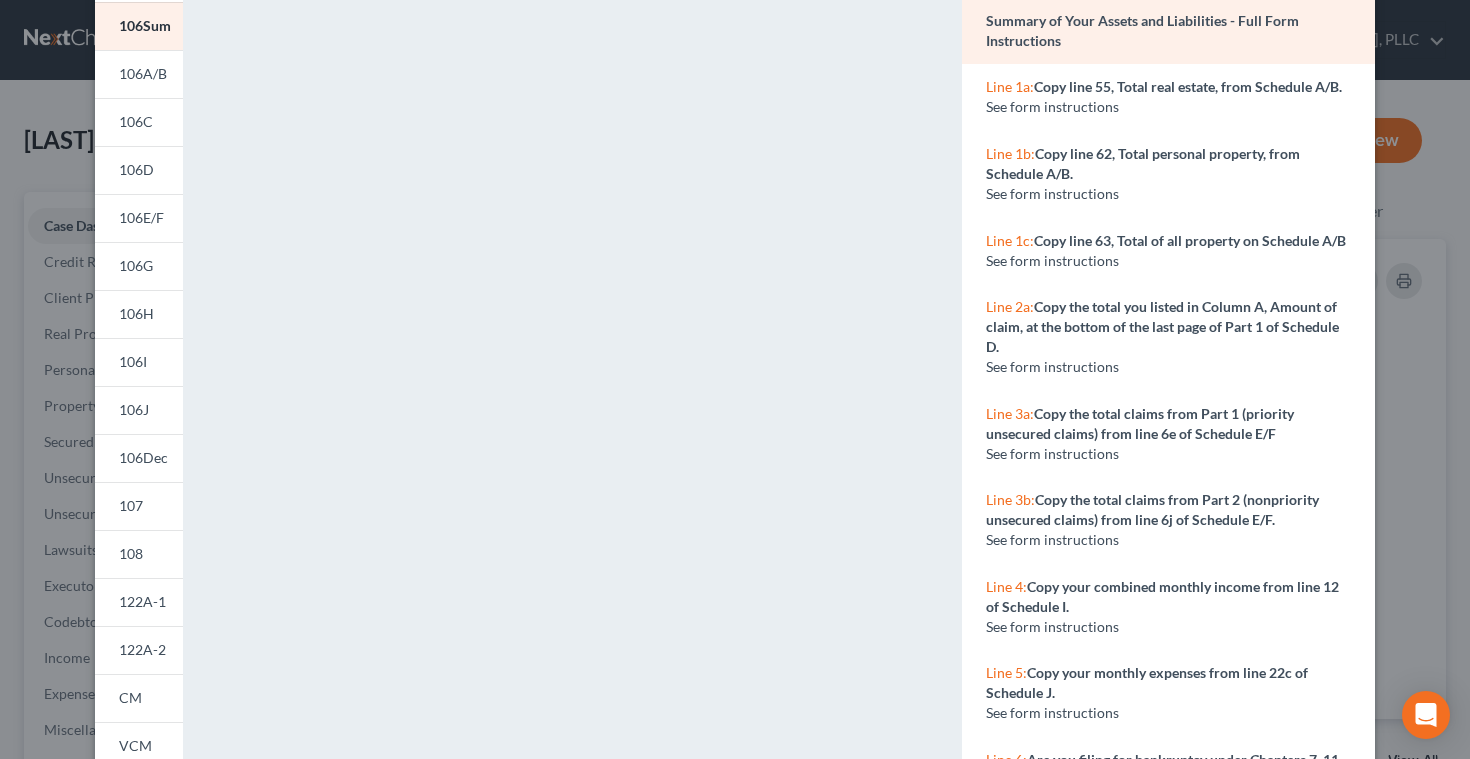 scroll, scrollTop: 0, scrollLeft: 0, axis: both 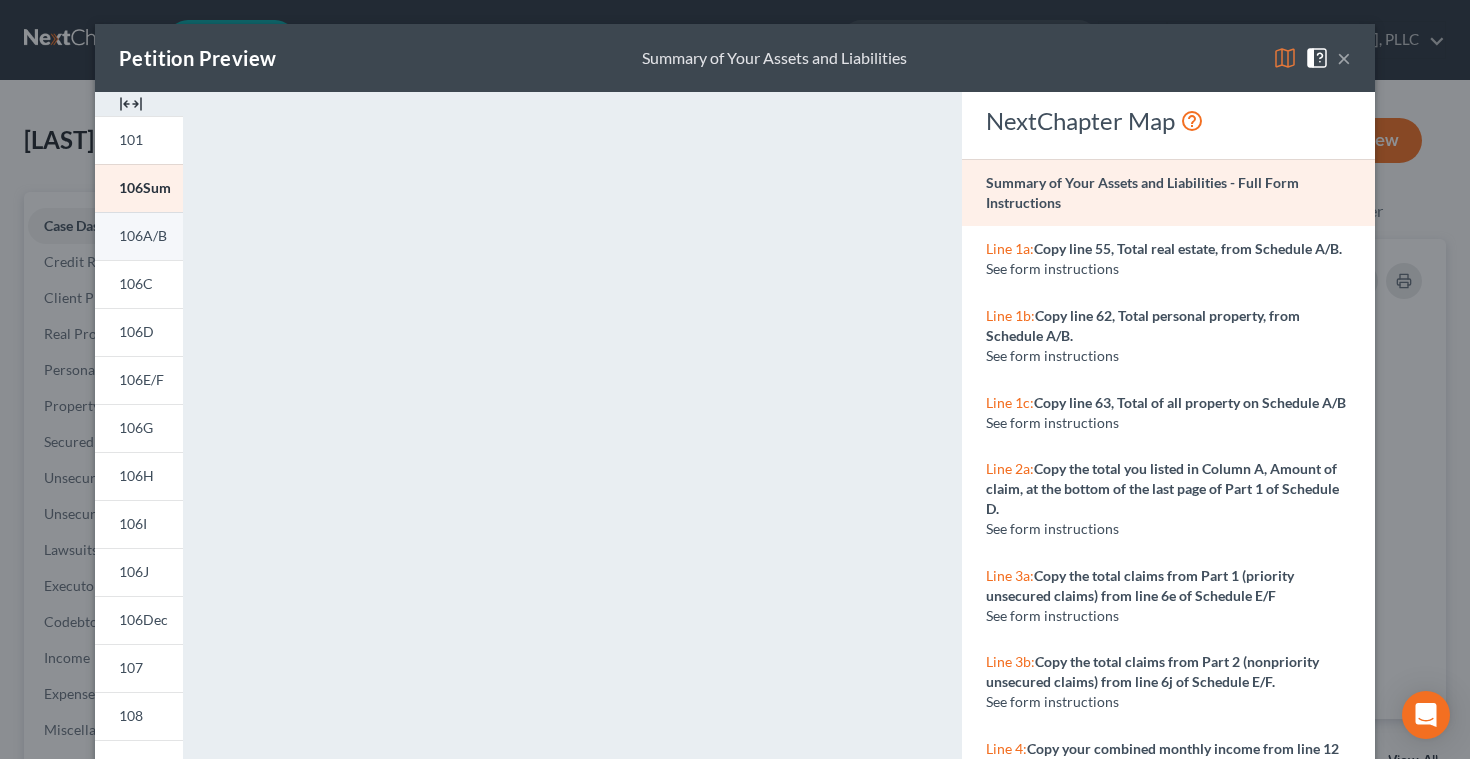 click on "106A/B" at bounding box center [143, 235] 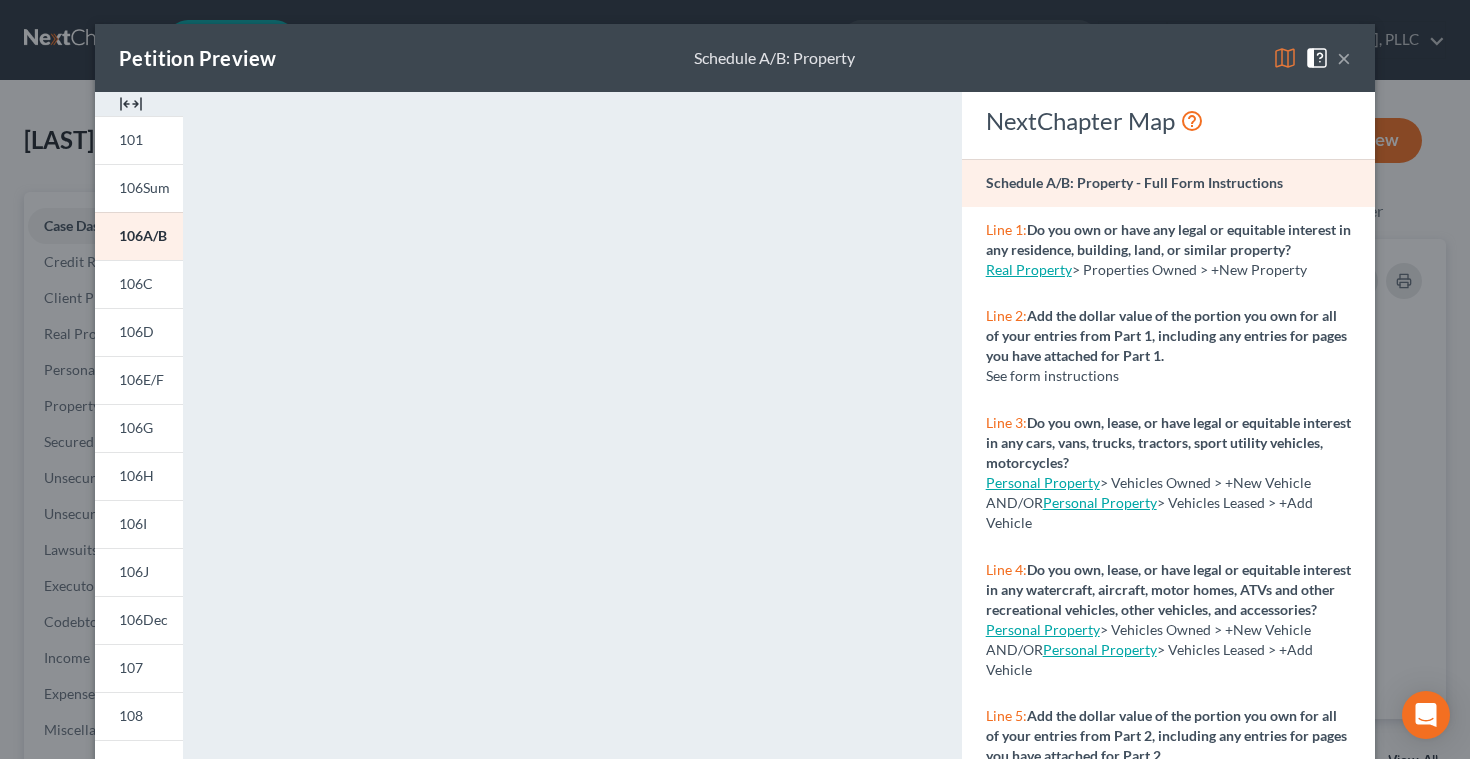 click on "×" at bounding box center [1344, 58] 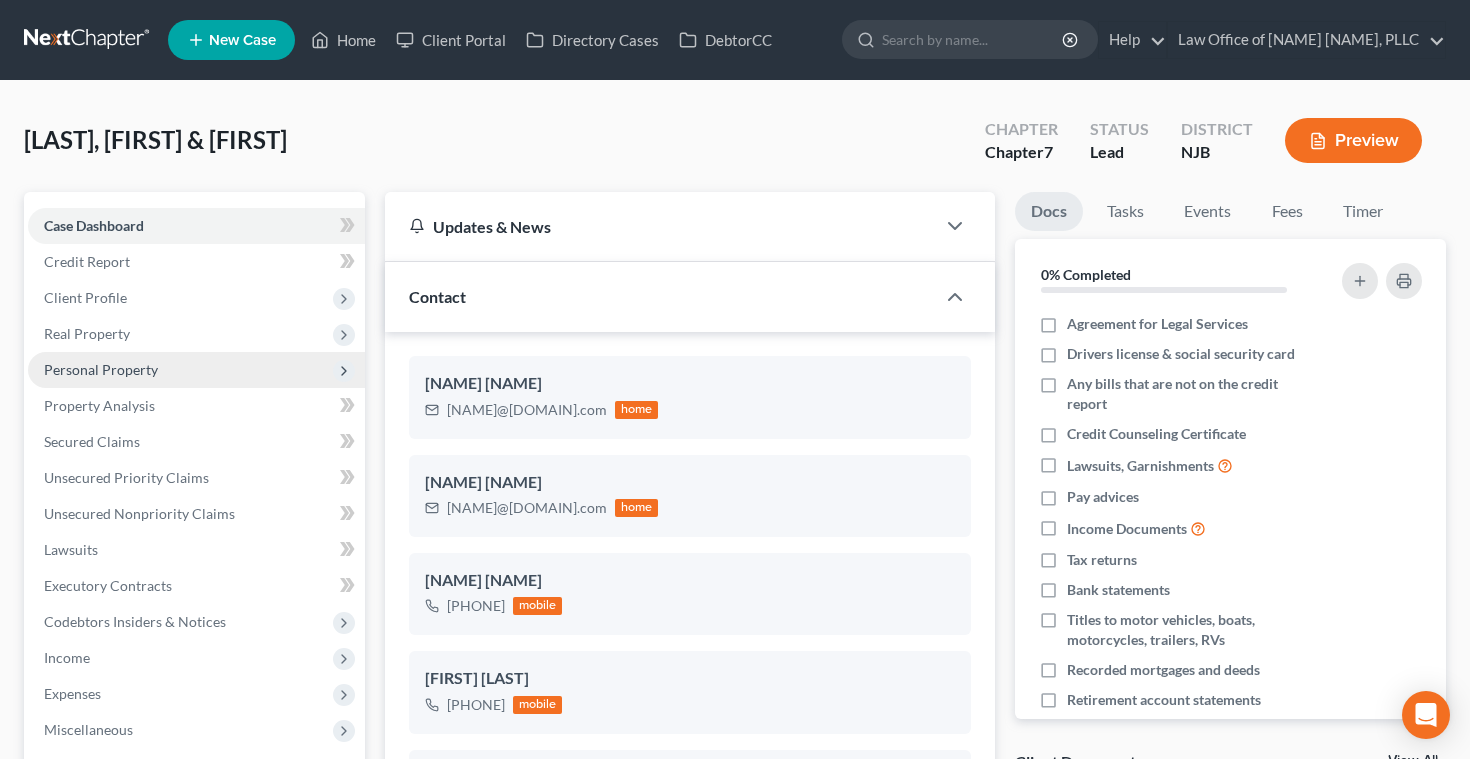 click on "Personal Property" at bounding box center (101, 369) 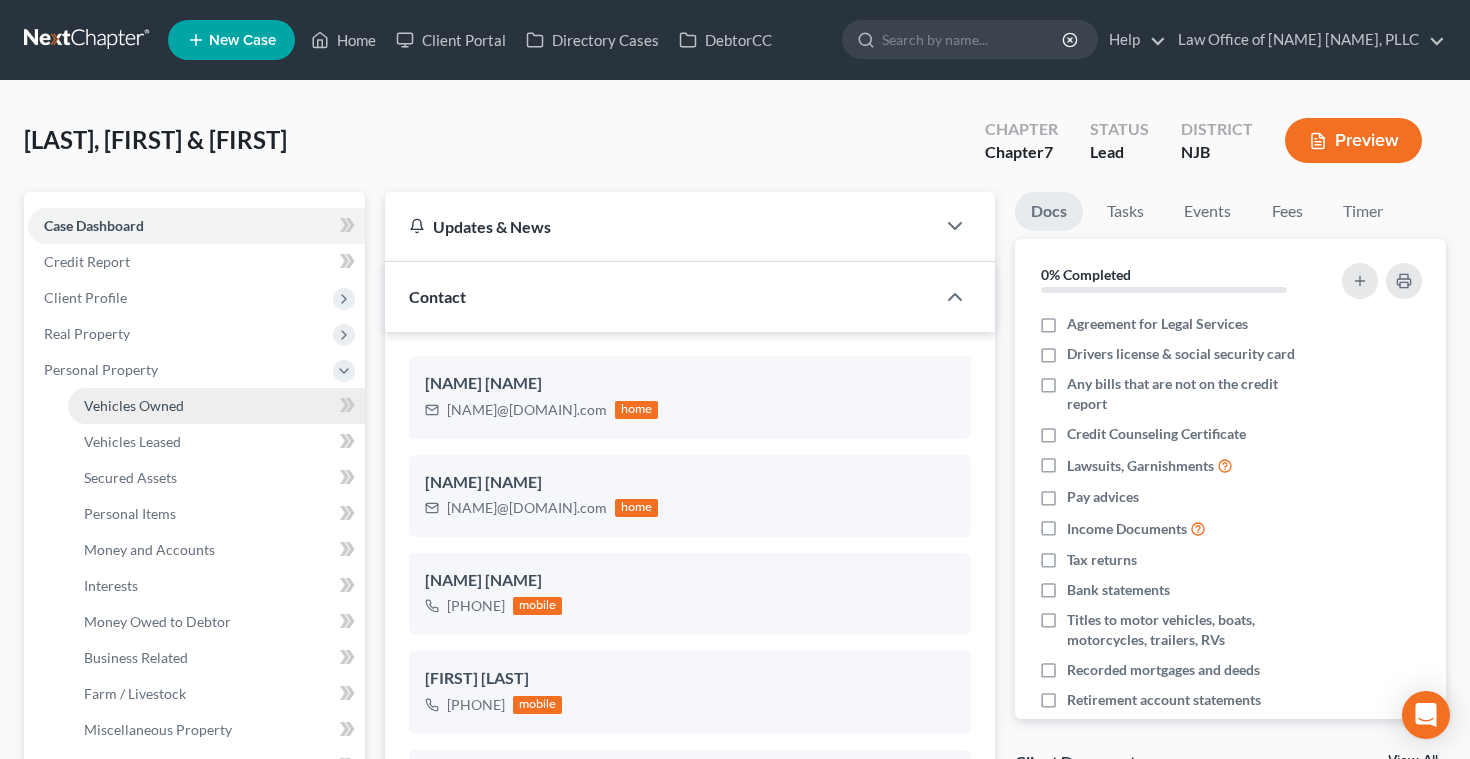 click on "Vehicles Owned" at bounding box center [134, 405] 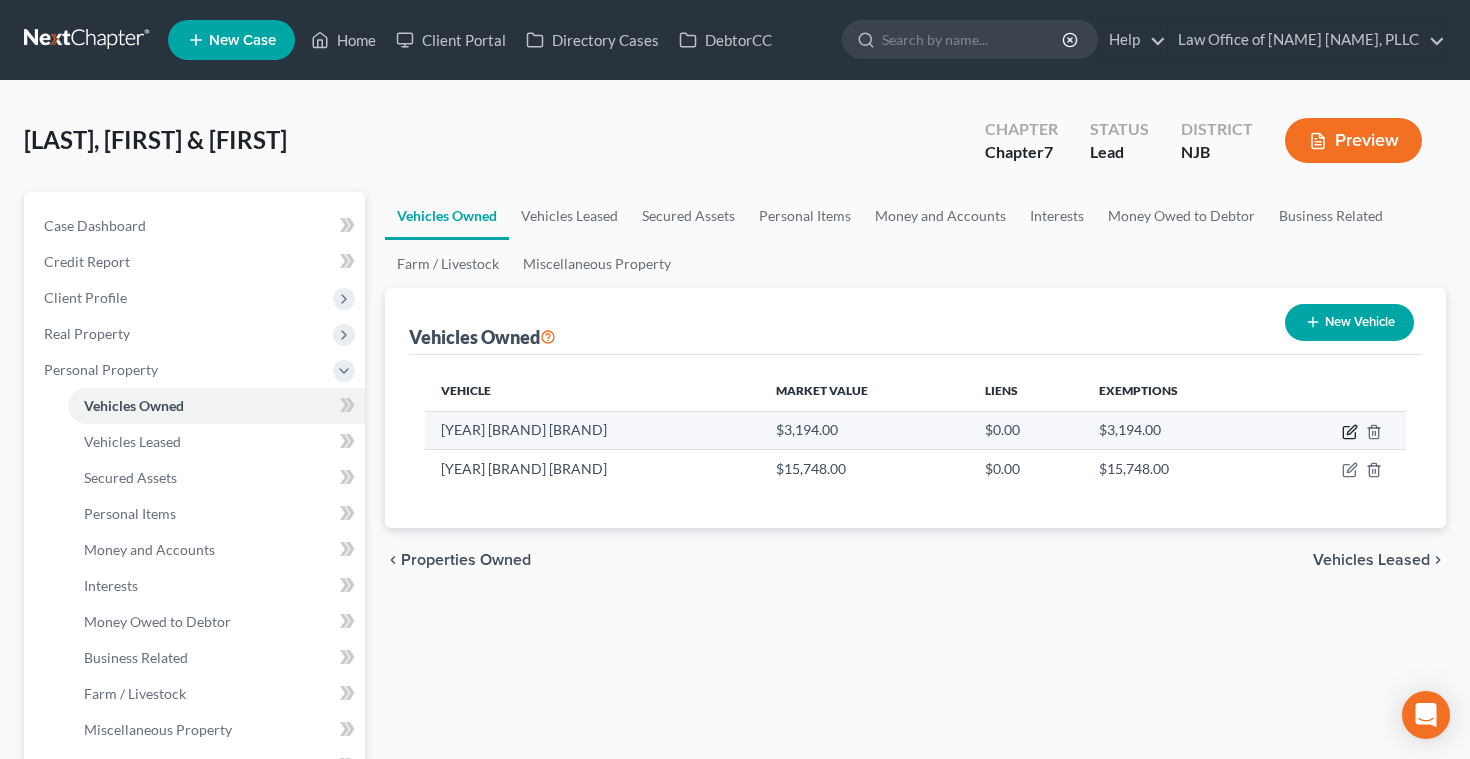 click 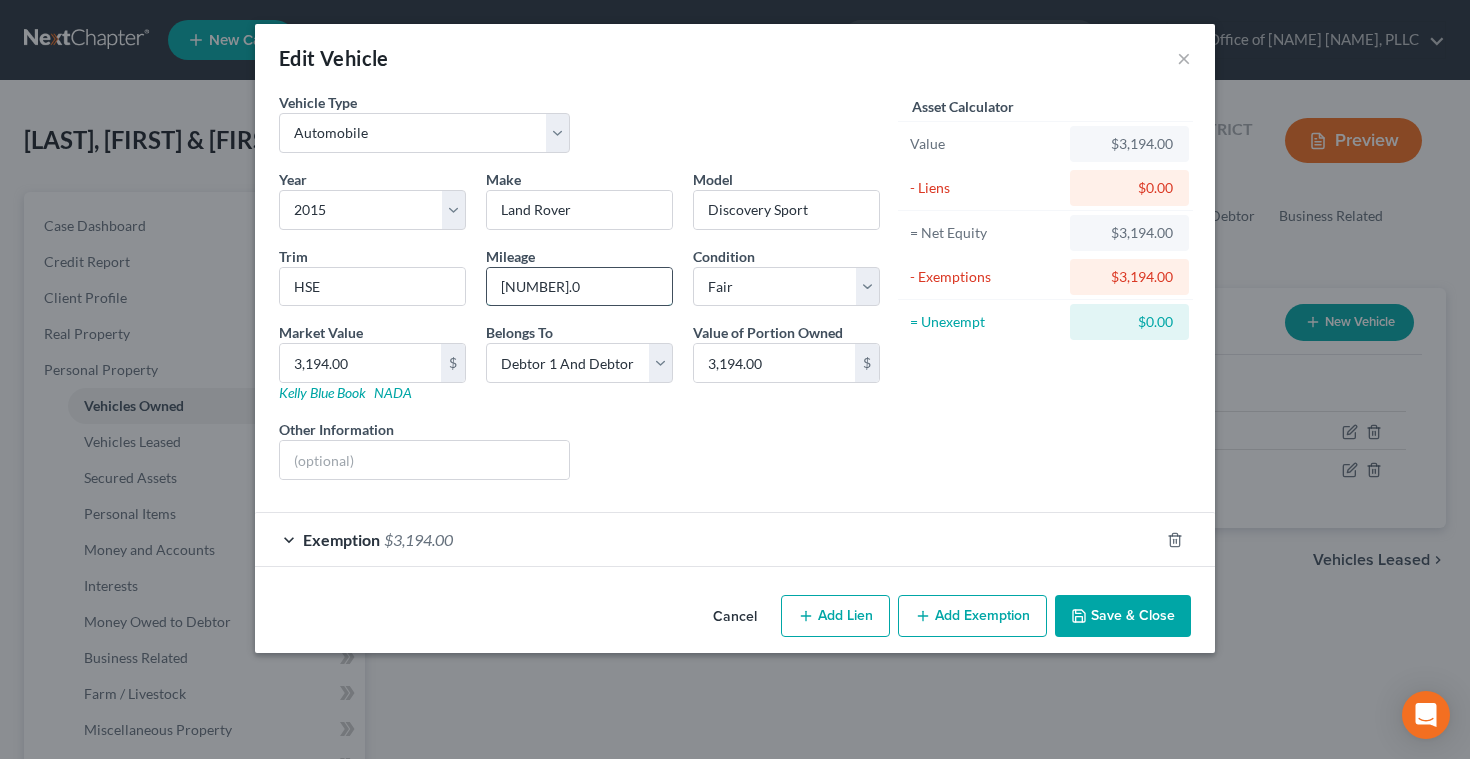 click on "[NUMBER].0" at bounding box center (579, 287) 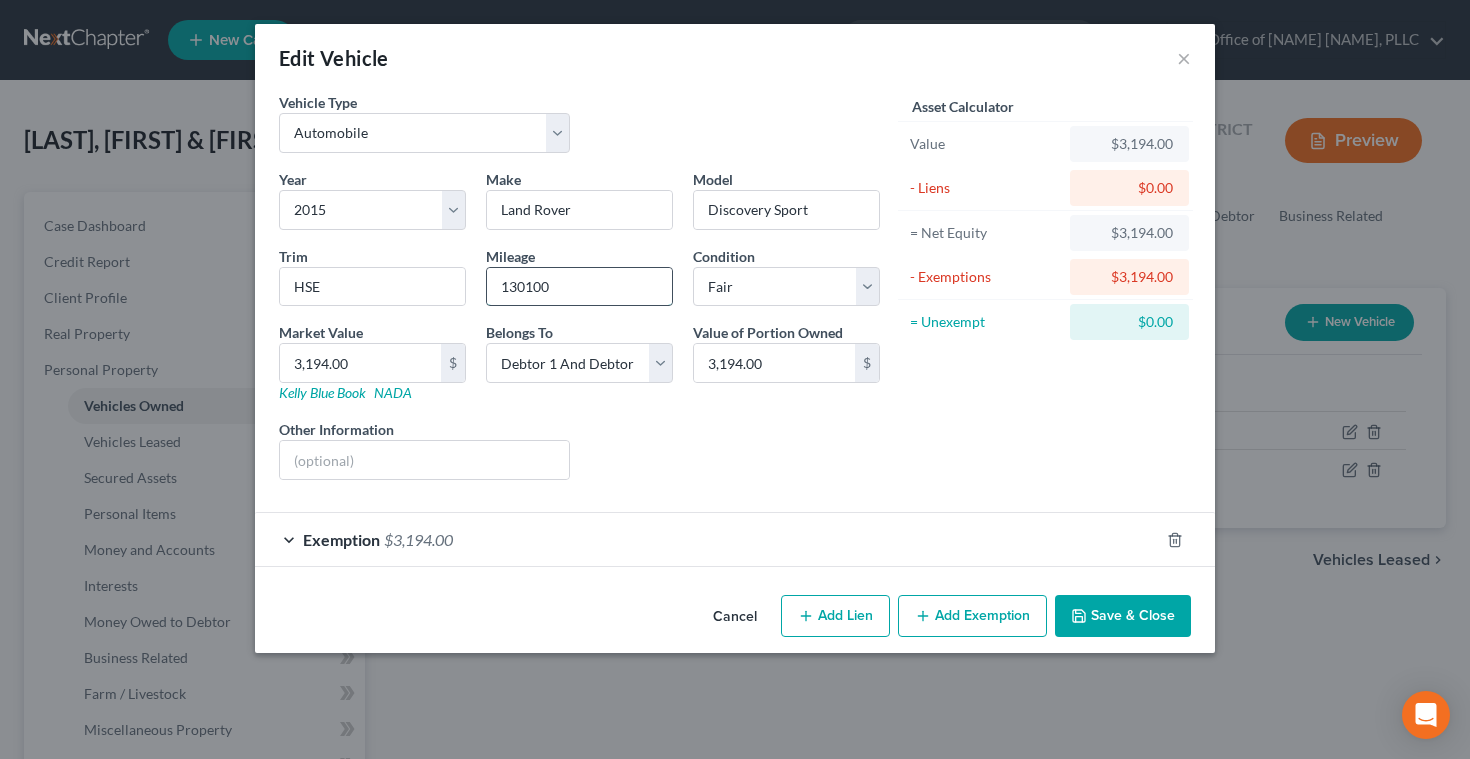 click on "130100" at bounding box center (579, 287) 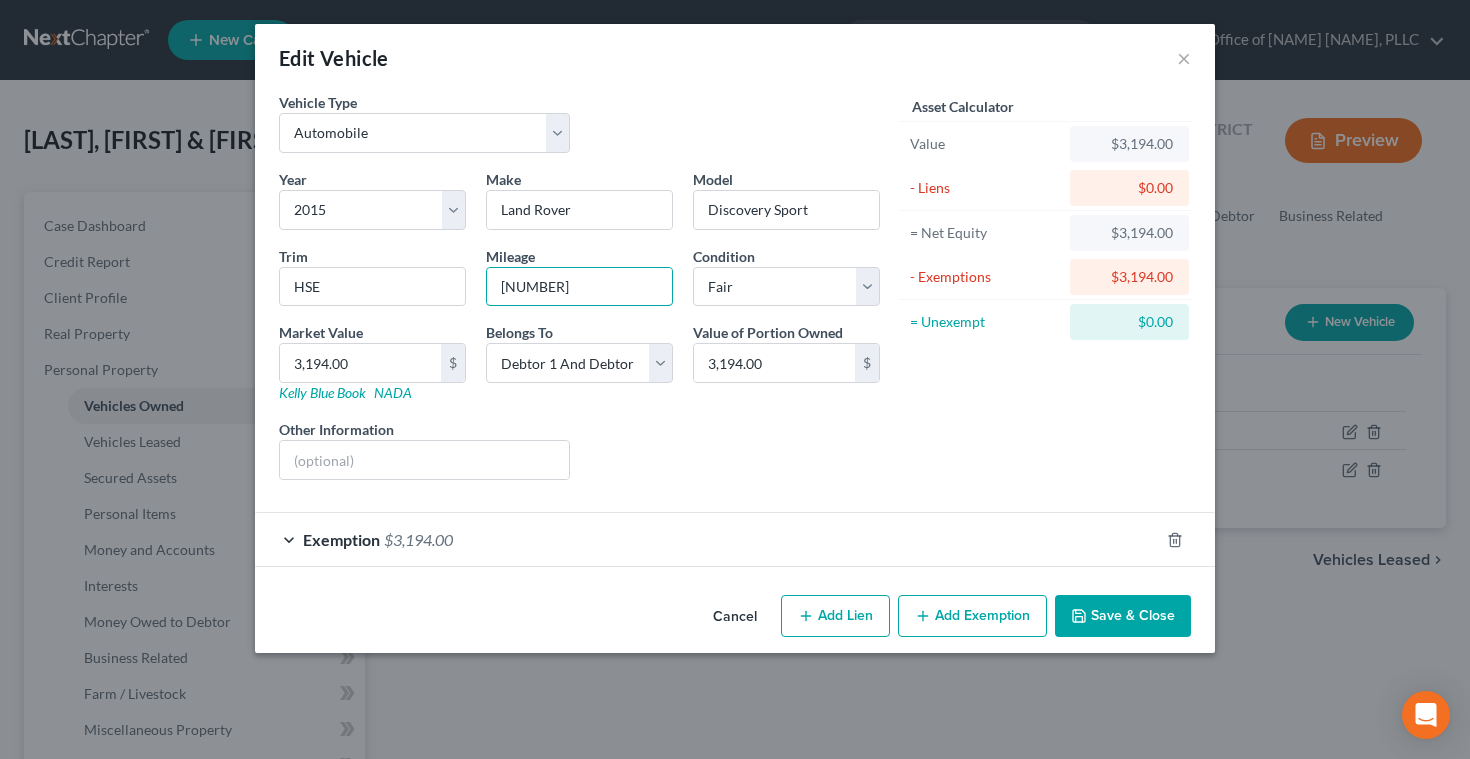 type on "[NUMBER]" 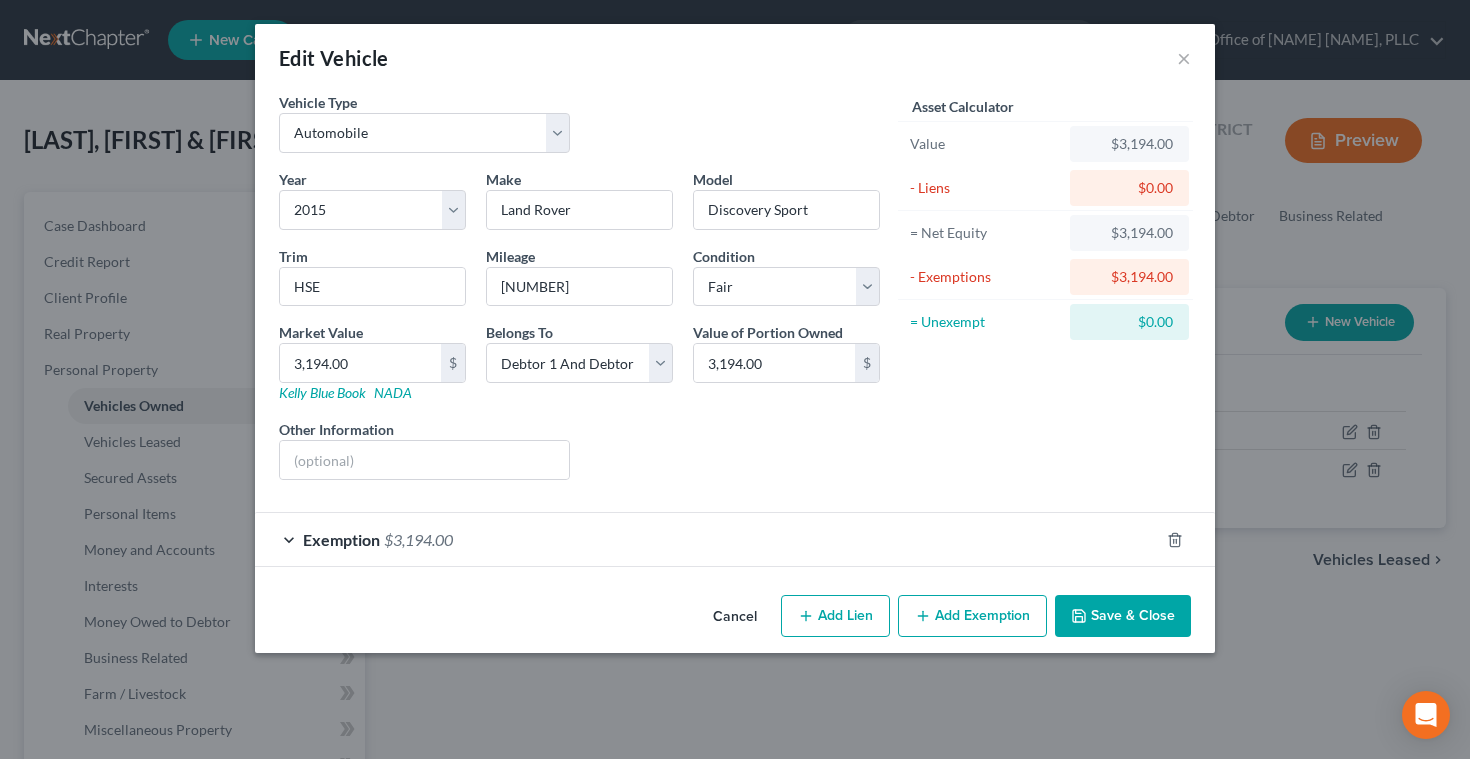 click on "Other Information" at bounding box center (424, 449) 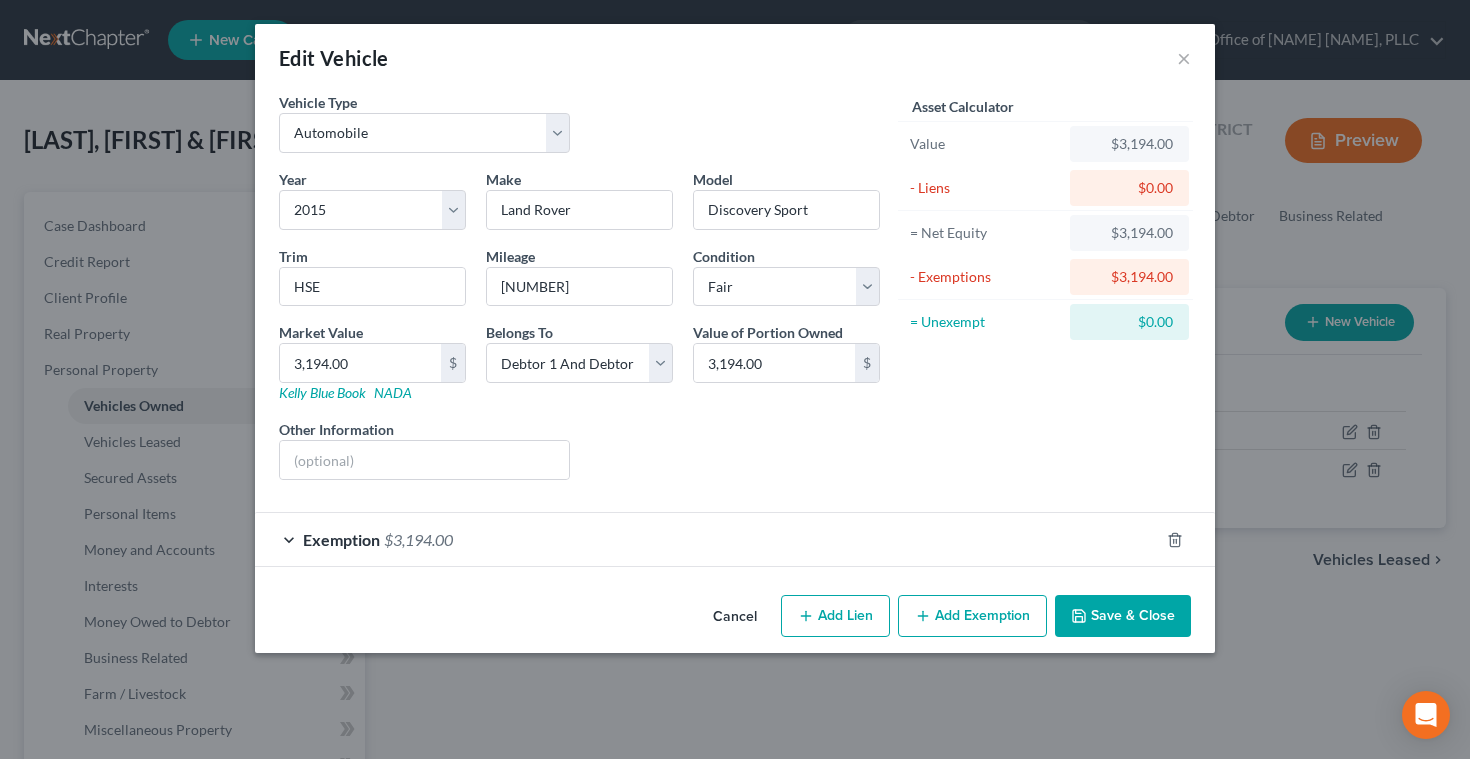 click 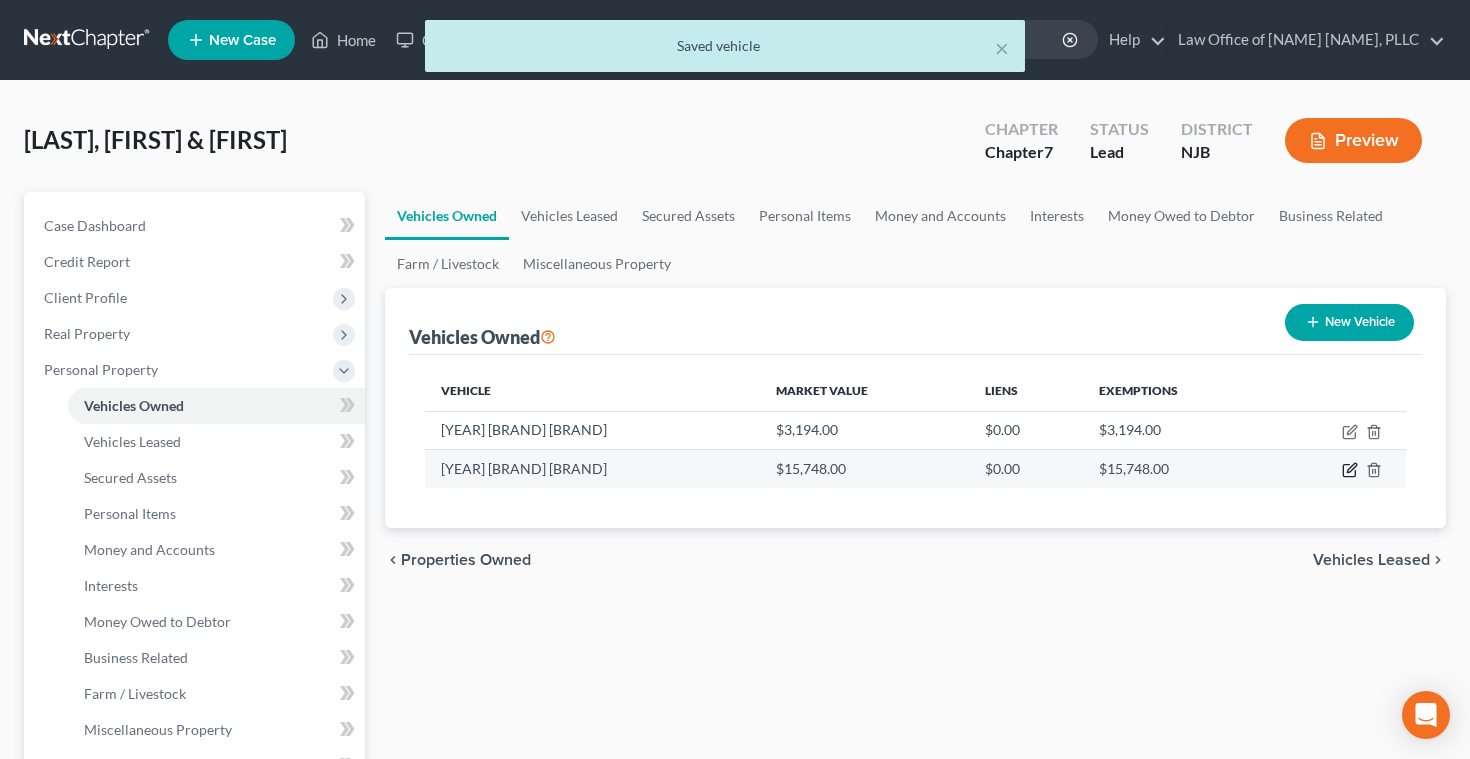 click 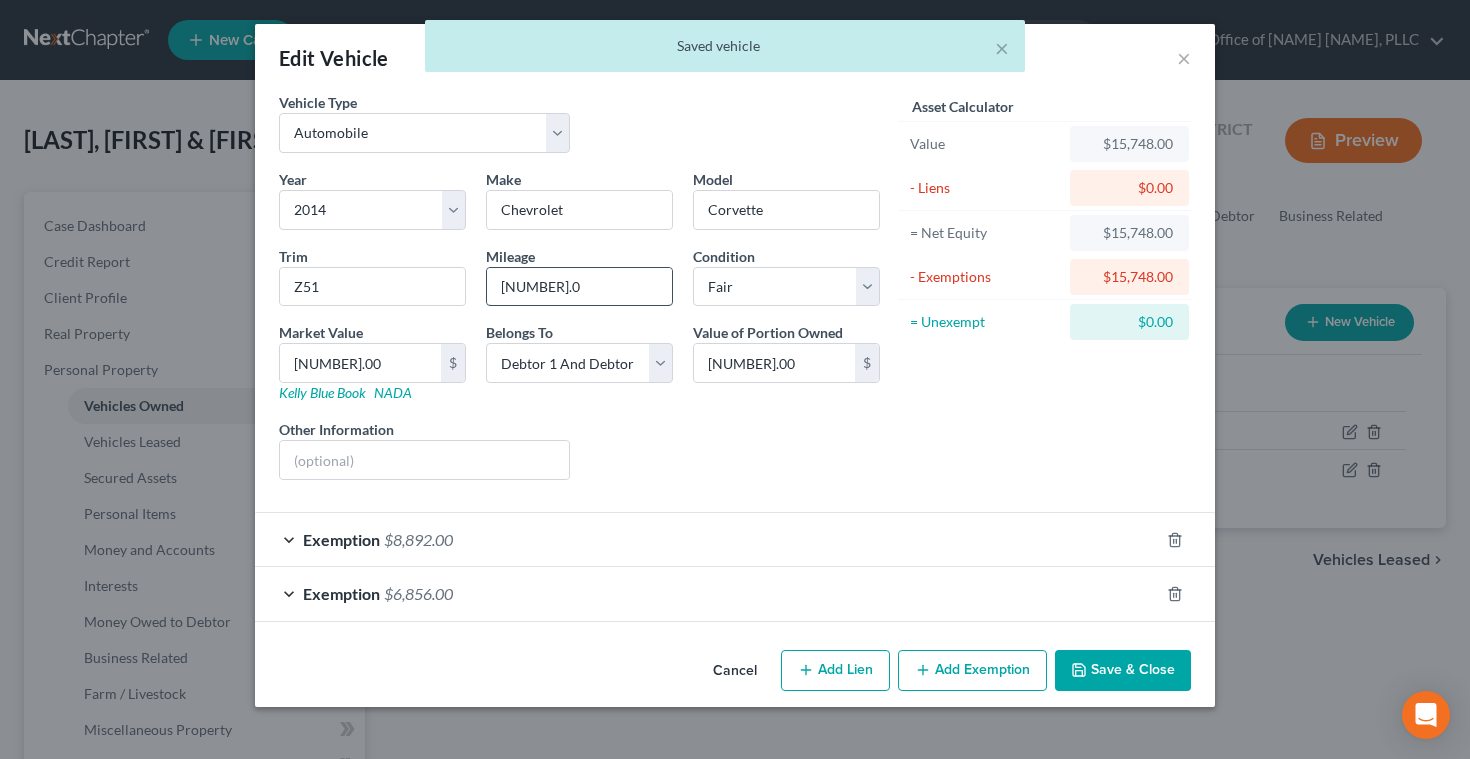 click on "[NUMBER].0" at bounding box center [579, 287] 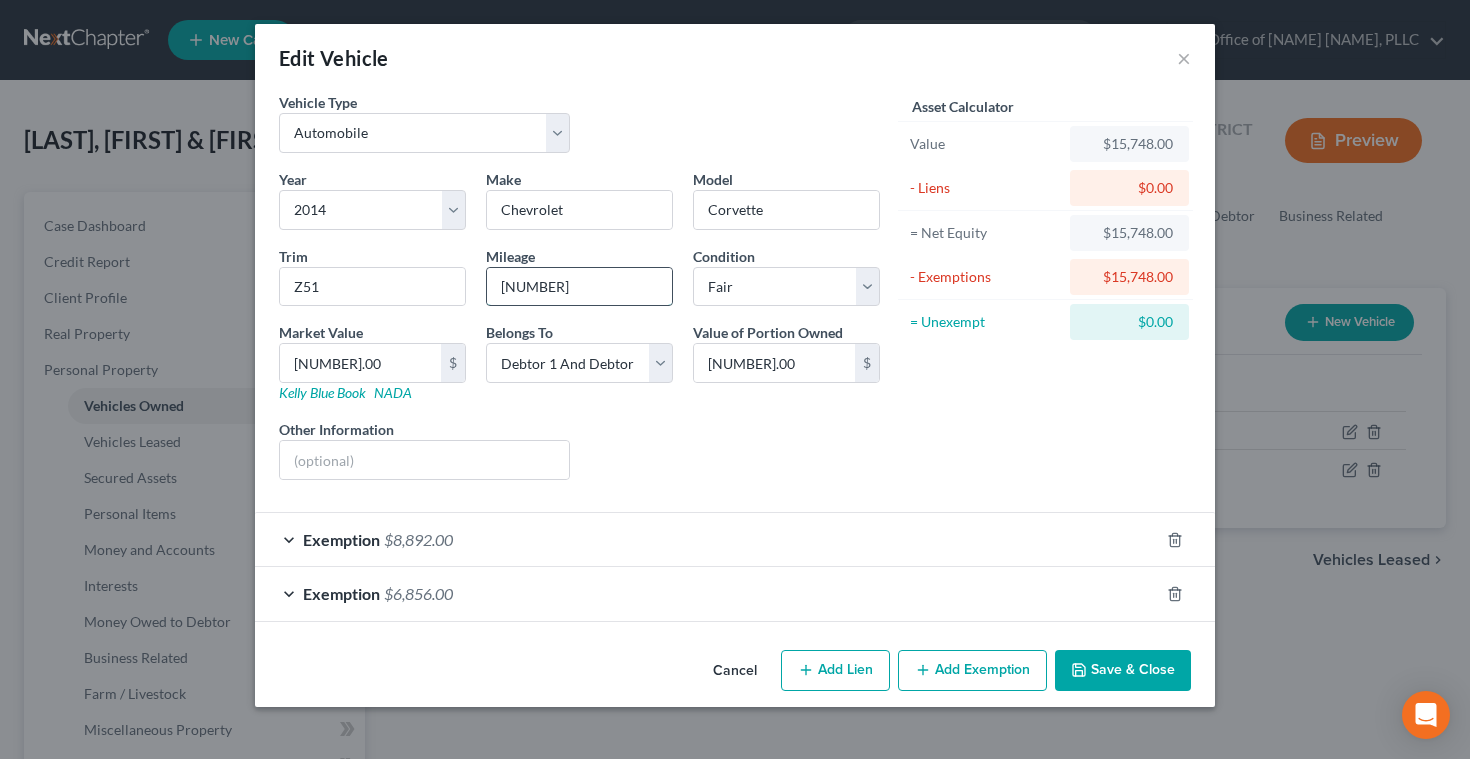 click on "[NUMBER]" at bounding box center [579, 287] 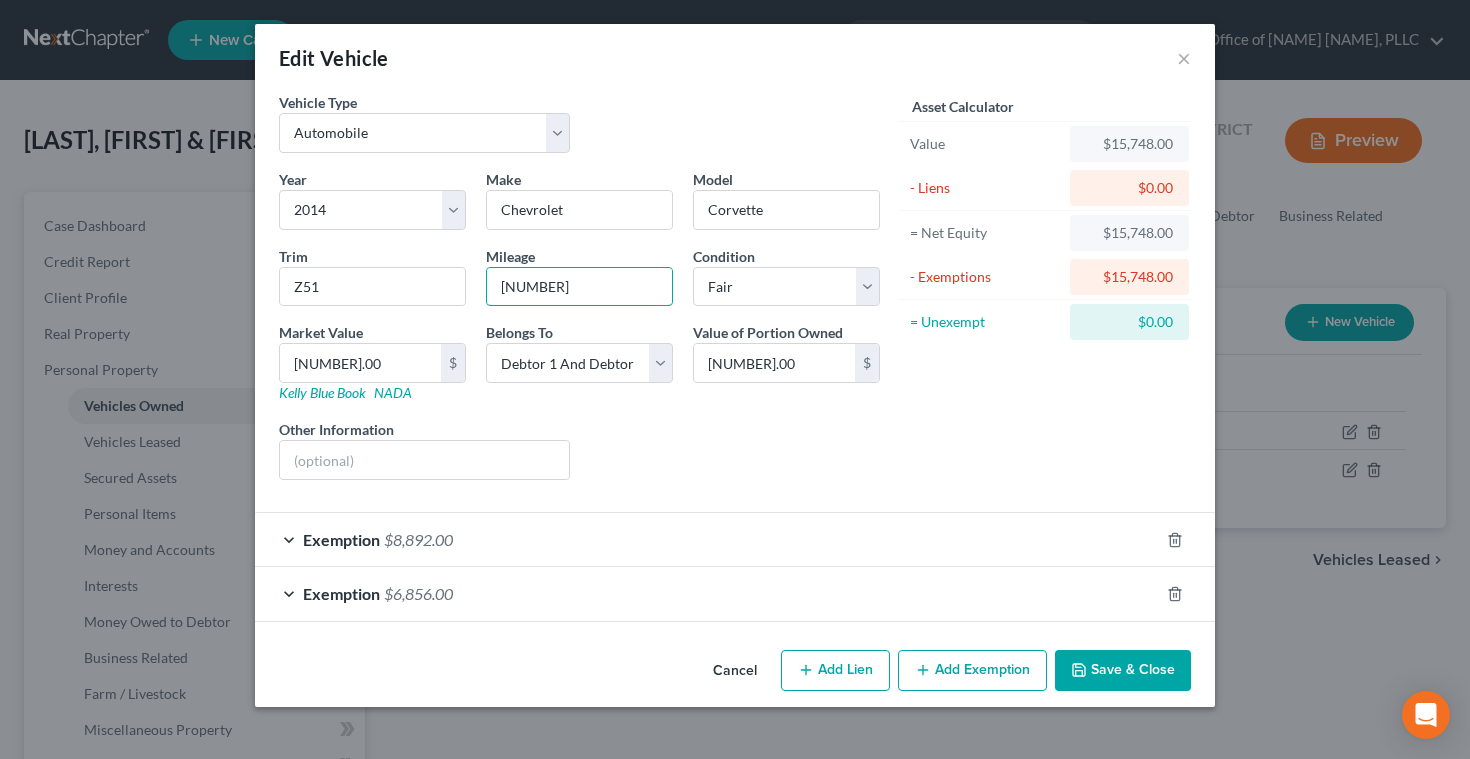 type on "[NUMBER]" 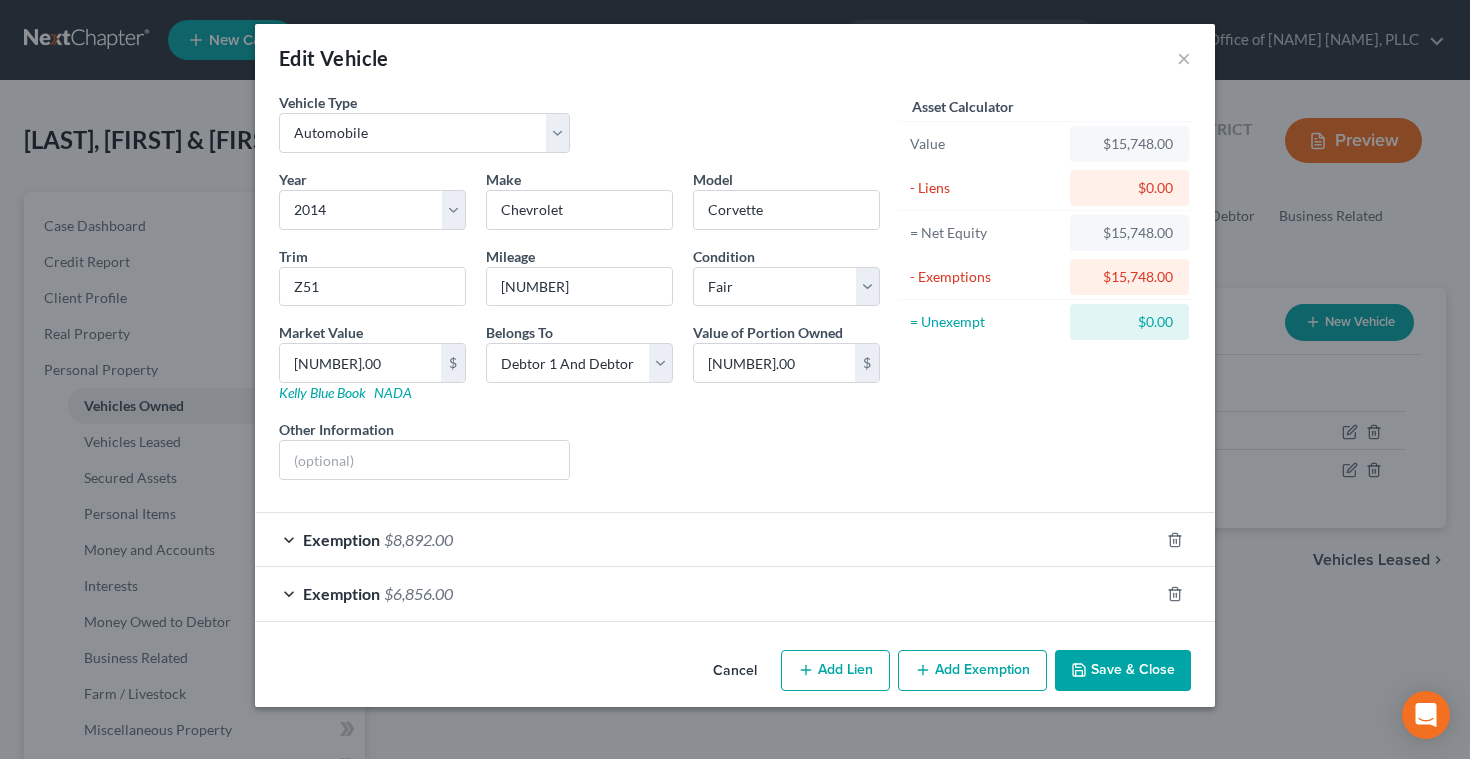 click on "Save & Close" at bounding box center (1123, 671) 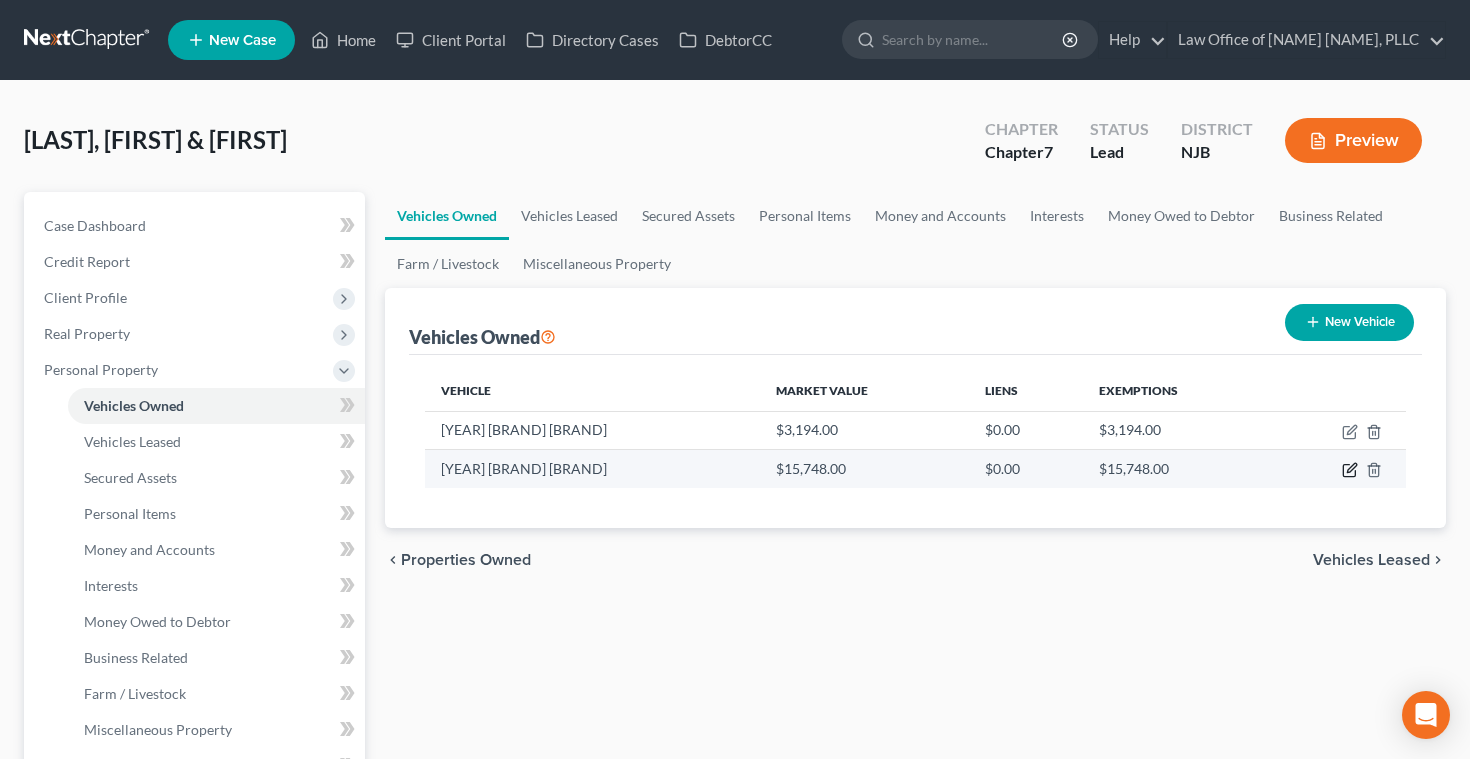 click 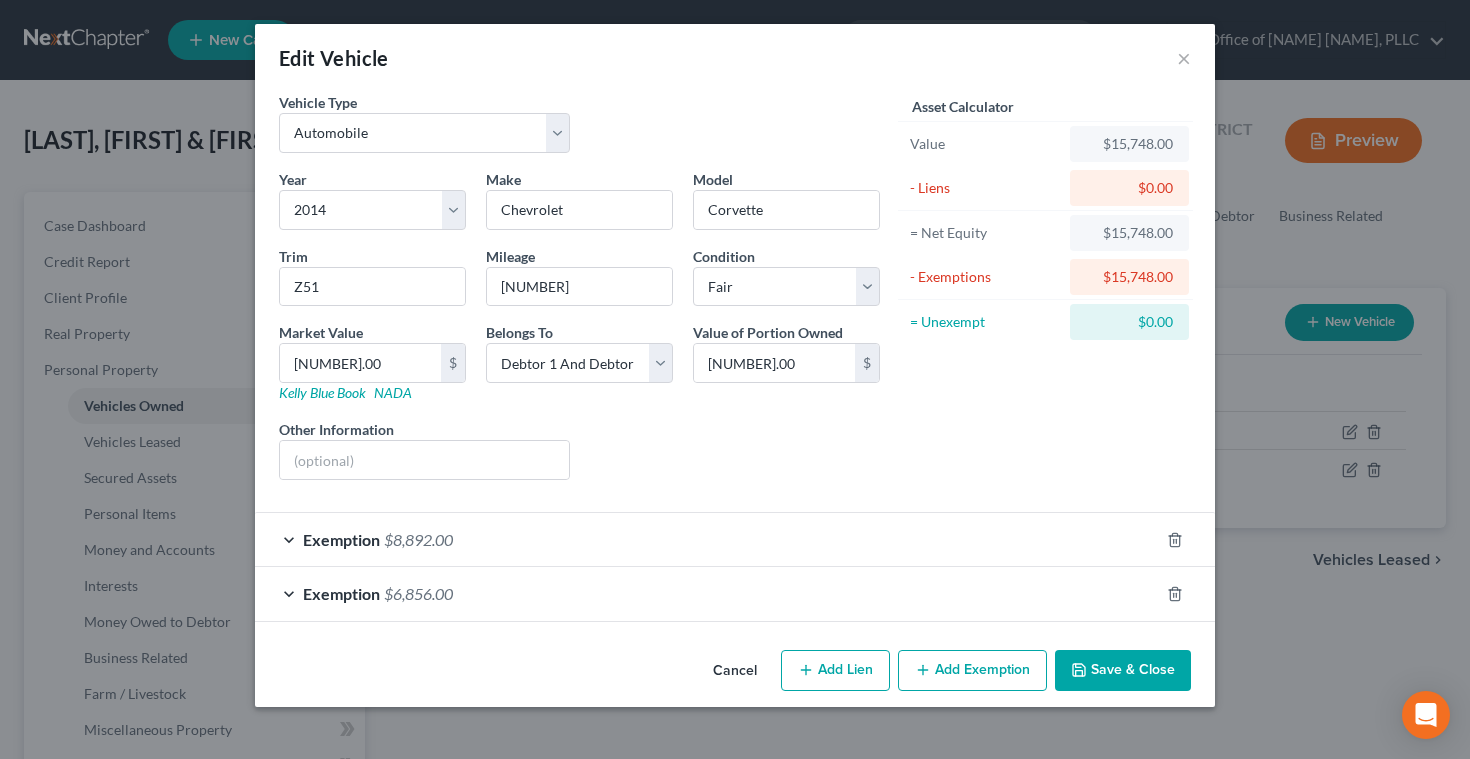 click on "Exemption $8,892.00" at bounding box center [707, 539] 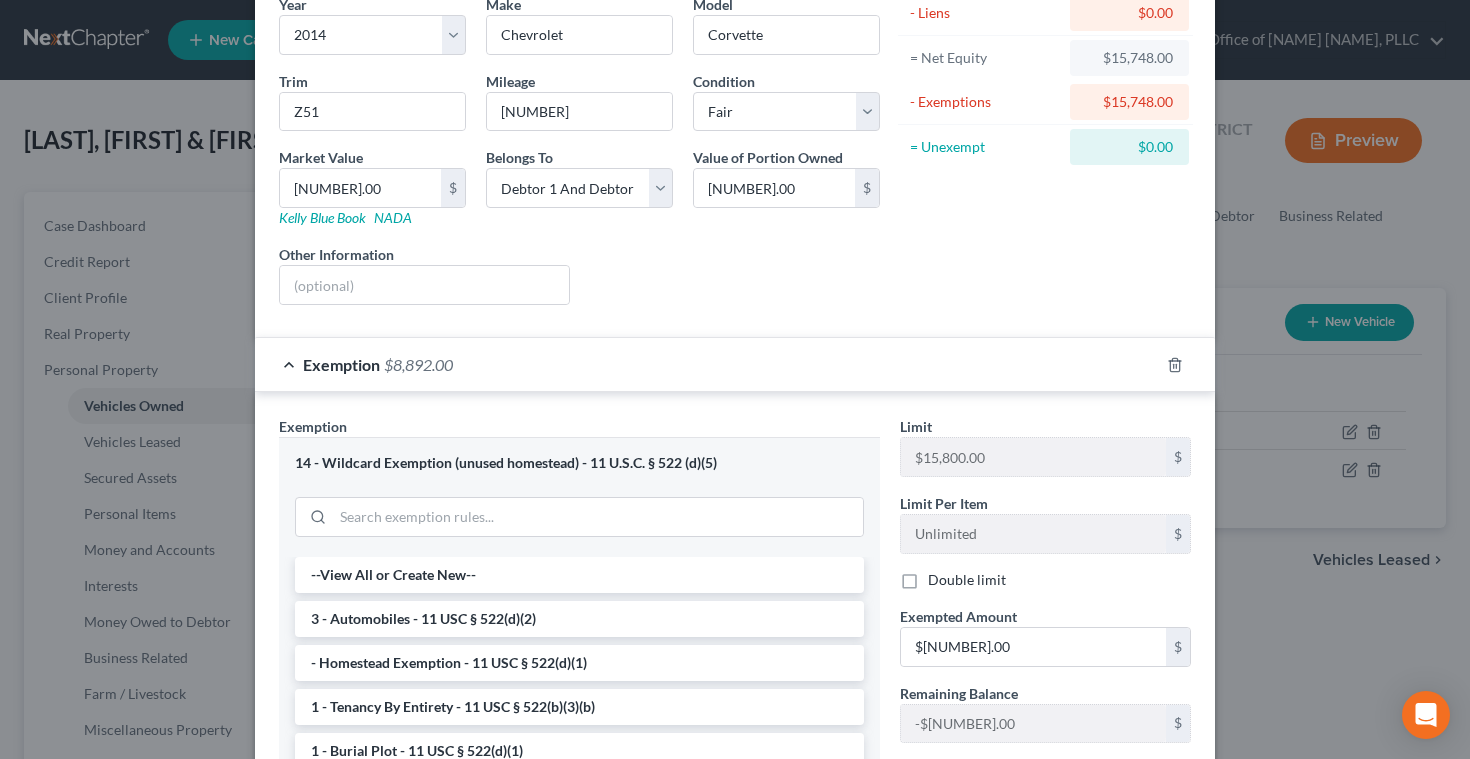 scroll, scrollTop: 178, scrollLeft: 0, axis: vertical 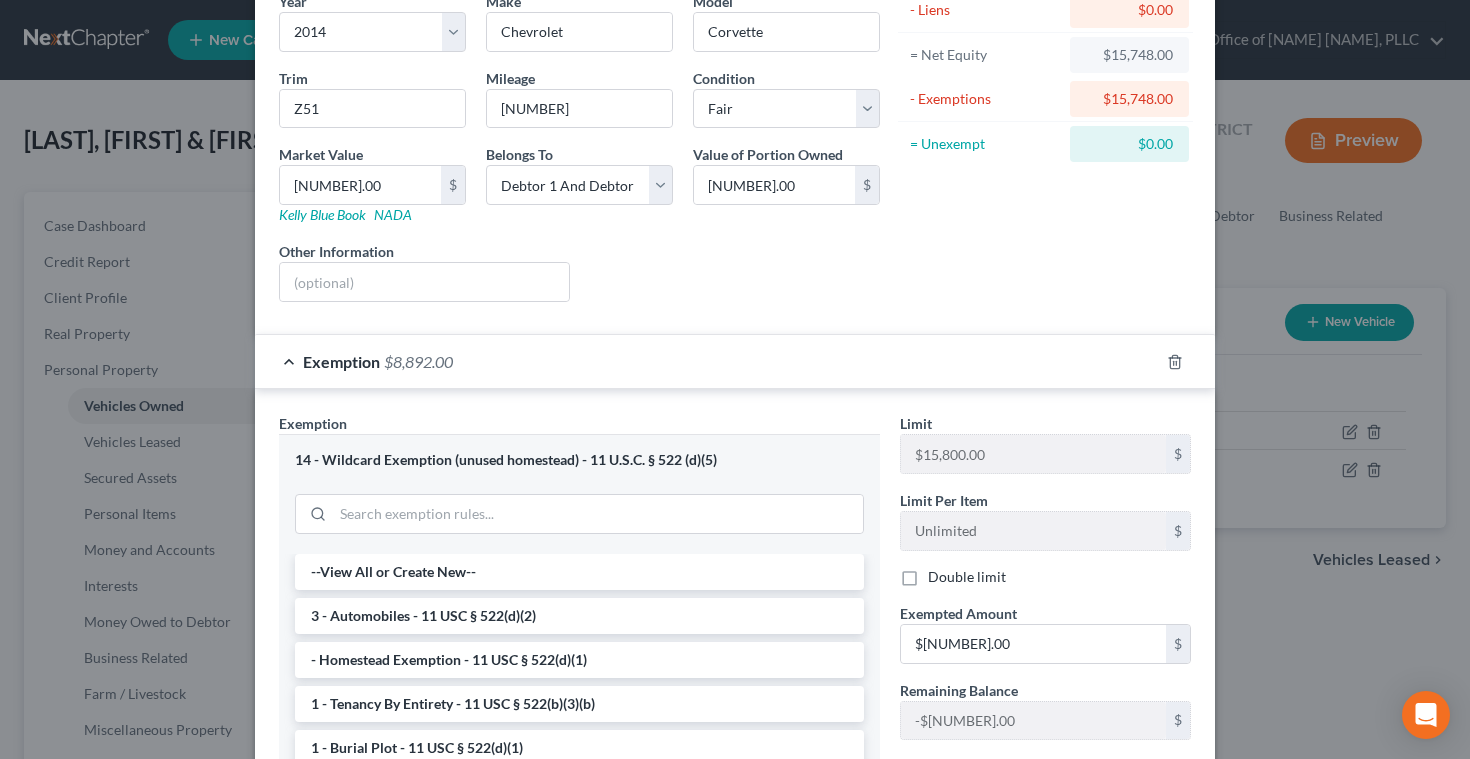 click on "Liens
Select" at bounding box center [735, 271] 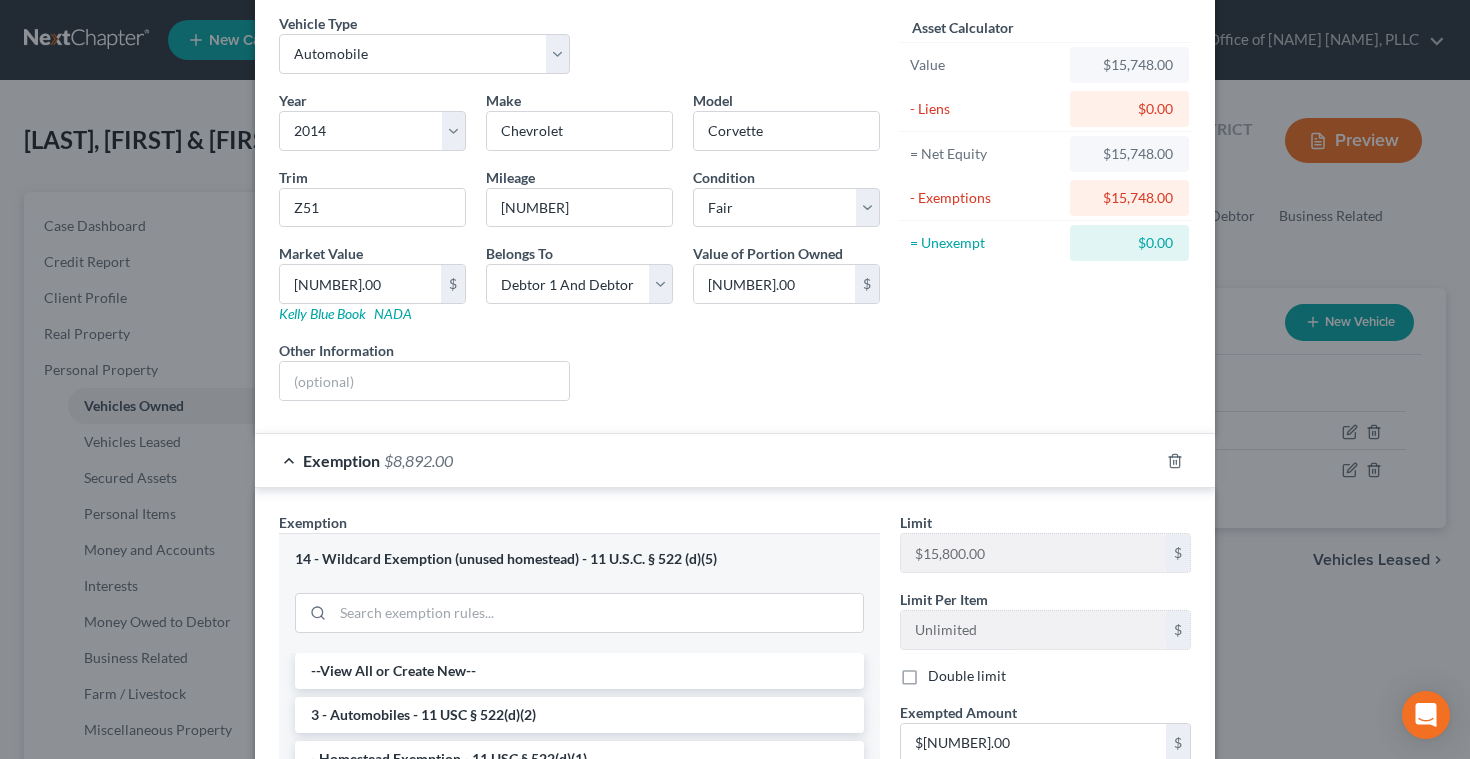 scroll, scrollTop: 0, scrollLeft: 0, axis: both 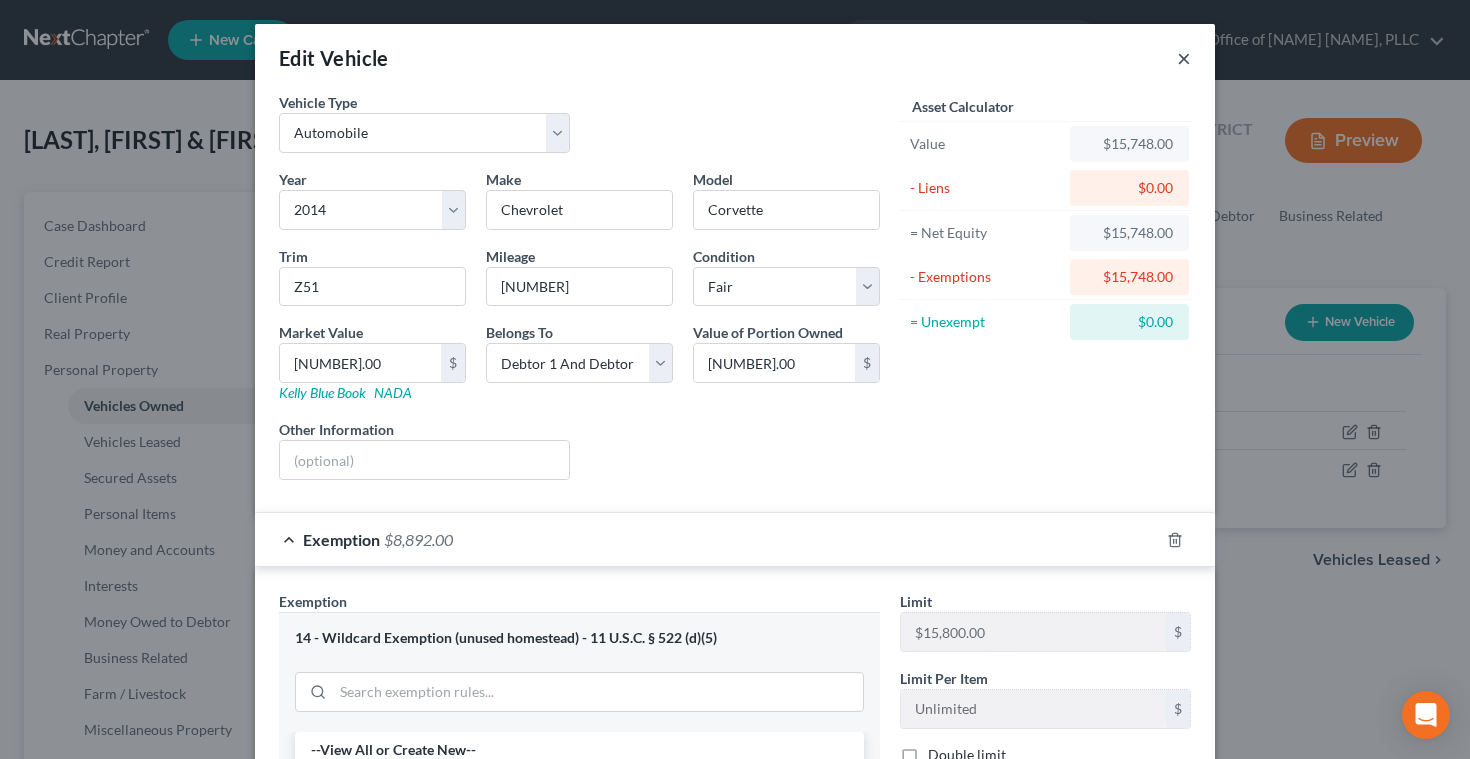 click on "×" at bounding box center (1184, 58) 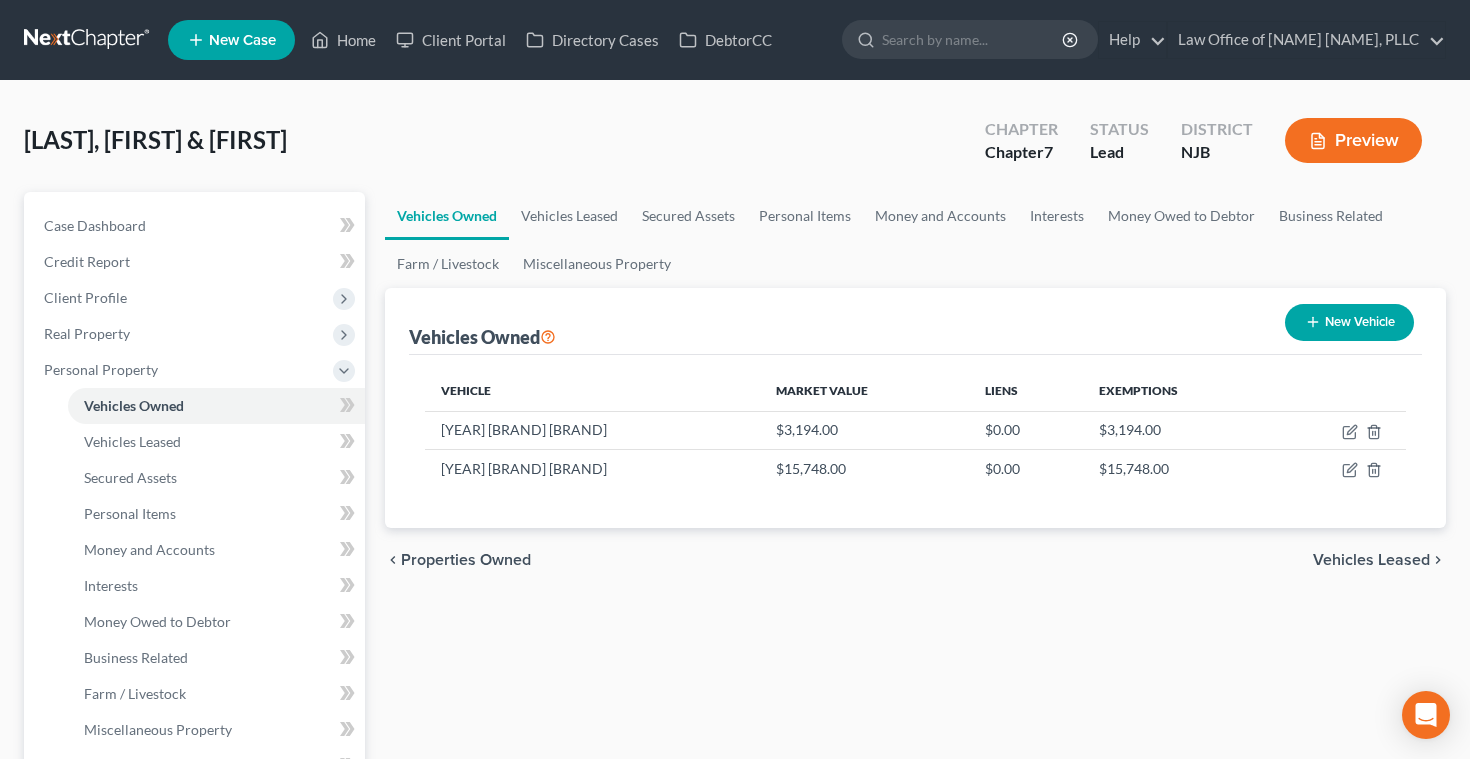 click on "Preview" at bounding box center [1353, 140] 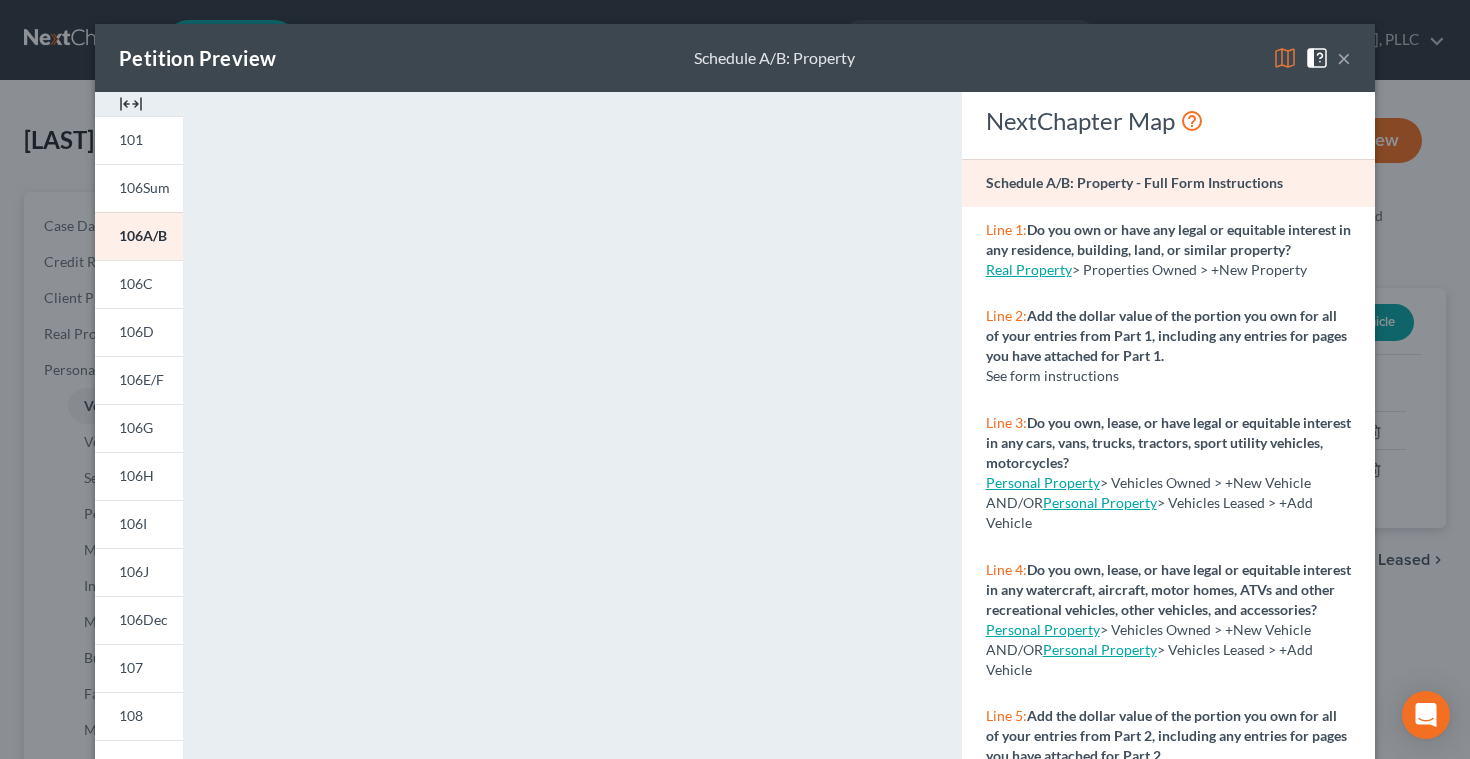 click on "Petition Preview Schedule A/B: Property ×" at bounding box center (735, 58) 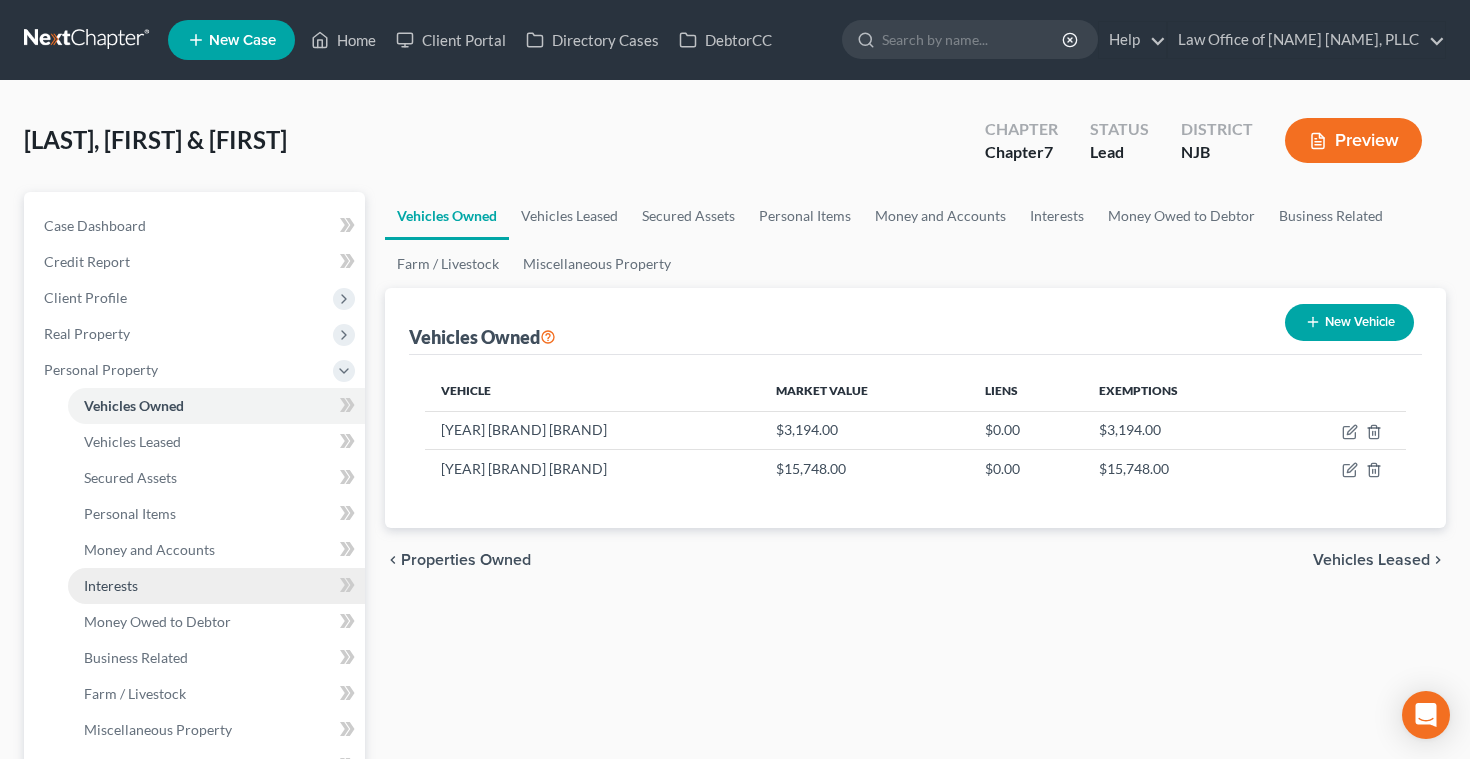click on "Interests" at bounding box center (111, 585) 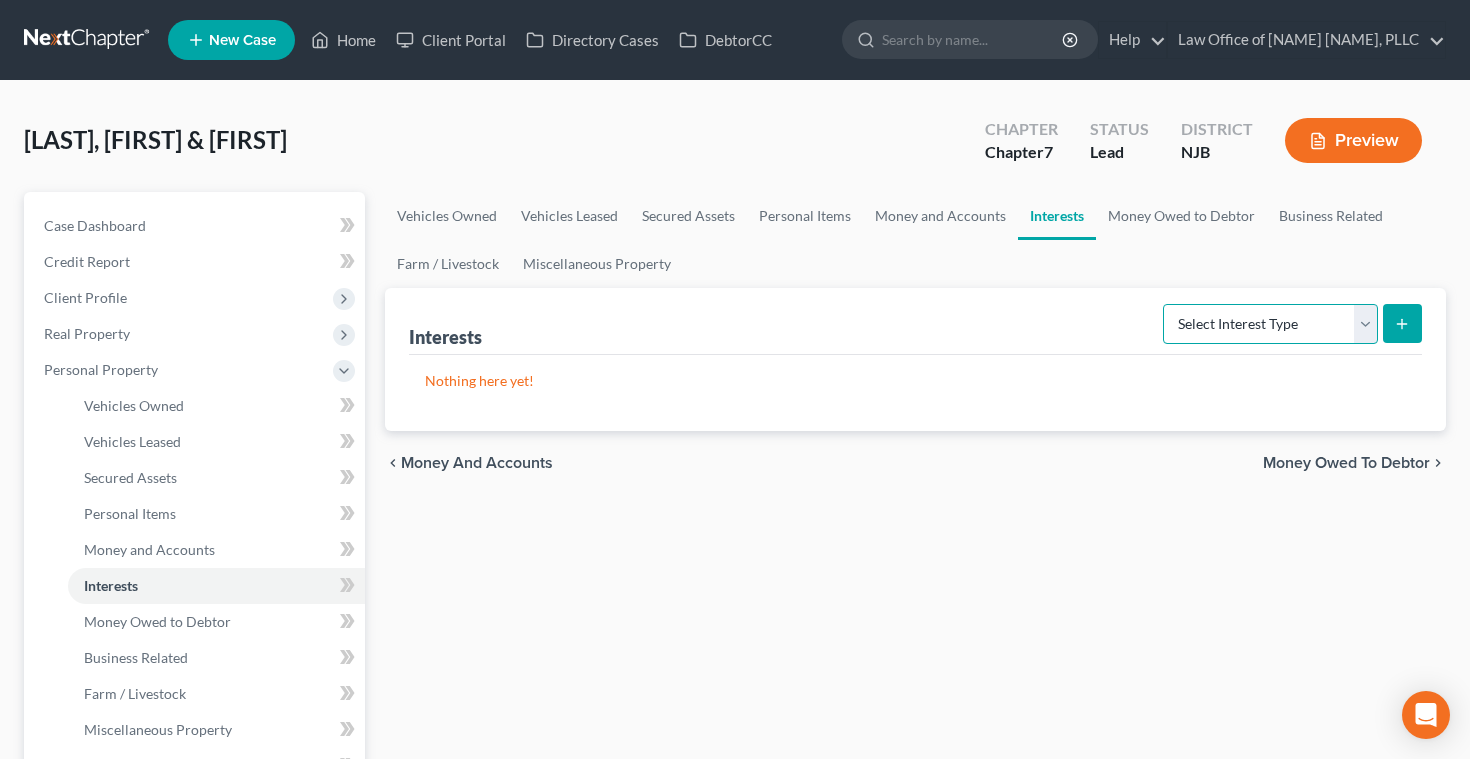 click on "Select Interest Type 401K Annuity Bond Education IRA Government Bond Government Pension Plan Incorporated Business IRA Joint Venture (Active) Joint Venture (Inactive) Keogh Mutual Fund Other Retirement Plan Partnership (Active) Partnership (Inactive) Pension Plan Stock Term Life Insurance Unincorporated Business Whole Life Insurance" at bounding box center (1270, 324) 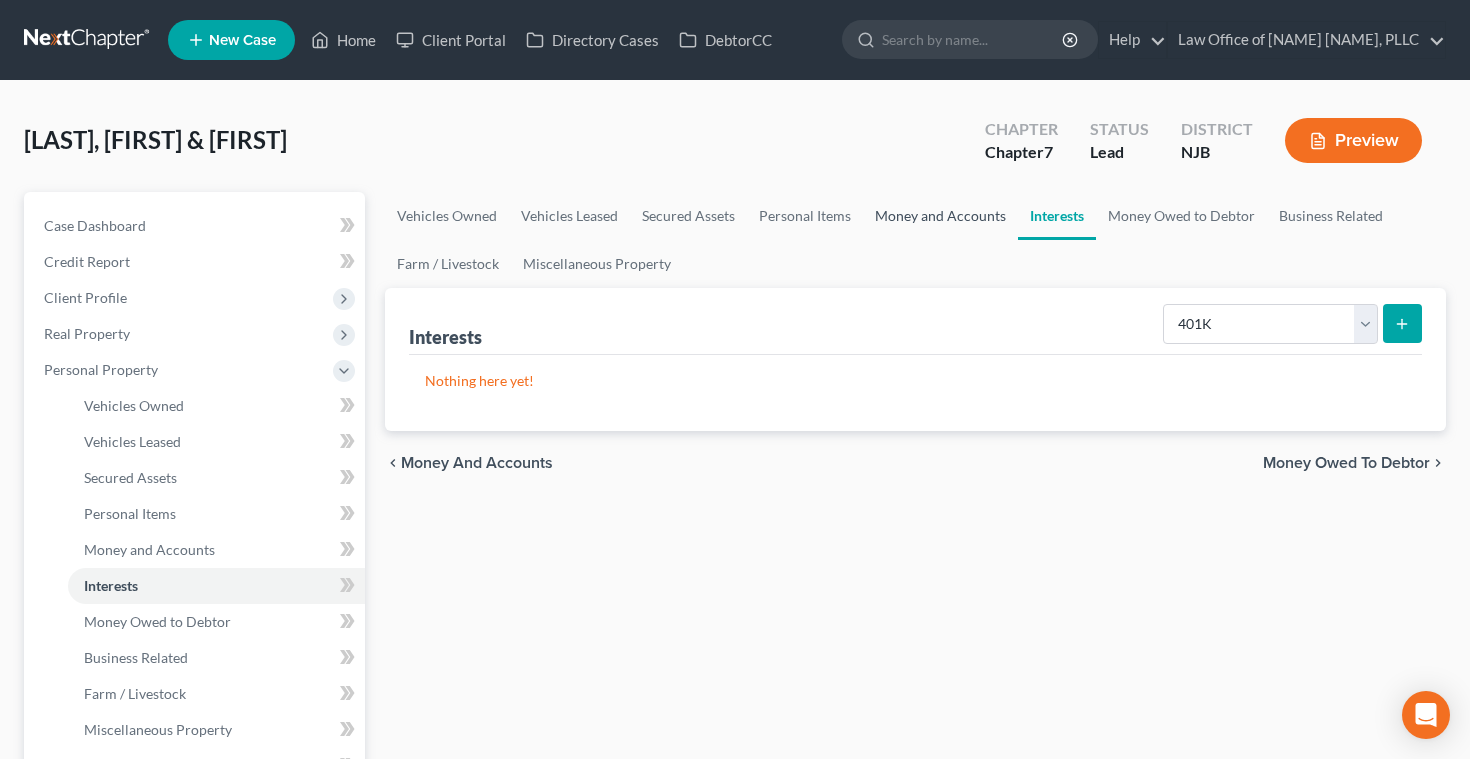 click on "Money and Accounts" at bounding box center [940, 216] 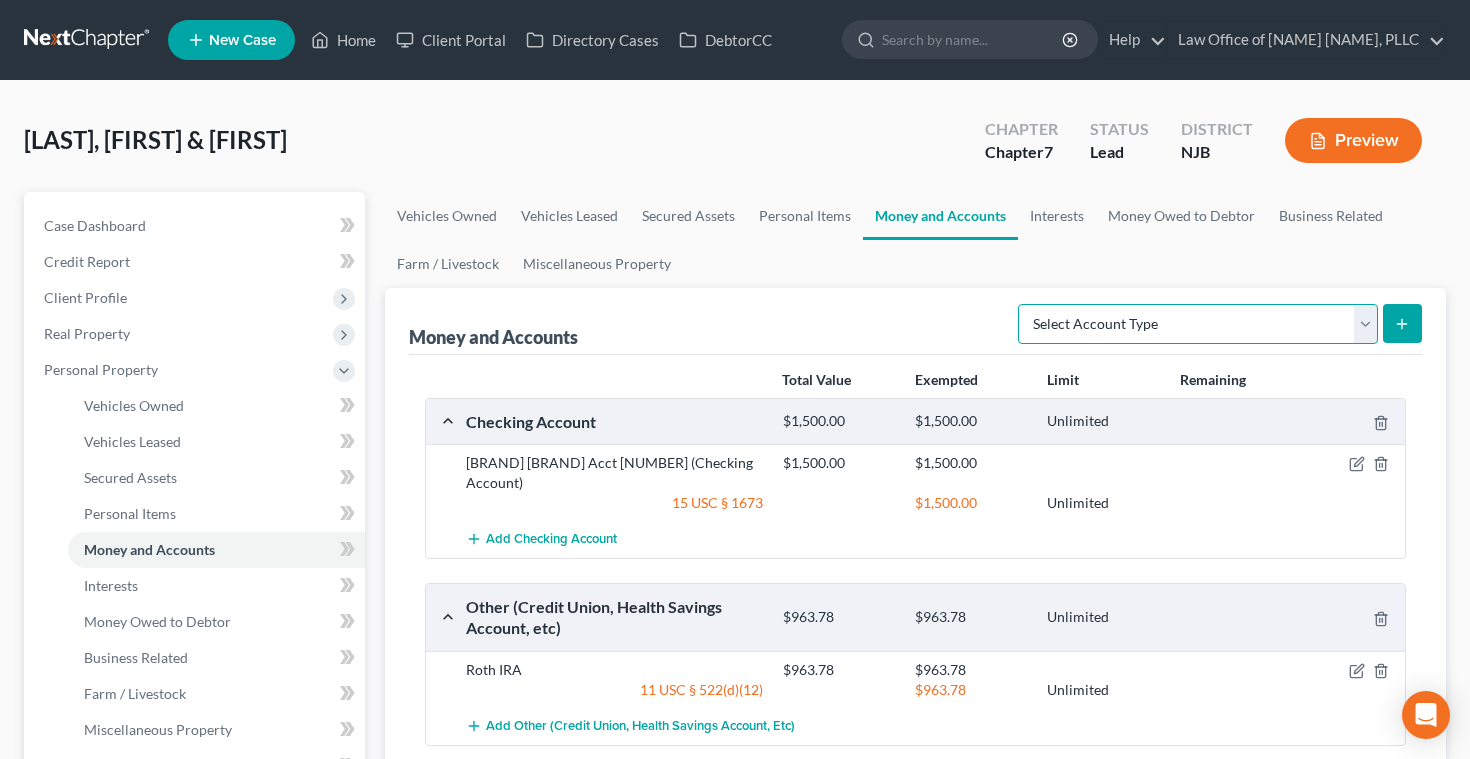click on "Select Account Type Brokerage Cash on Hand Certificates of Deposit Checking Account Money Market Other (Credit Union, Health Savings Account, etc) Safe Deposit Box Savings Account Security Deposits or Prepayments" at bounding box center (1198, 324) 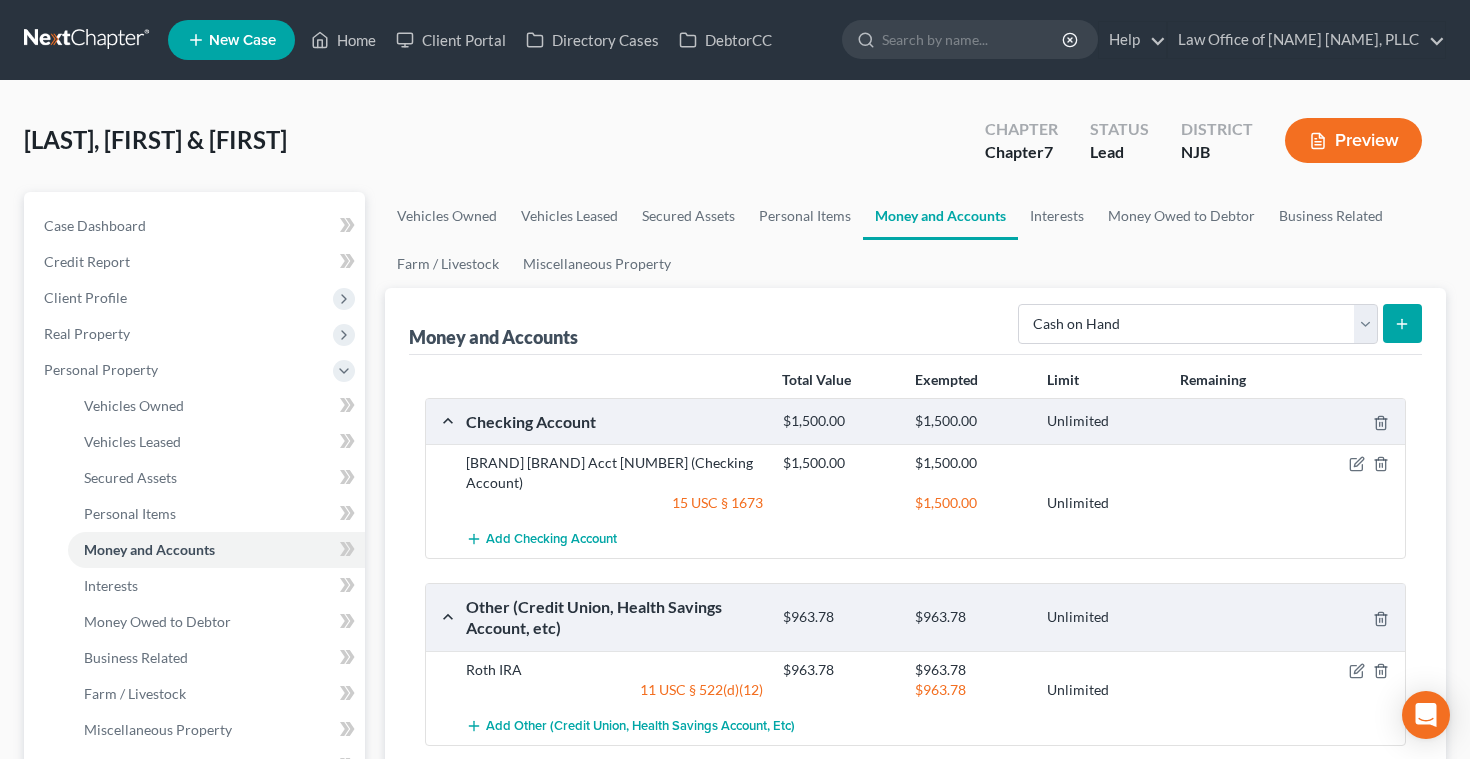 click 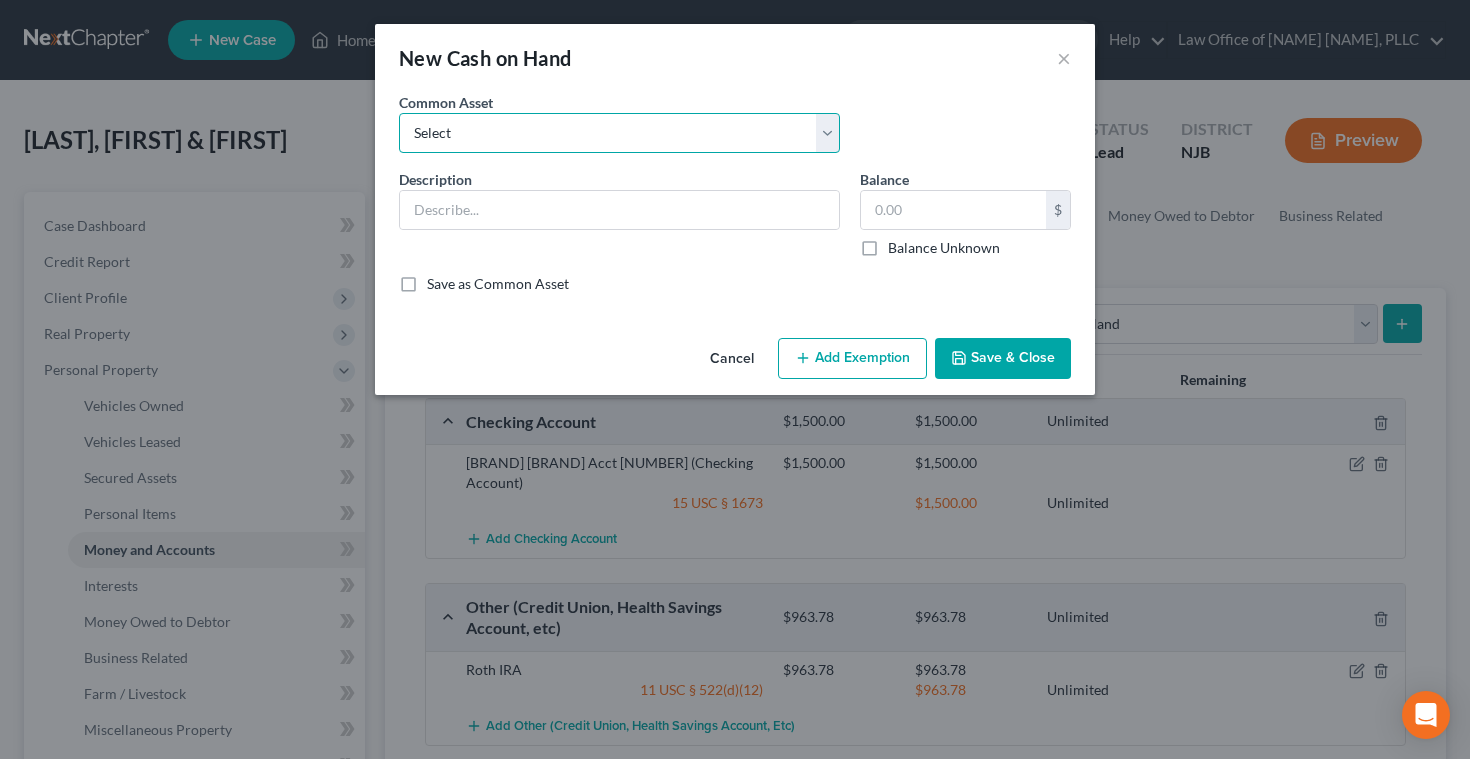 click on "Select Petty cash for living expenses" at bounding box center [619, 133] 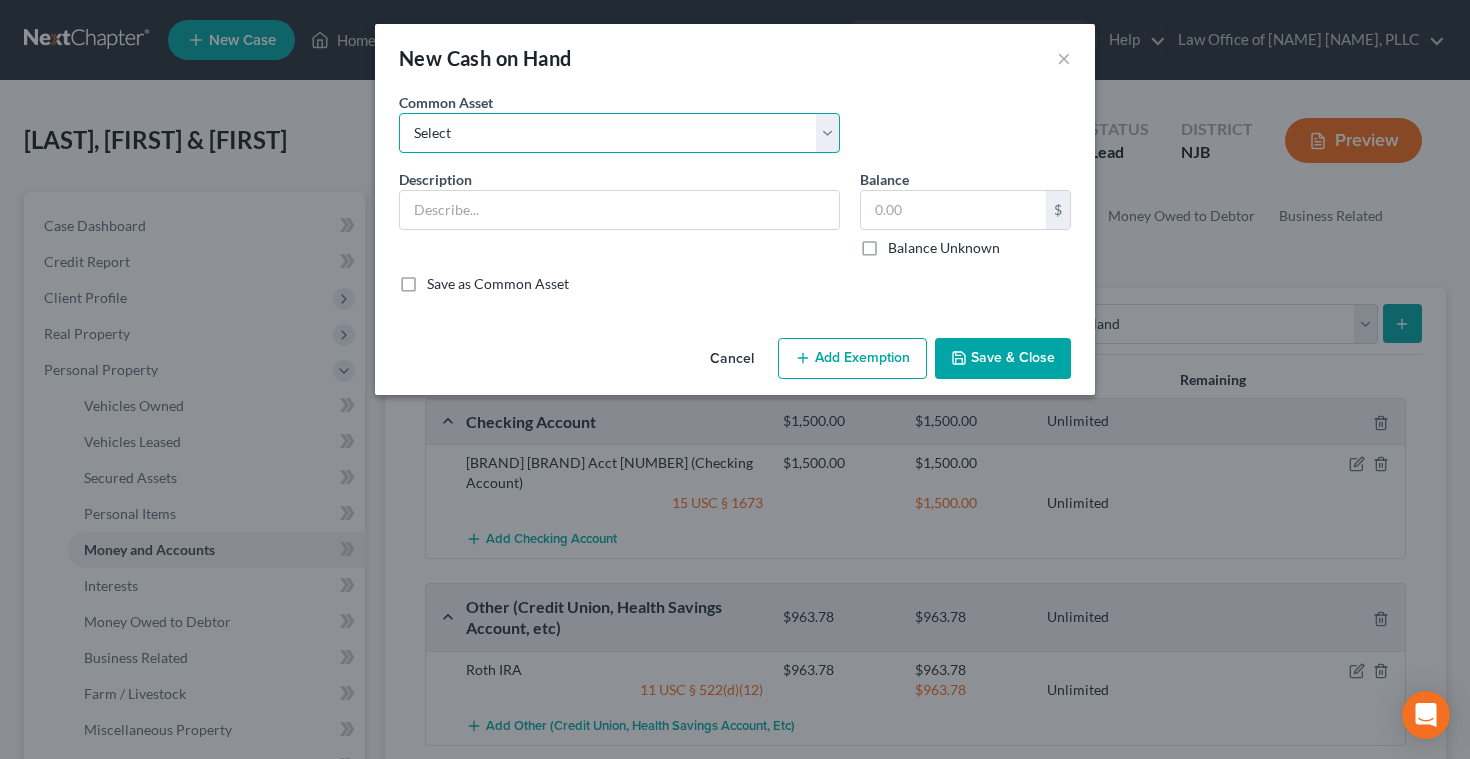 select on "0" 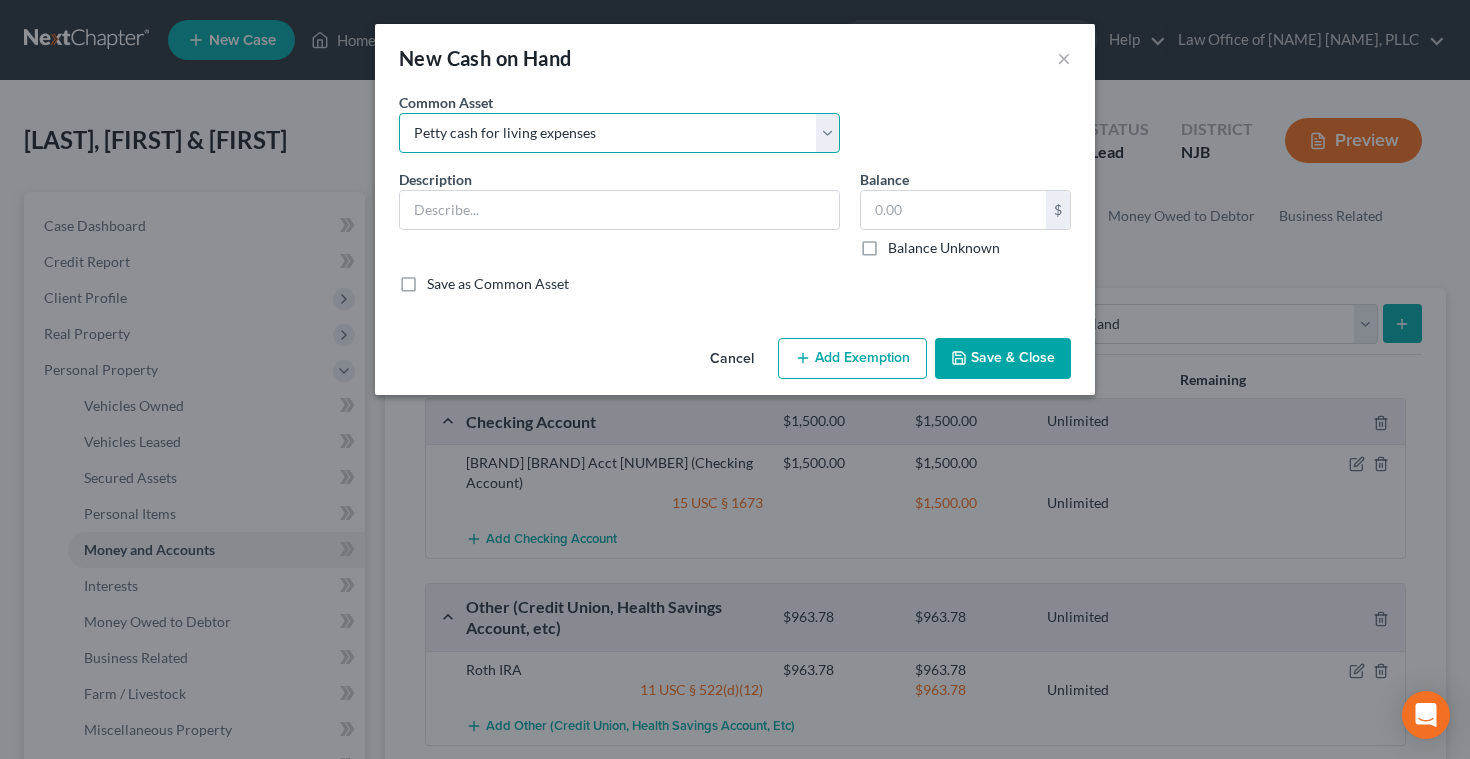 type on "Petty cash for living expenses" 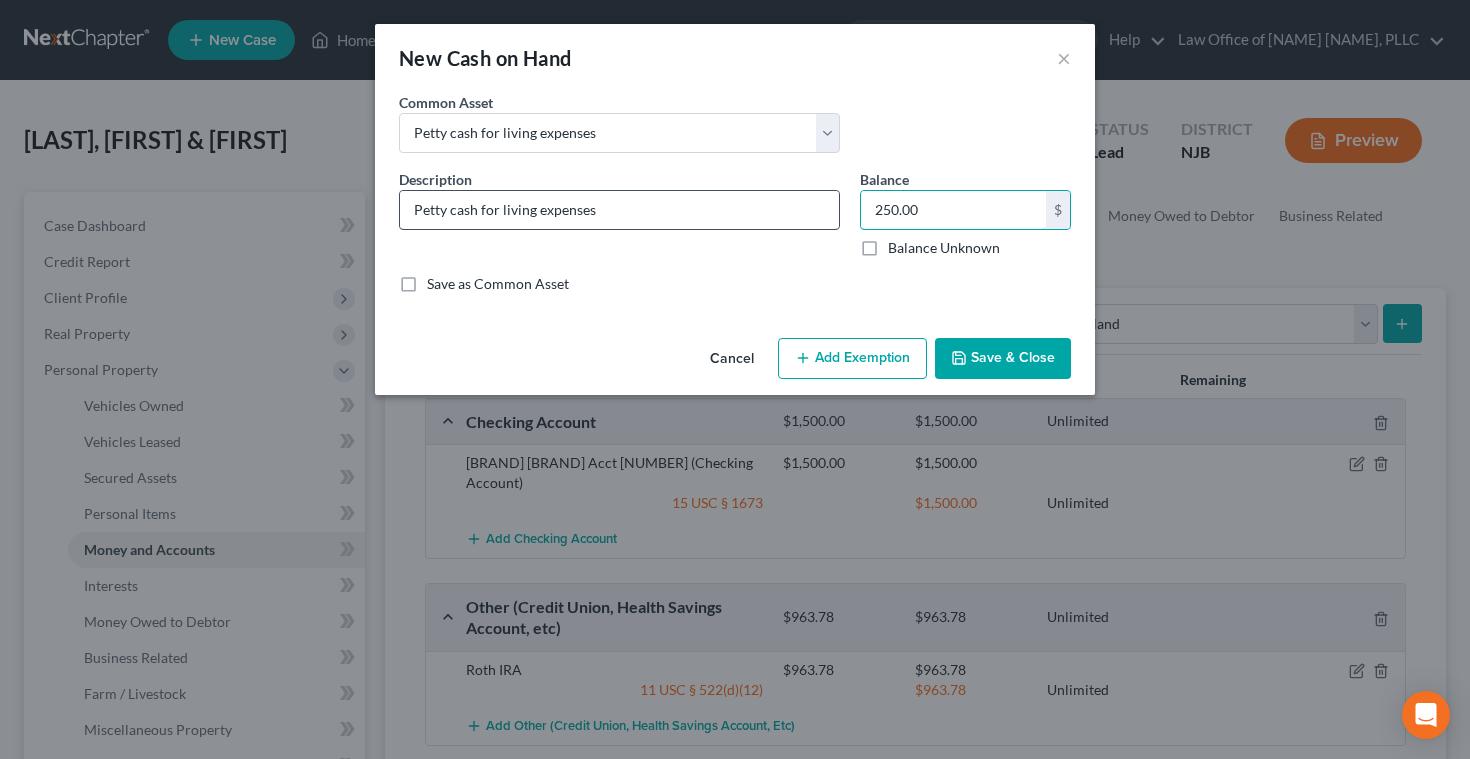 drag, startPoint x: 938, startPoint y: 214, endPoint x: 816, endPoint y: 199, distance: 122.91867 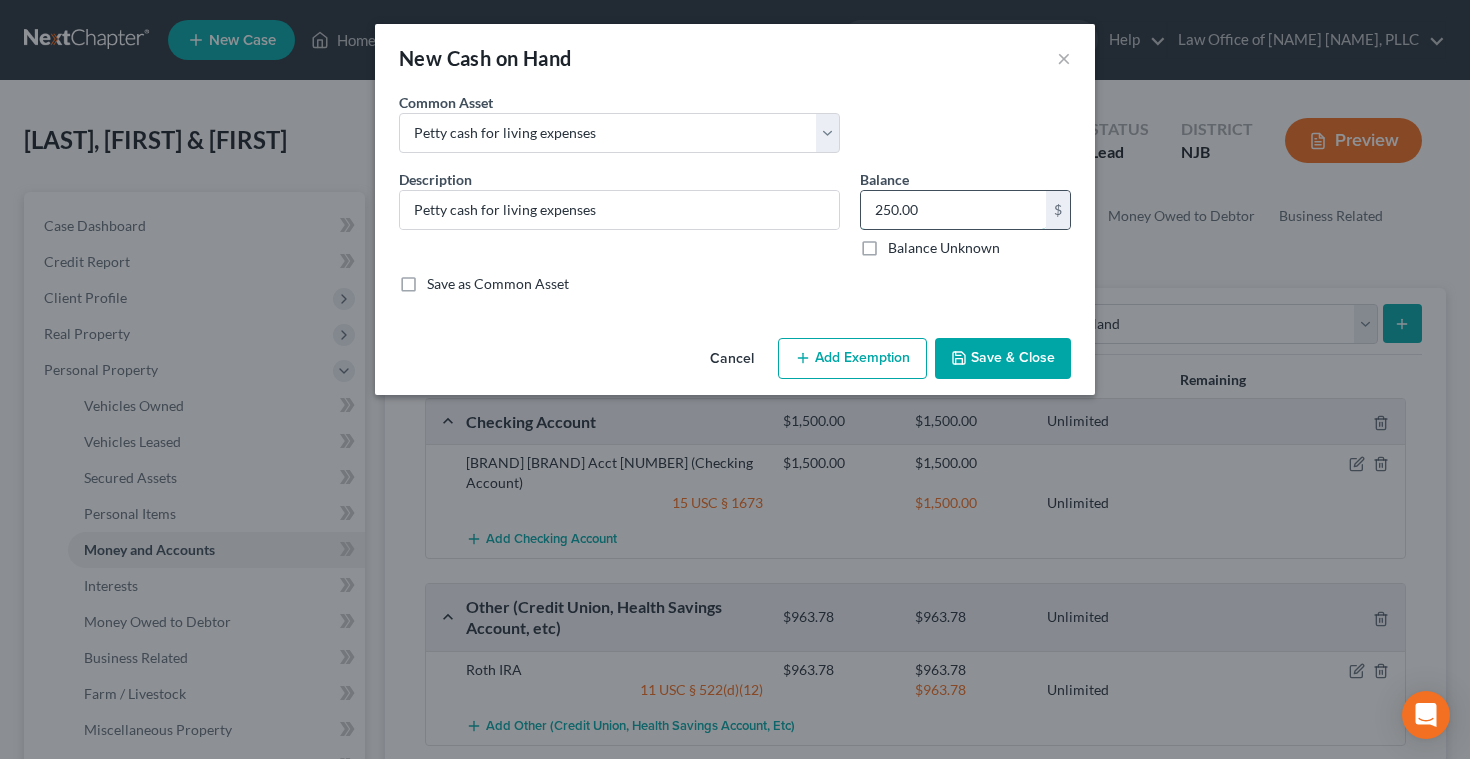 click on "250.00" at bounding box center (953, 210) 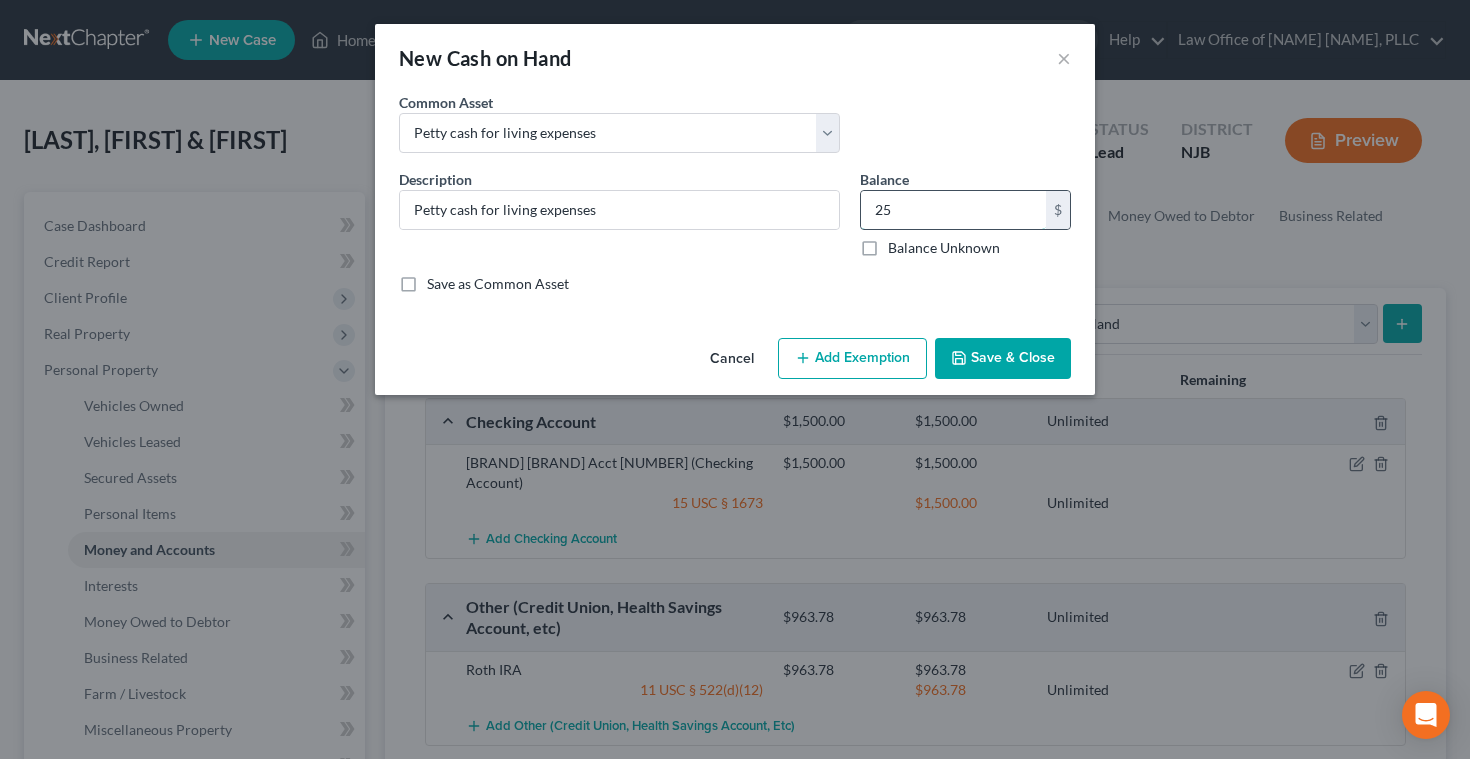 type on "2" 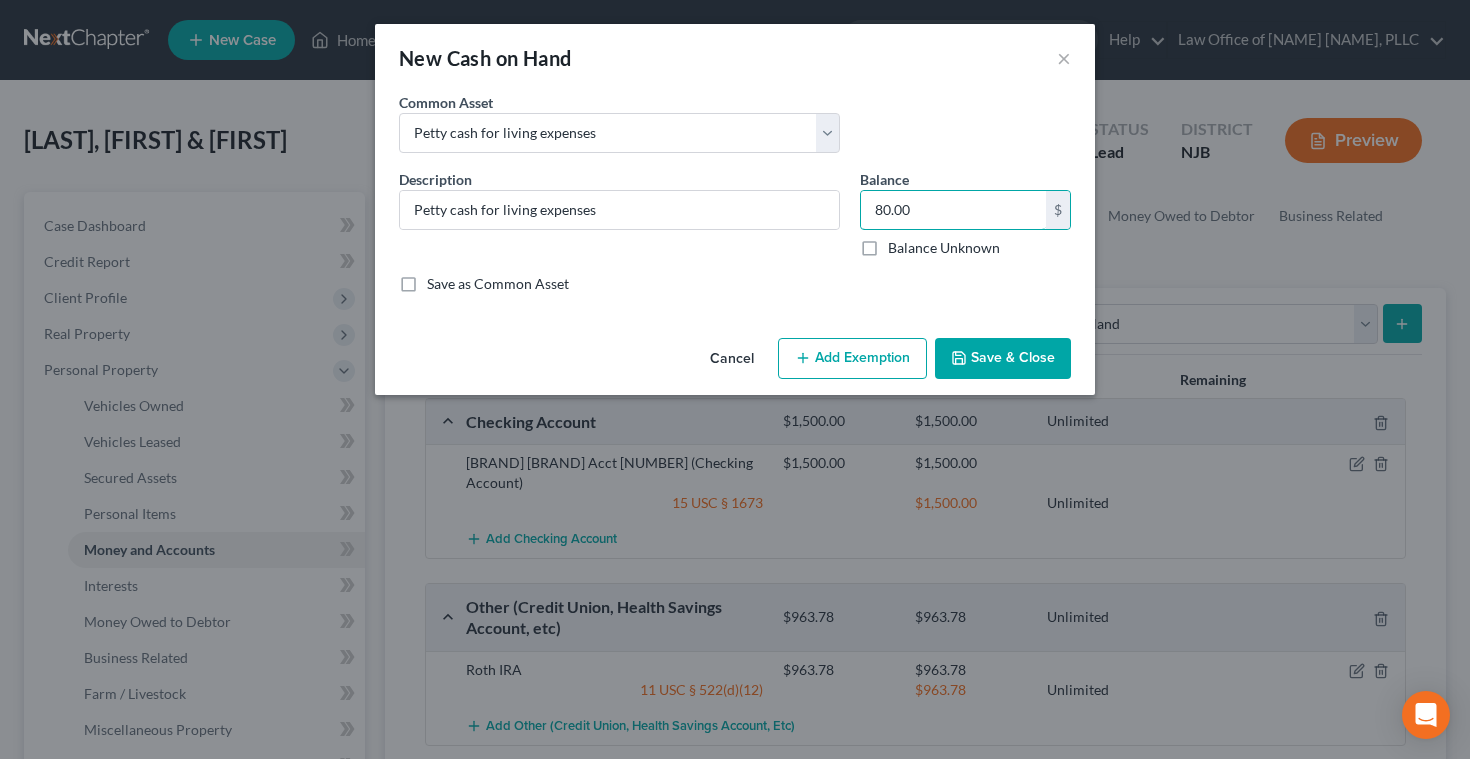 type on "80.00" 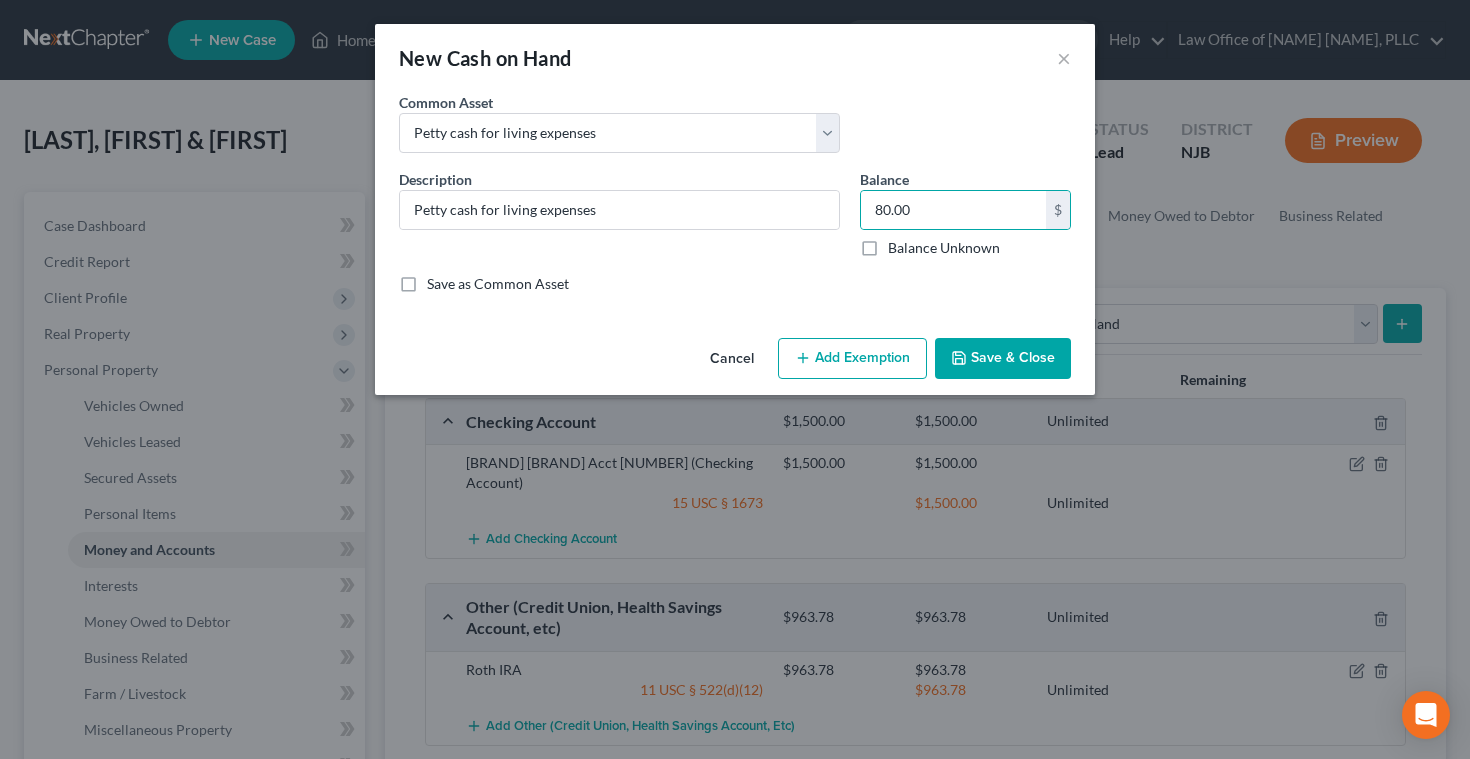 click on "Add Exemption" at bounding box center [852, 359] 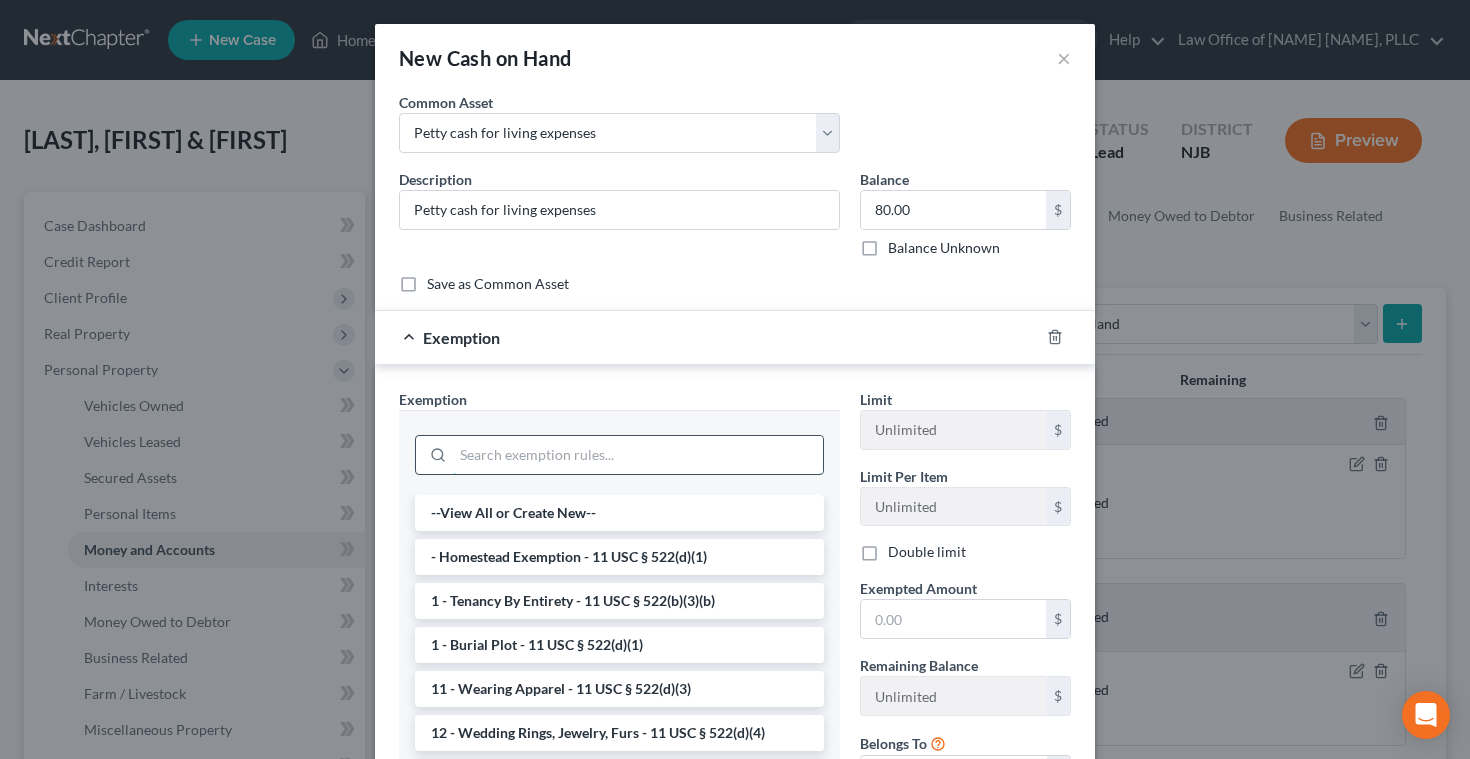 click at bounding box center [638, 455] 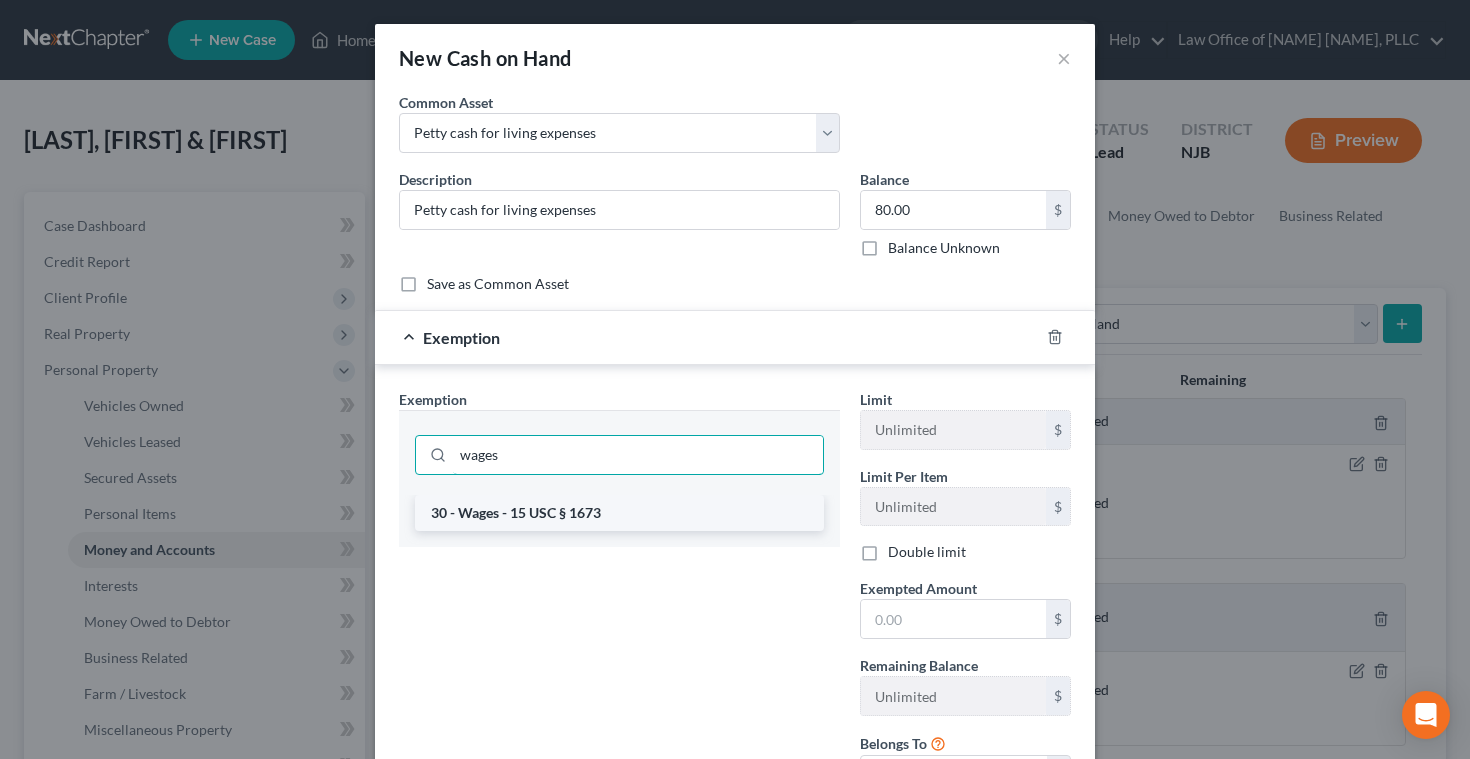 type on "wages" 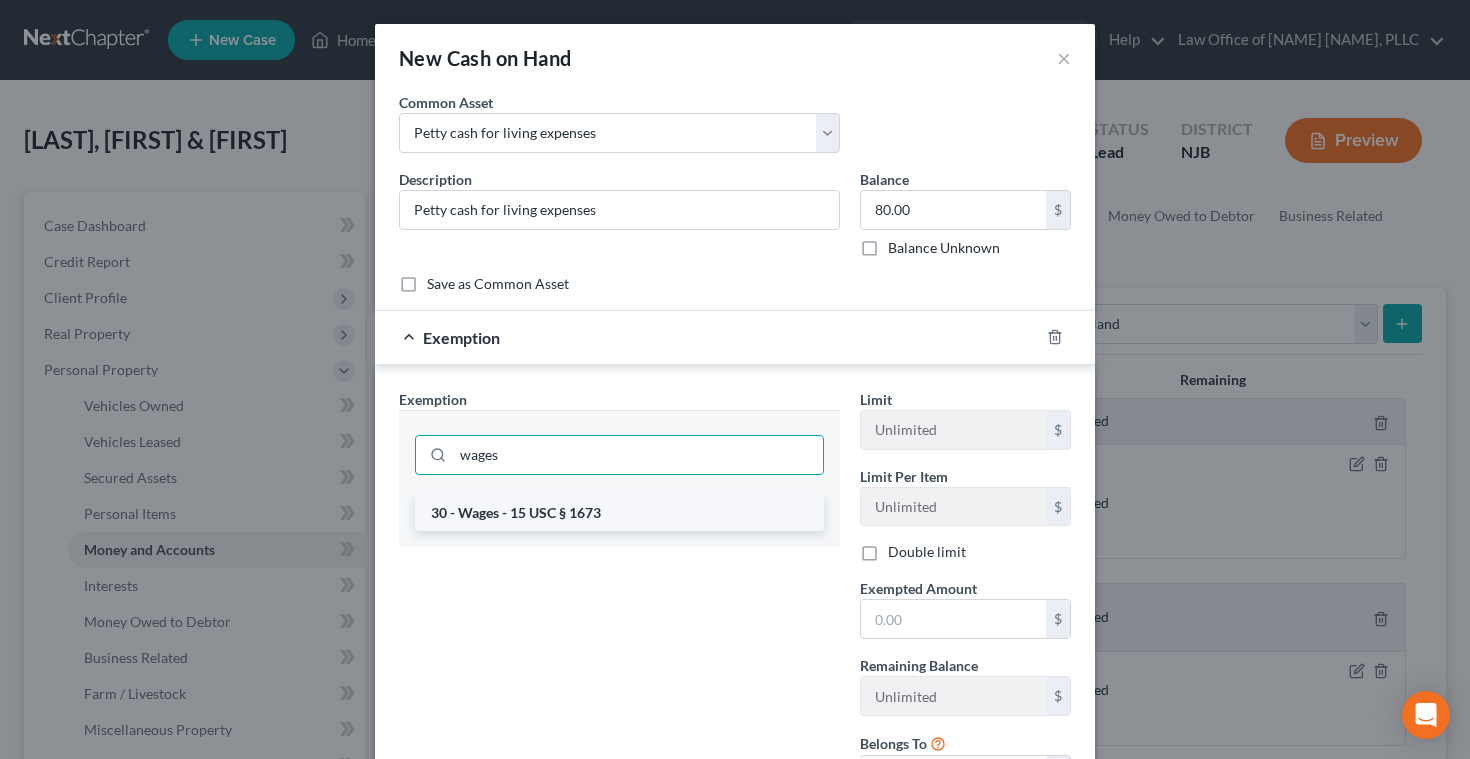 click on "30 - Wages - 15 USC § 1673" at bounding box center (619, 513) 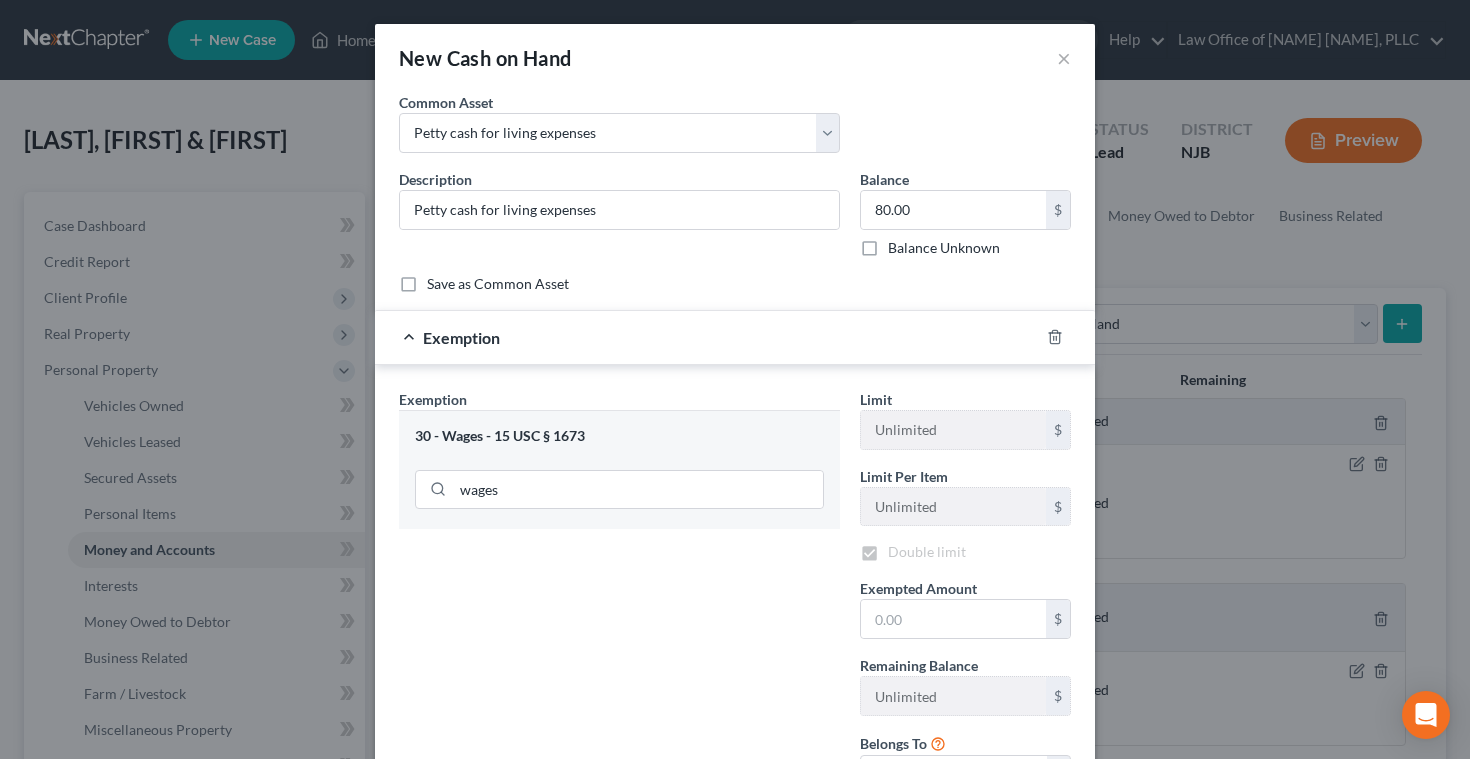 checkbox on "true" 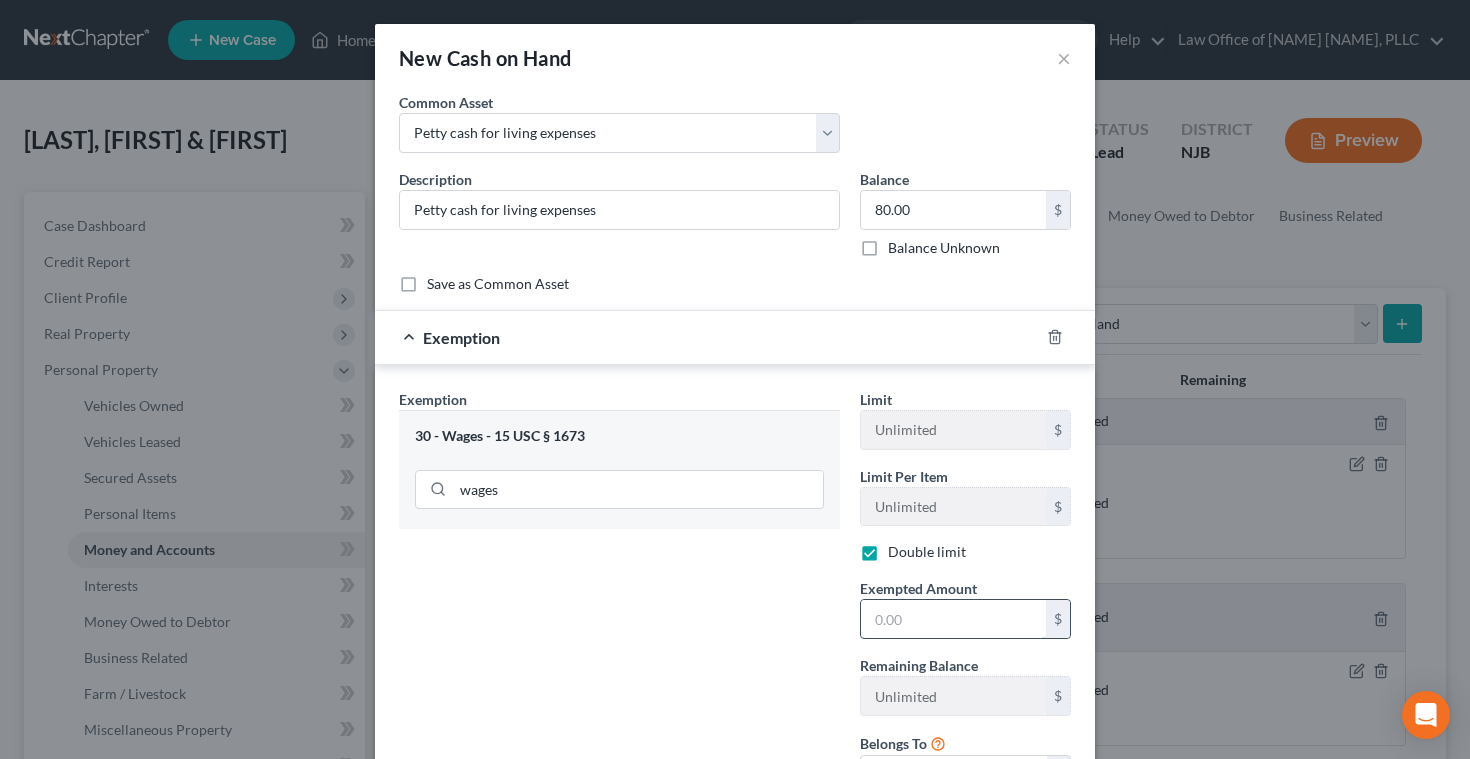 click at bounding box center (953, 619) 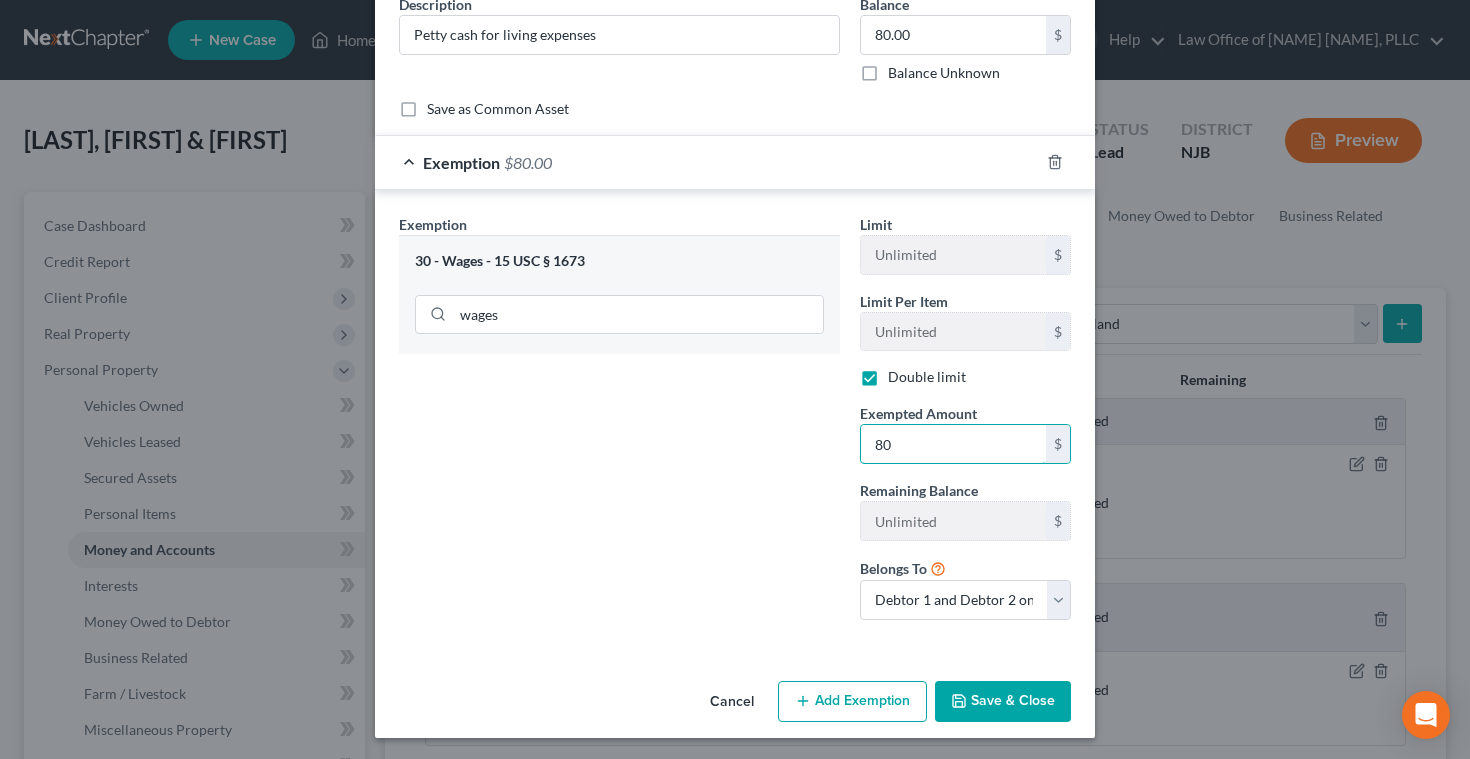 scroll, scrollTop: 178, scrollLeft: 0, axis: vertical 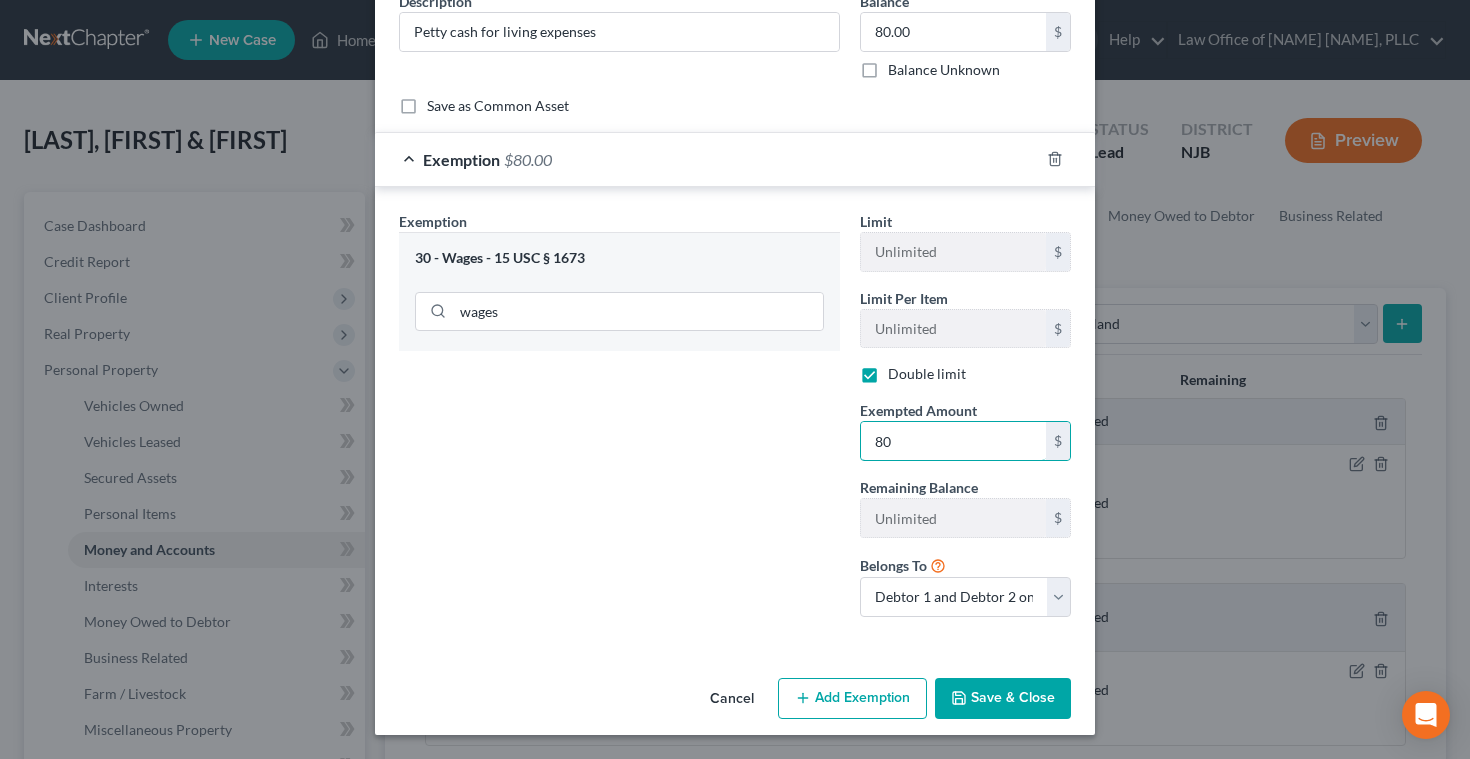 type on "80" 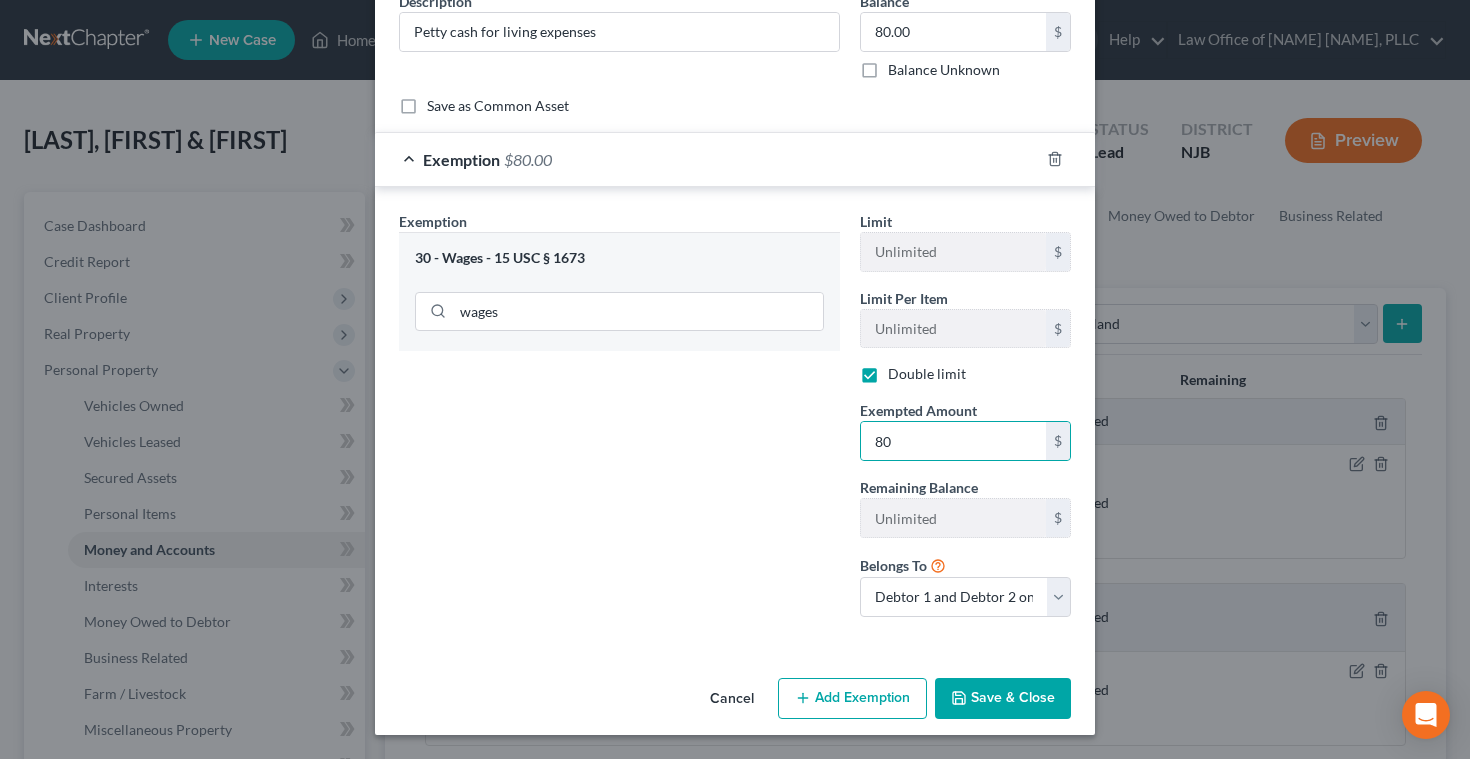 click on "Exemption Set must be selected for CA.
Exemption
*
30 - Wages - 15 USC § 1673         wages" at bounding box center [619, 422] 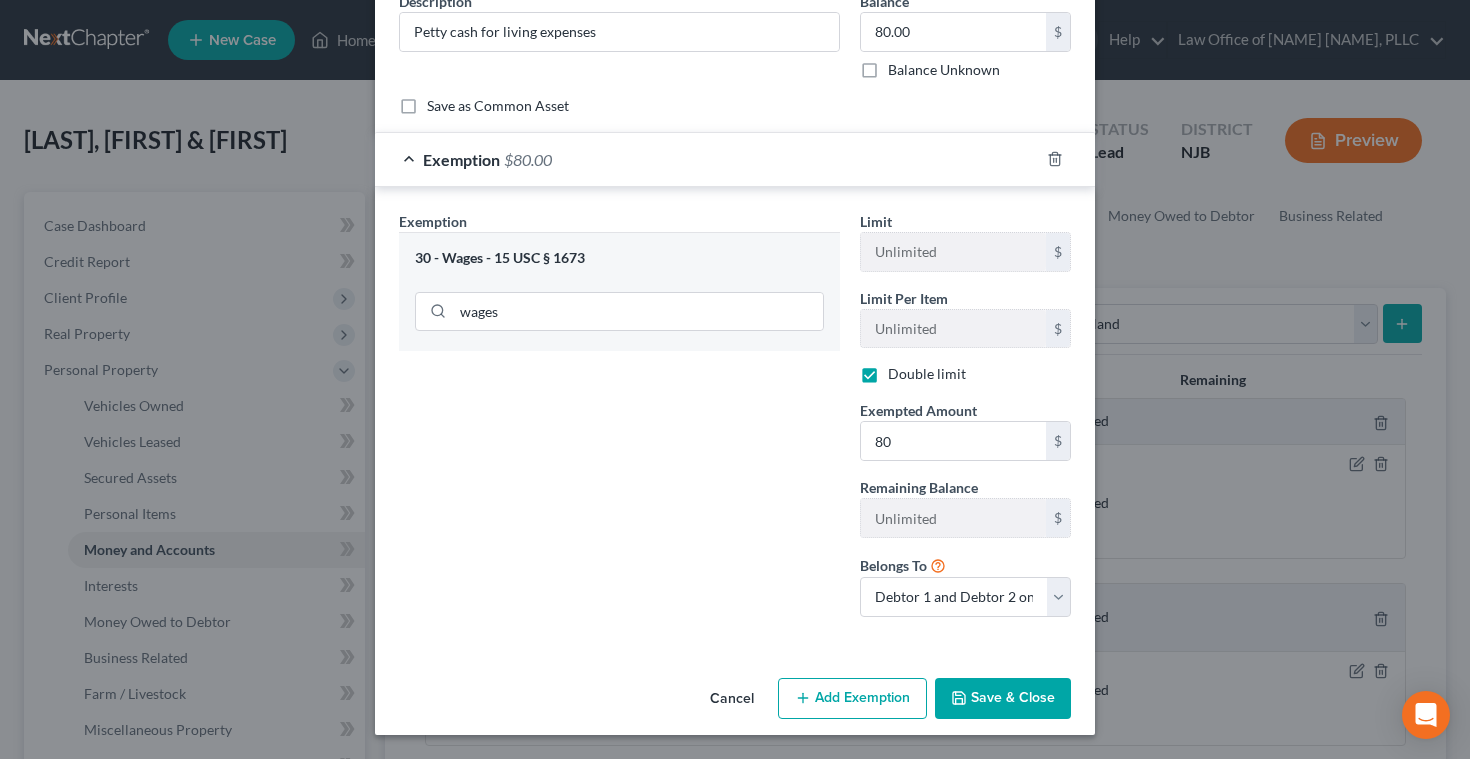 click on "Save & Close" at bounding box center (1003, 699) 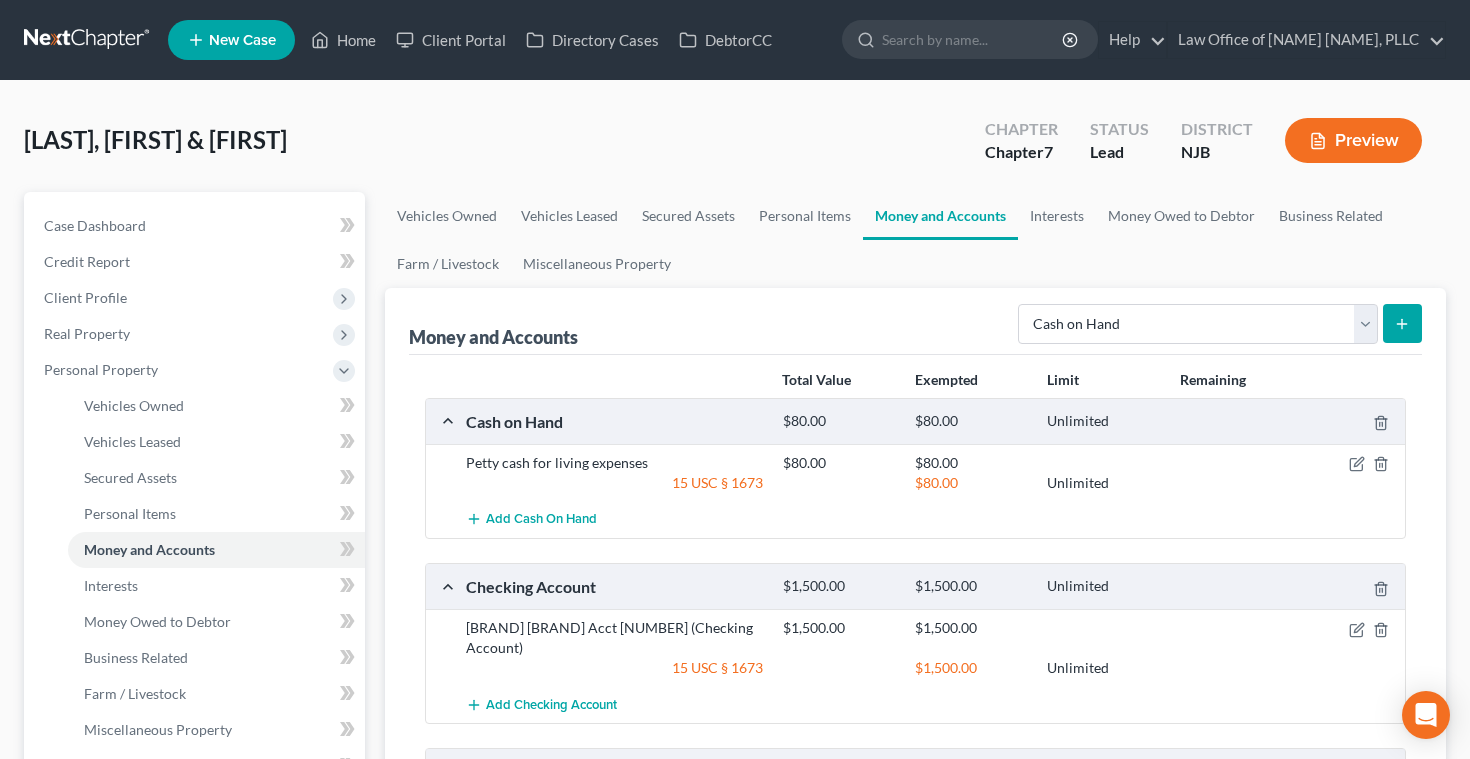 click on "Preview" at bounding box center [1353, 140] 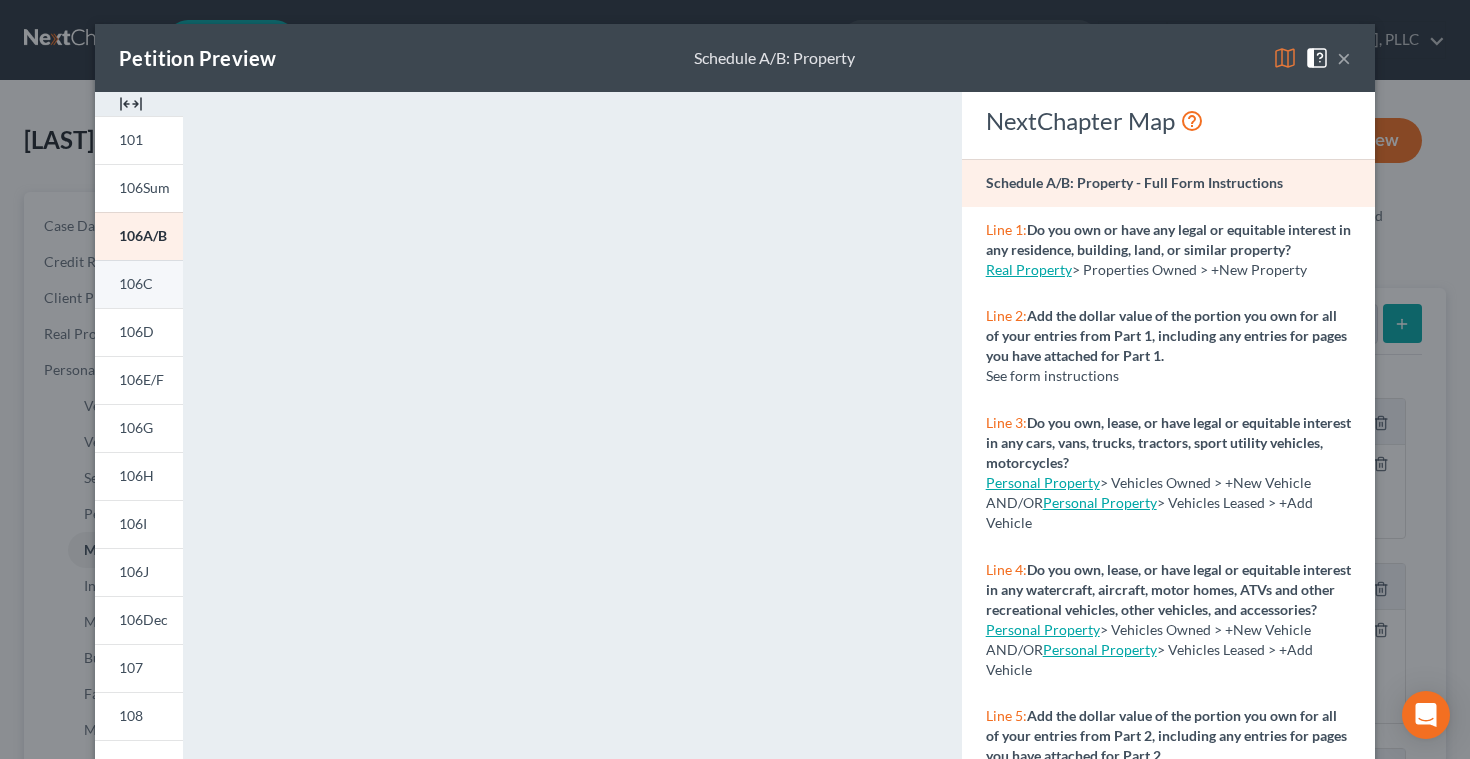 click on "106C" at bounding box center (136, 283) 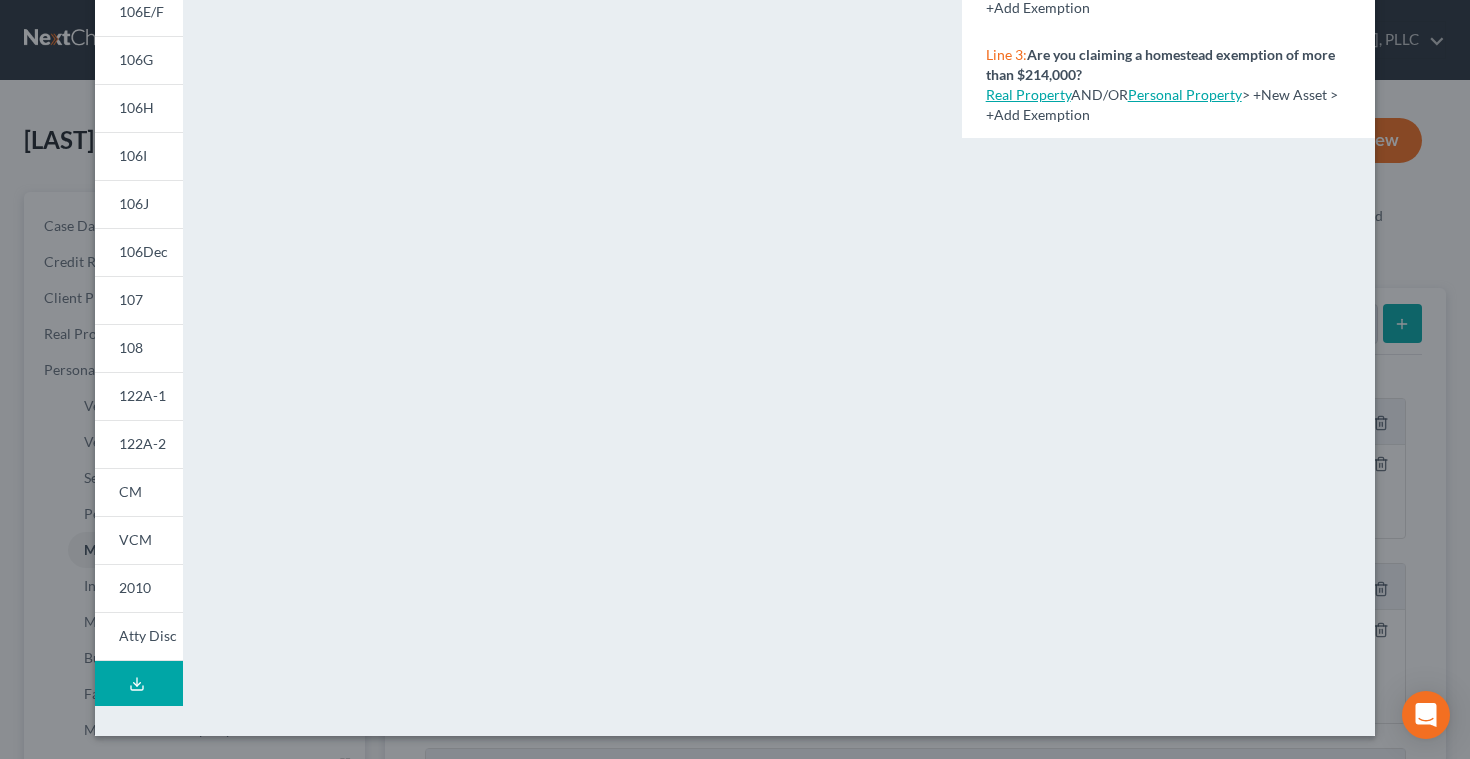 scroll, scrollTop: 0, scrollLeft: 0, axis: both 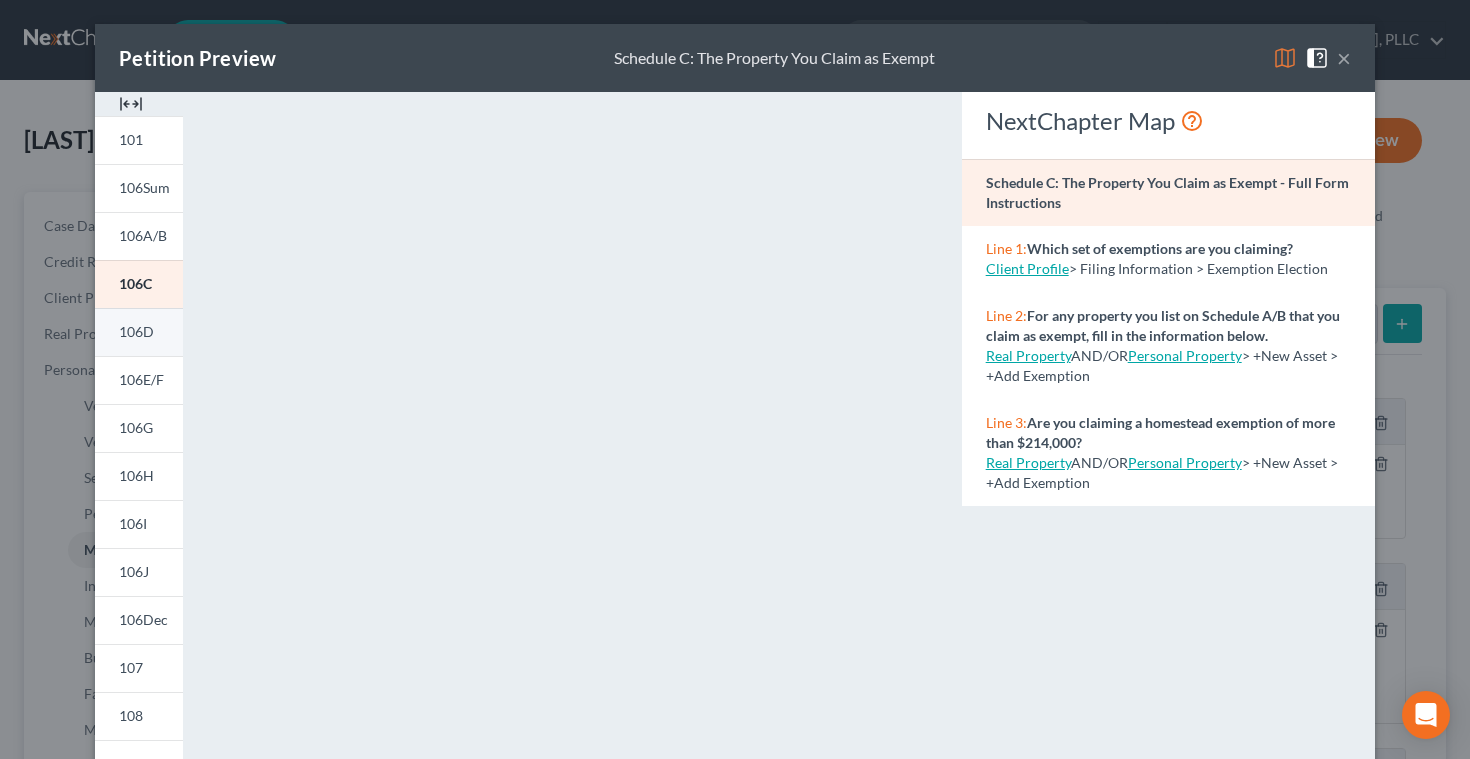 click on "106D" at bounding box center [136, 331] 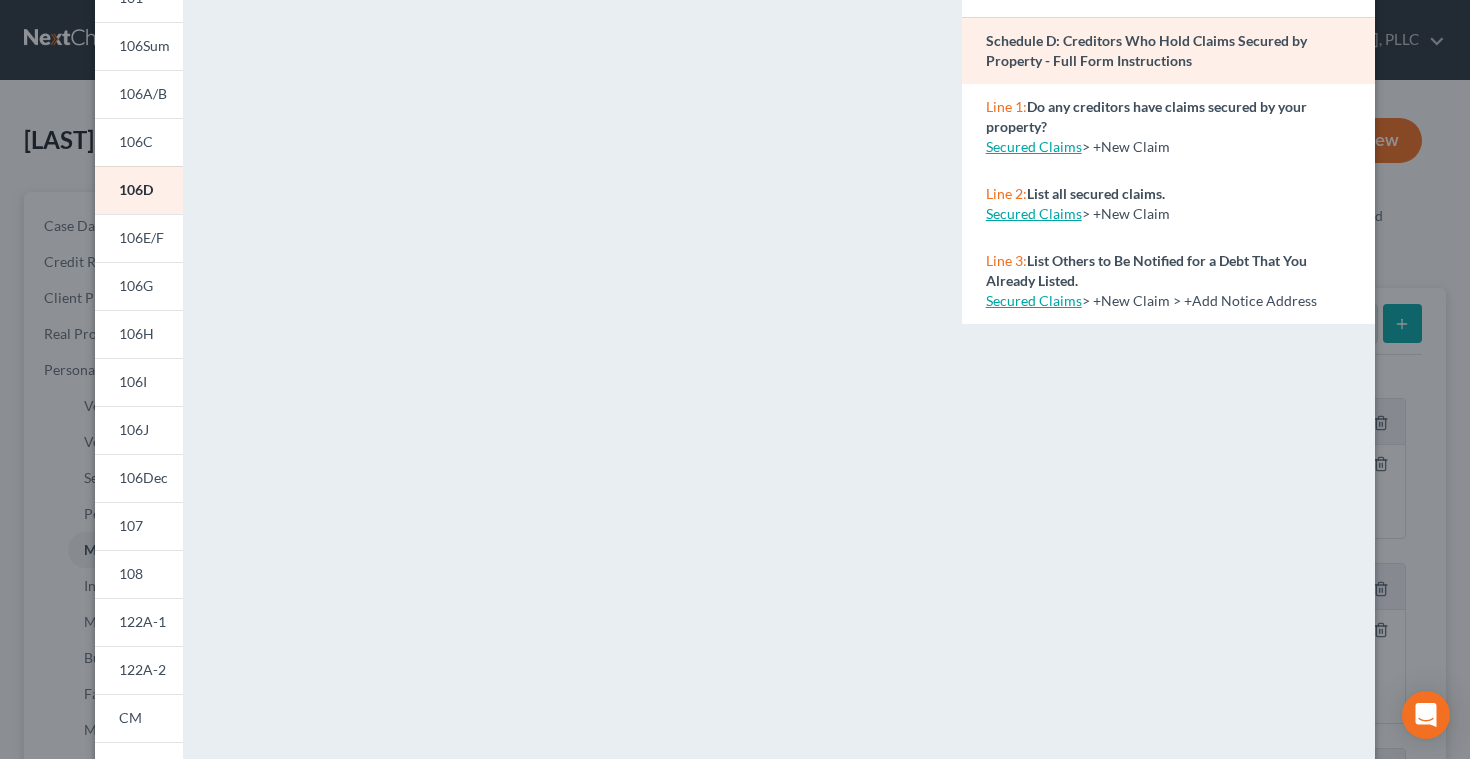 scroll, scrollTop: 0, scrollLeft: 0, axis: both 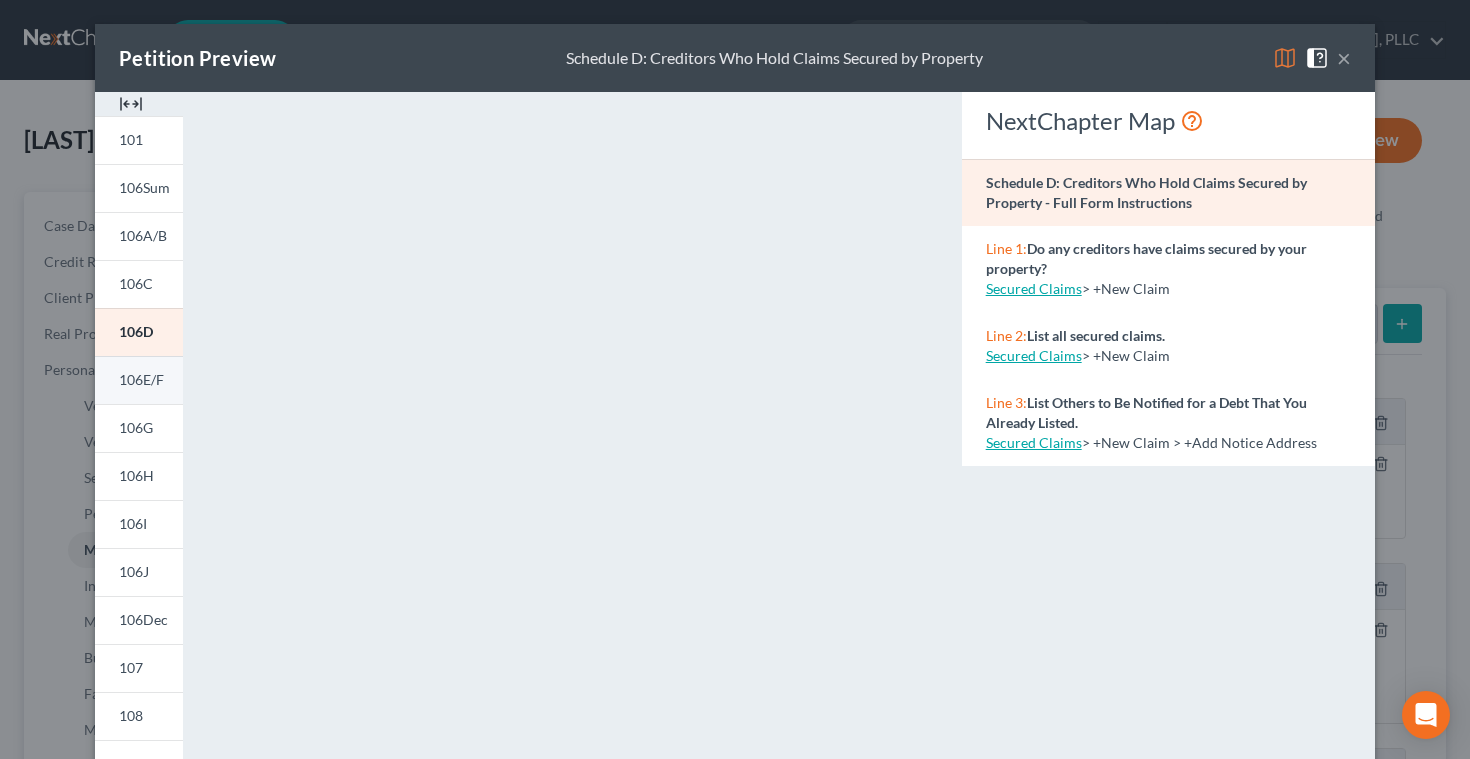click on "106E/F" at bounding box center [141, 379] 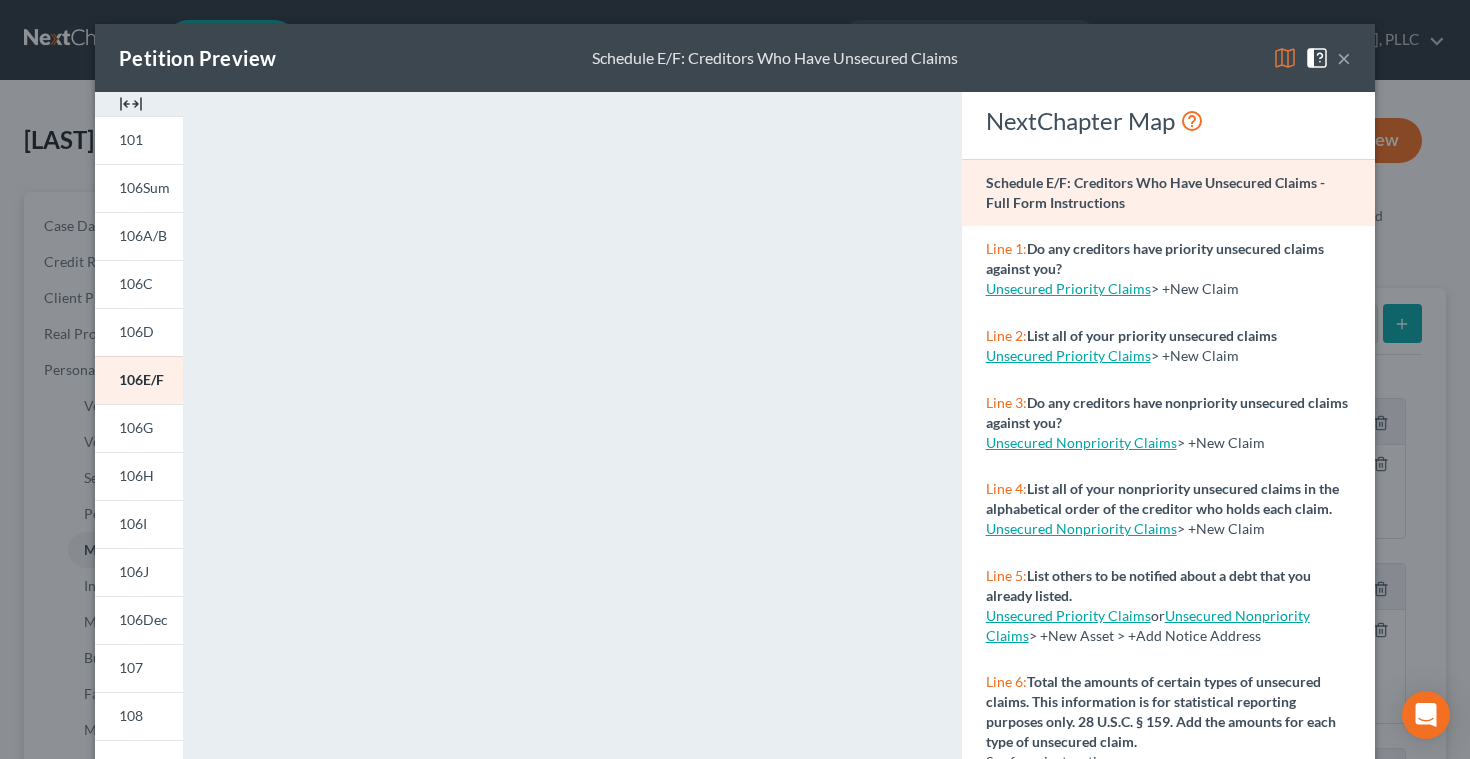 click at bounding box center [1321, 56] 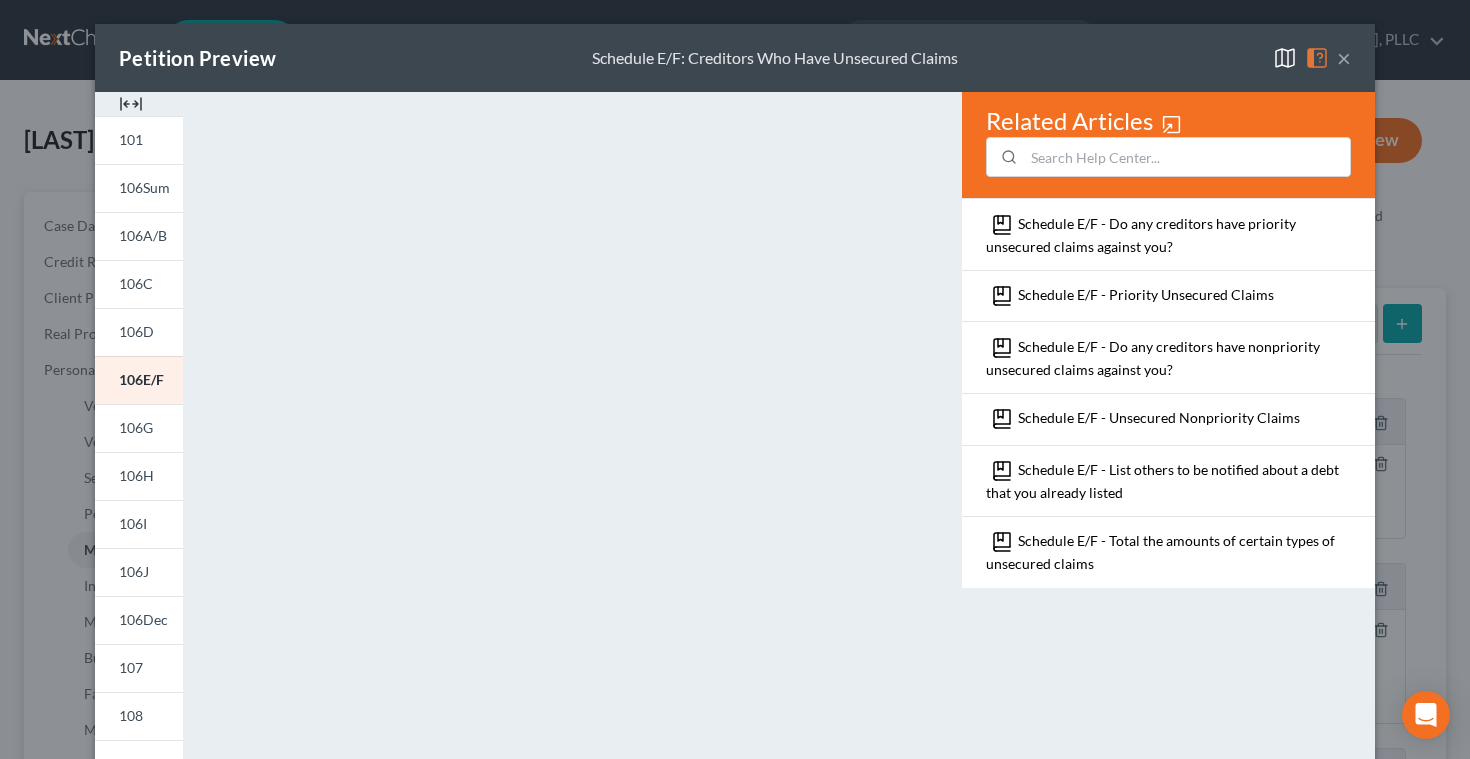 click on "×" at bounding box center (1344, 58) 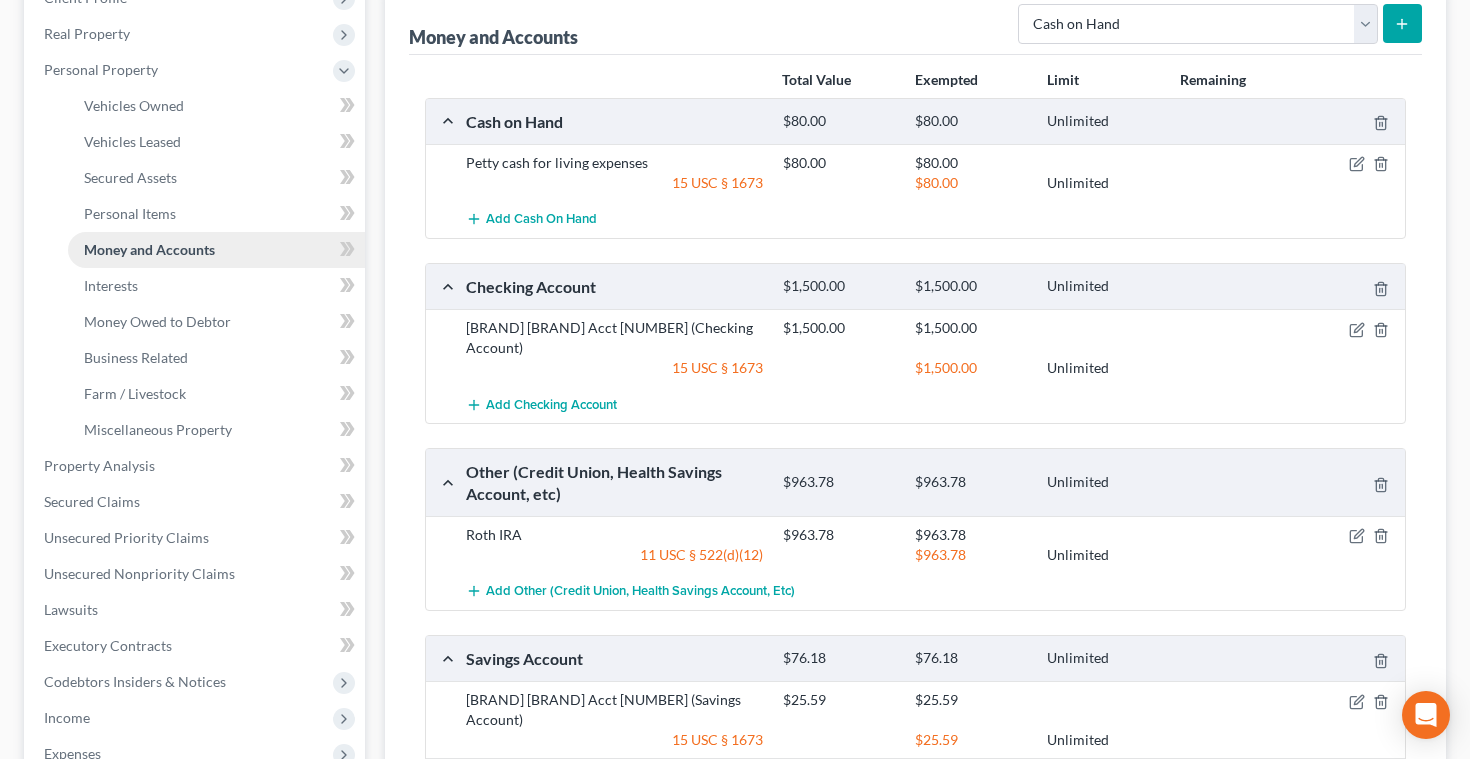 scroll, scrollTop: 311, scrollLeft: 0, axis: vertical 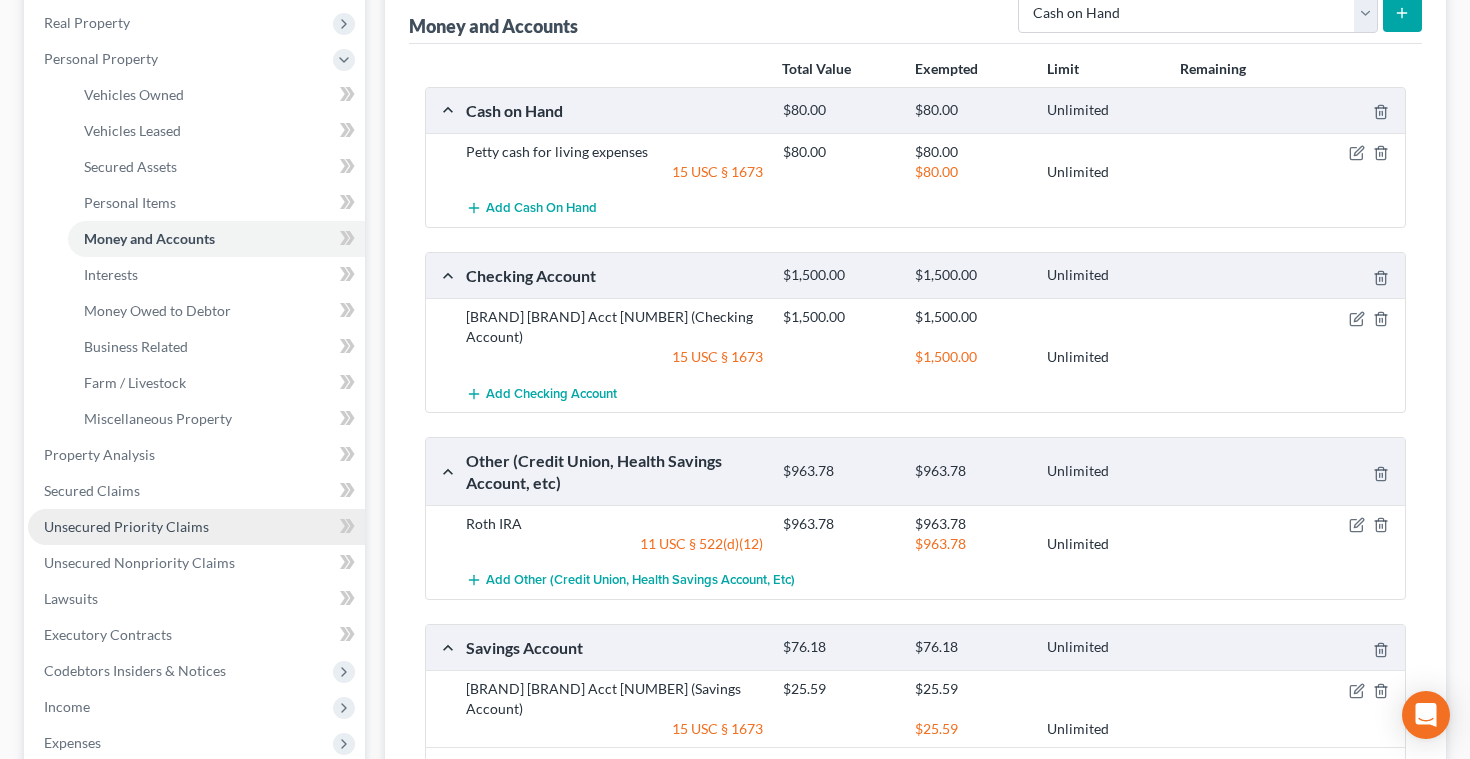 click on "Unsecured Priority Claims" at bounding box center (126, 526) 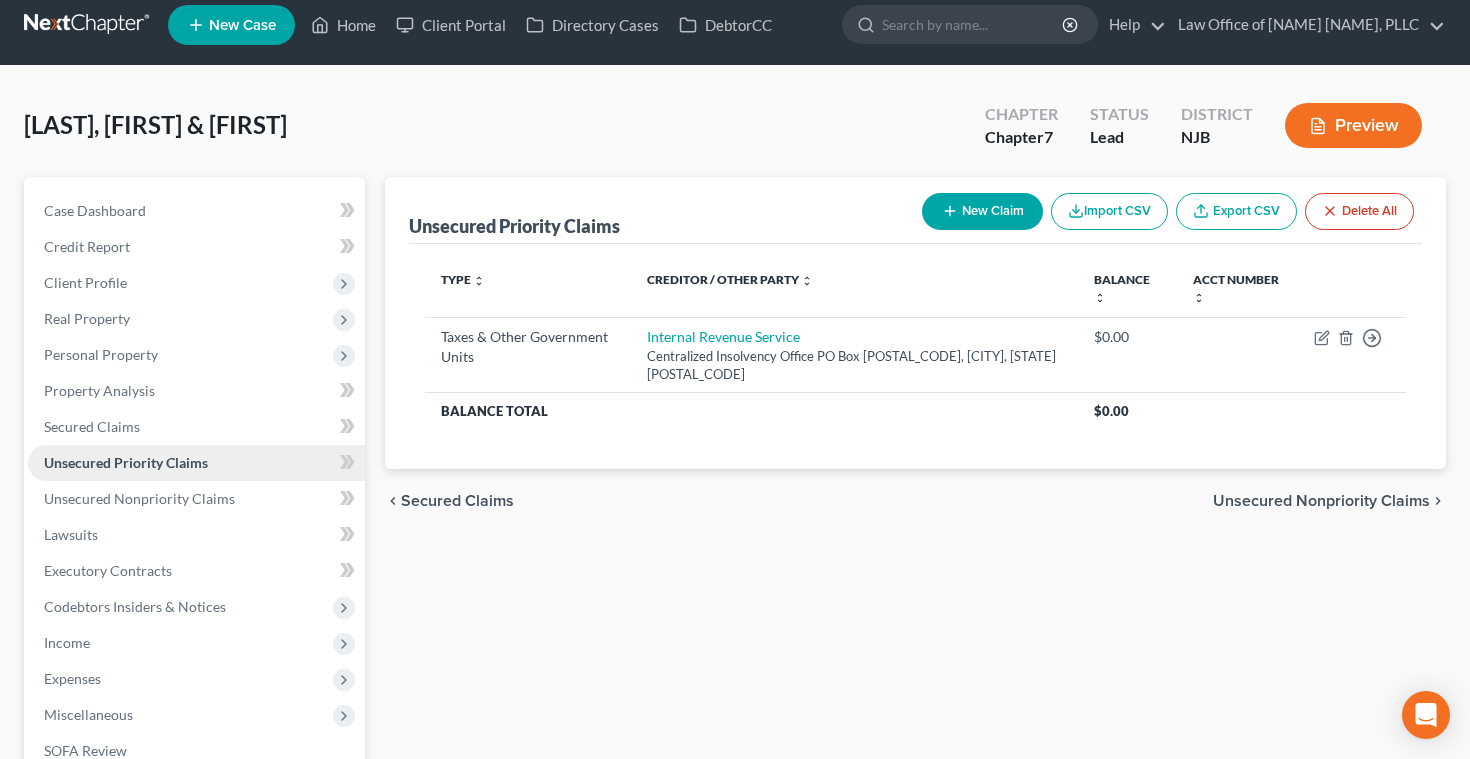 scroll, scrollTop: 0, scrollLeft: 0, axis: both 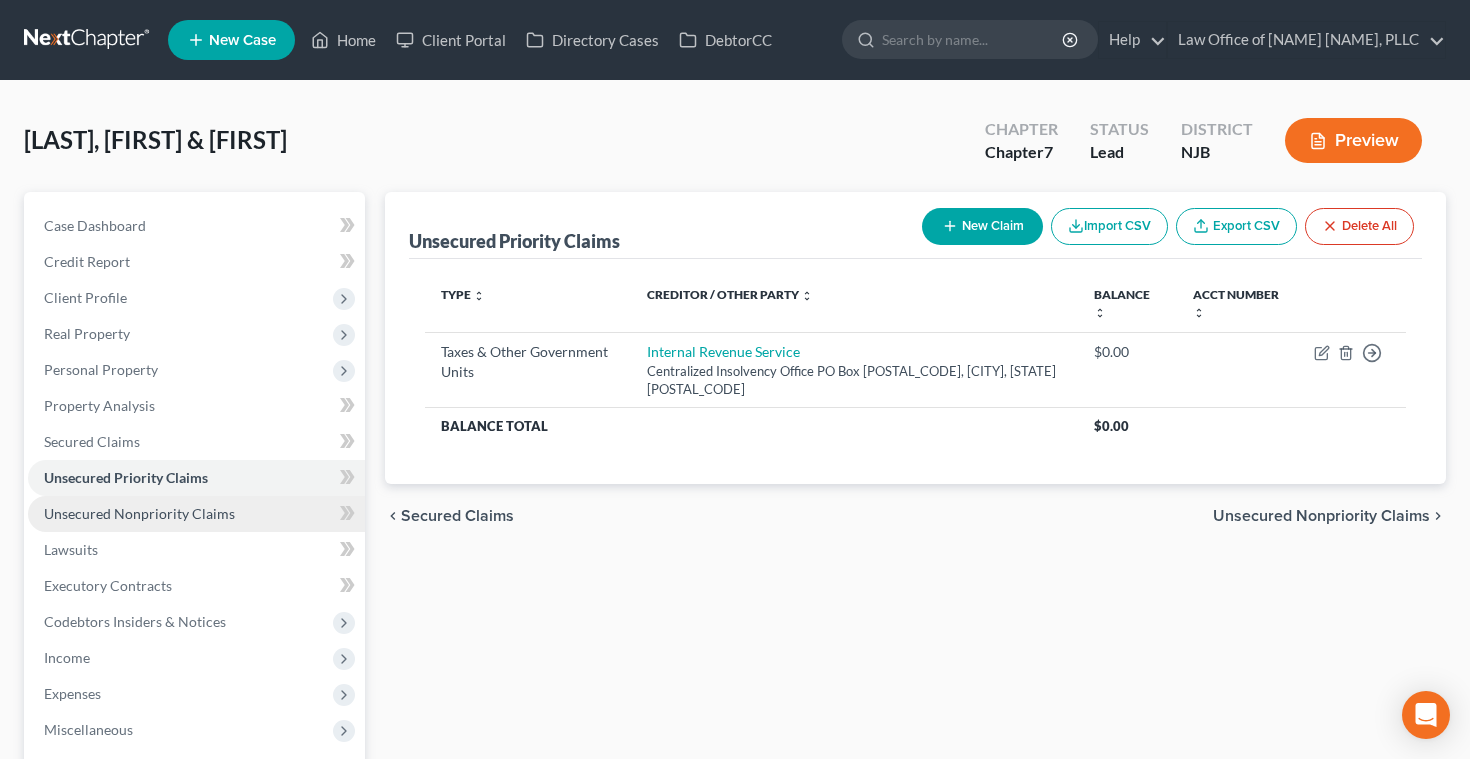 click on "Unsecured Nonpriority Claims" at bounding box center [139, 513] 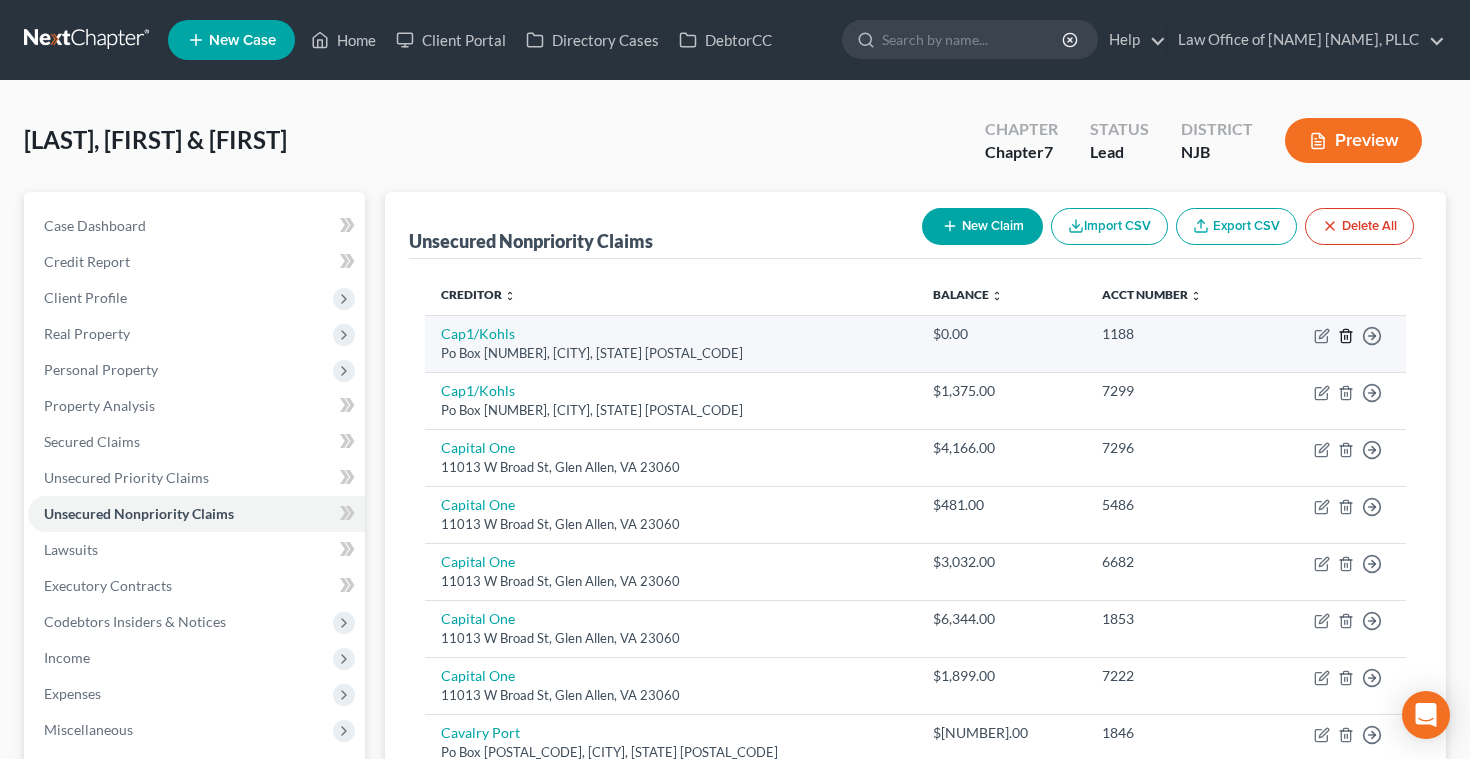 click 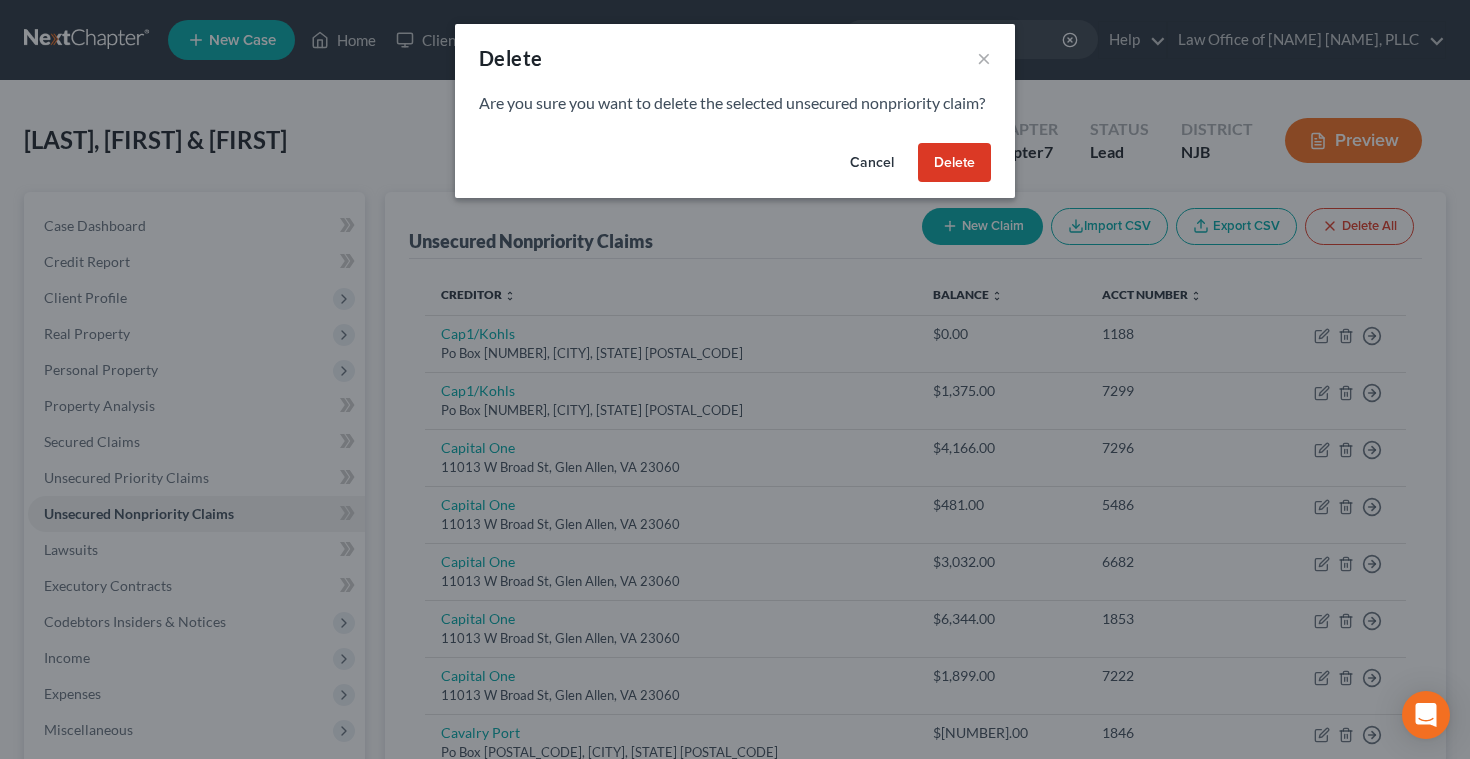 click on "Delete" at bounding box center (954, 163) 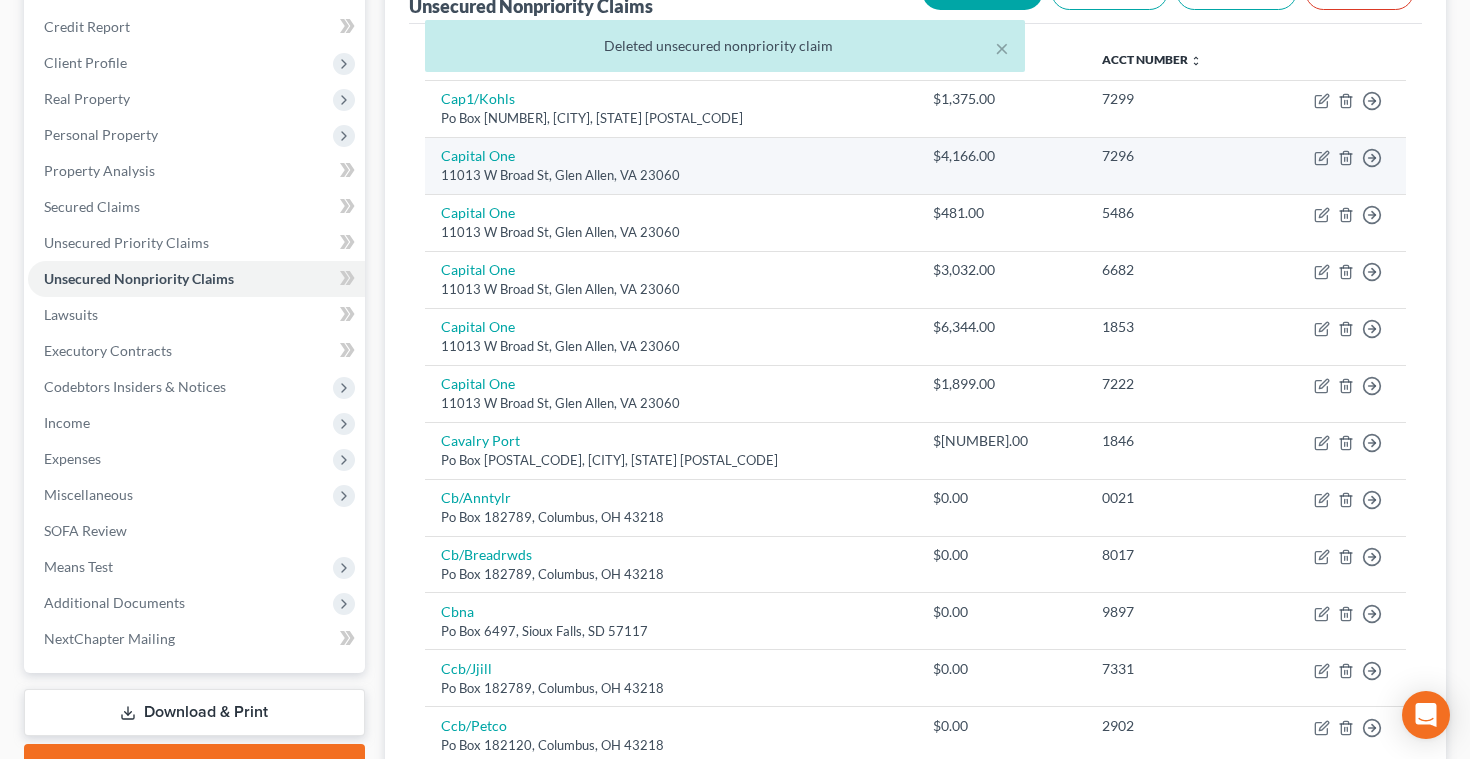 scroll, scrollTop: 251, scrollLeft: 0, axis: vertical 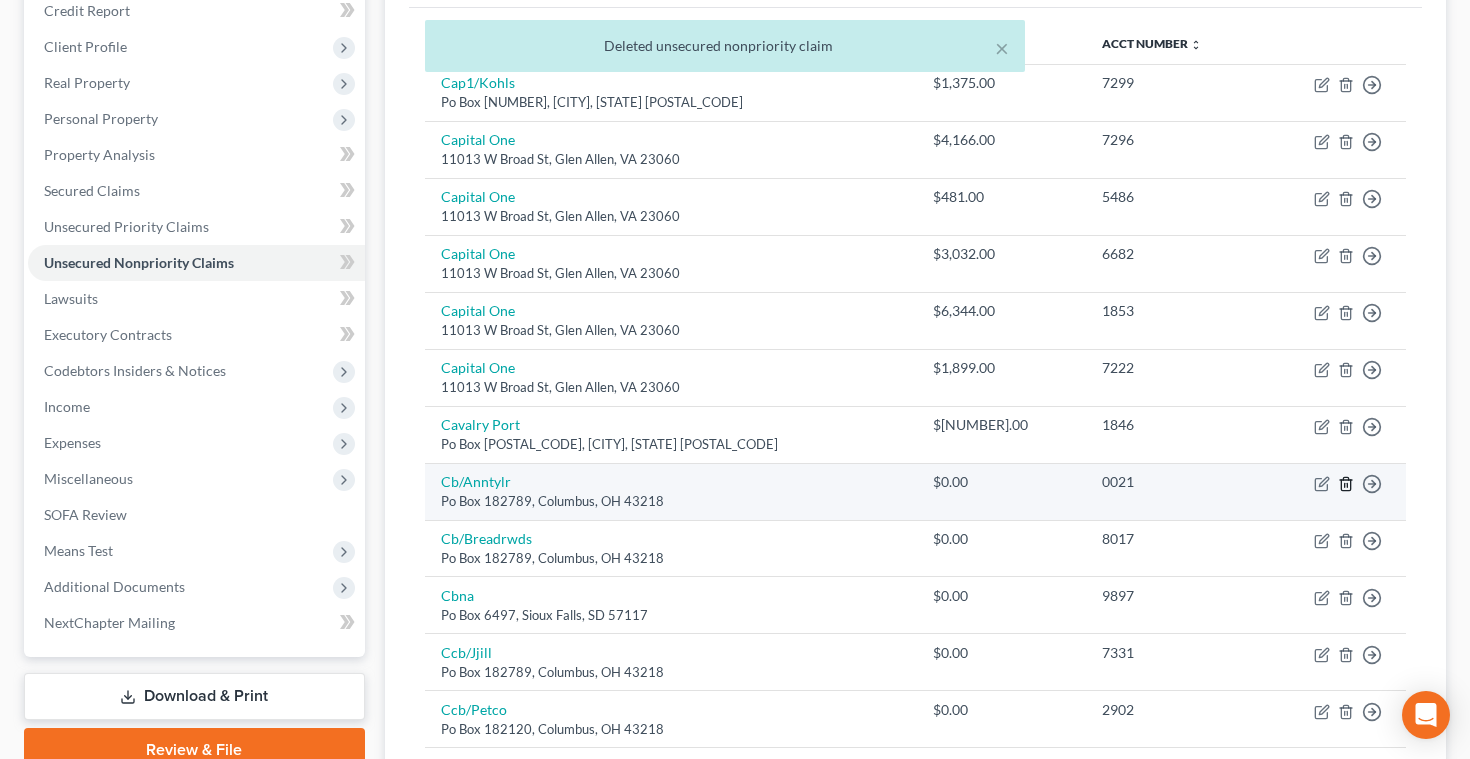 click 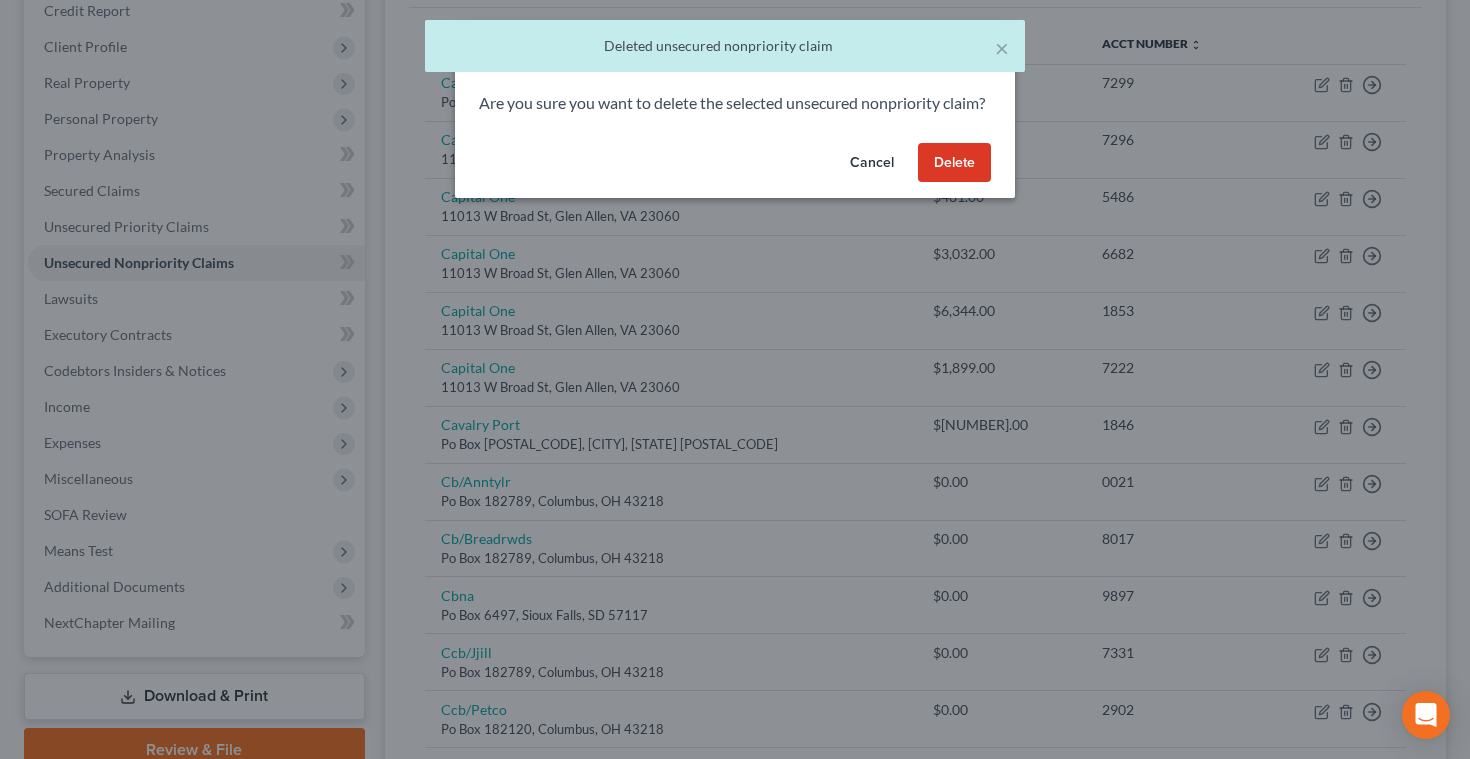 click on "Delete" at bounding box center (954, 163) 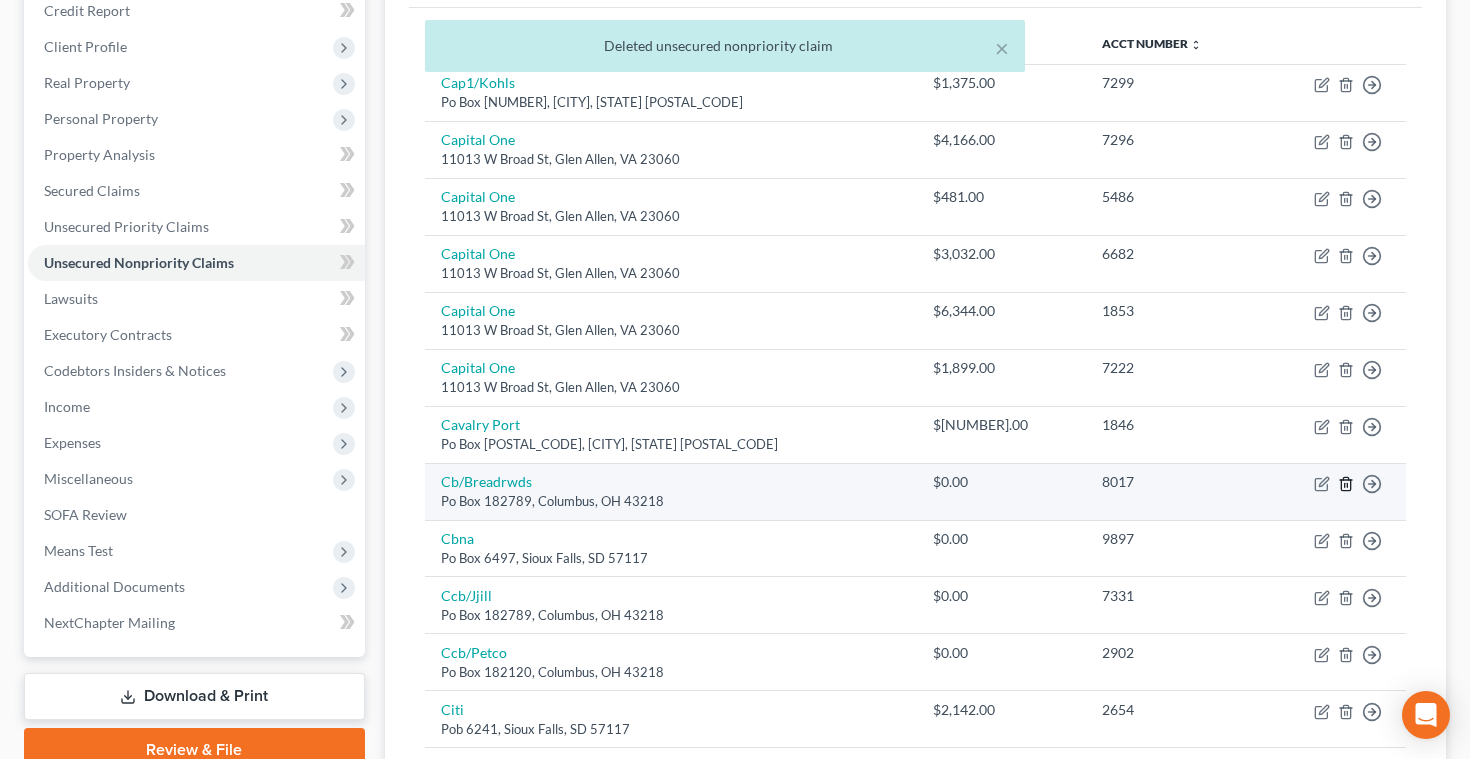 click 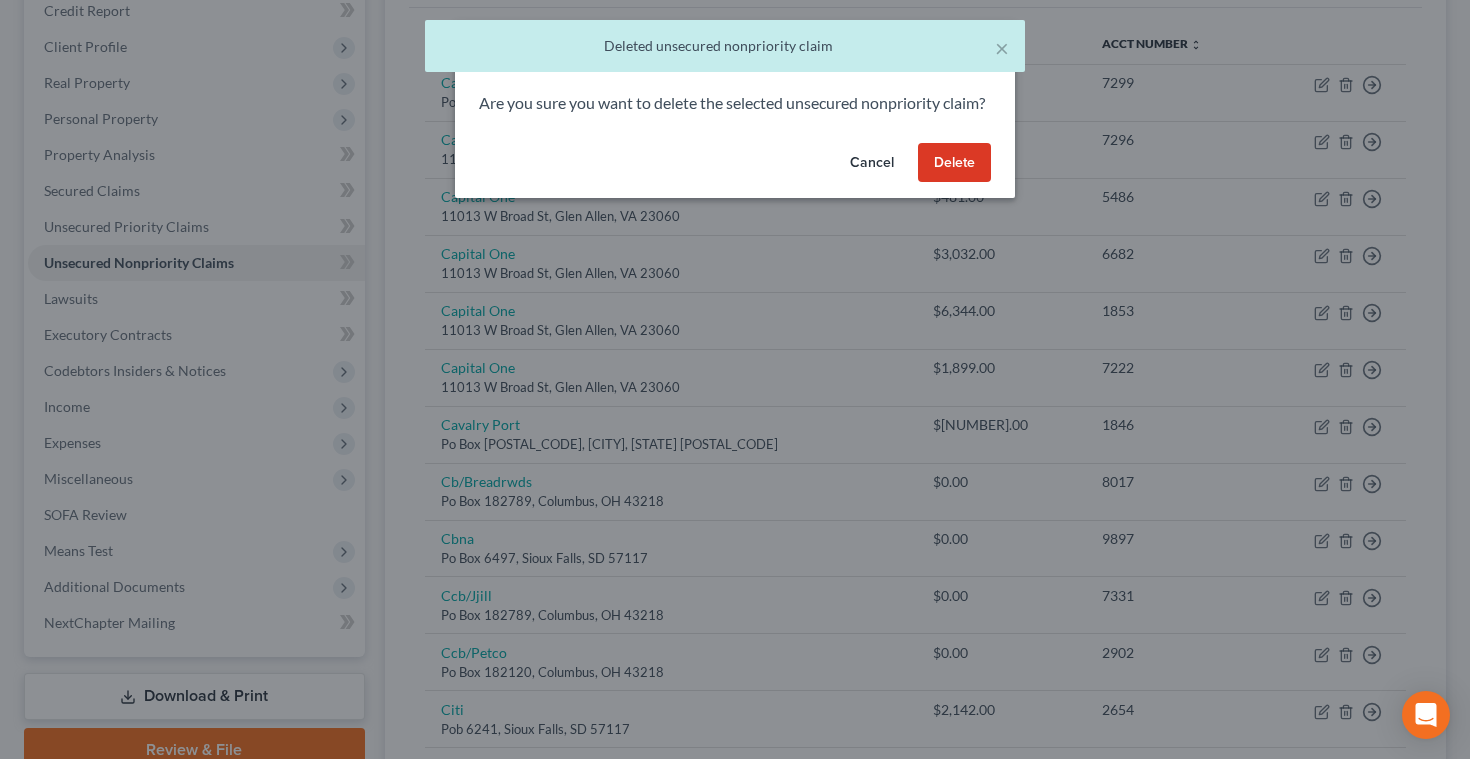 click on "Delete" at bounding box center [954, 163] 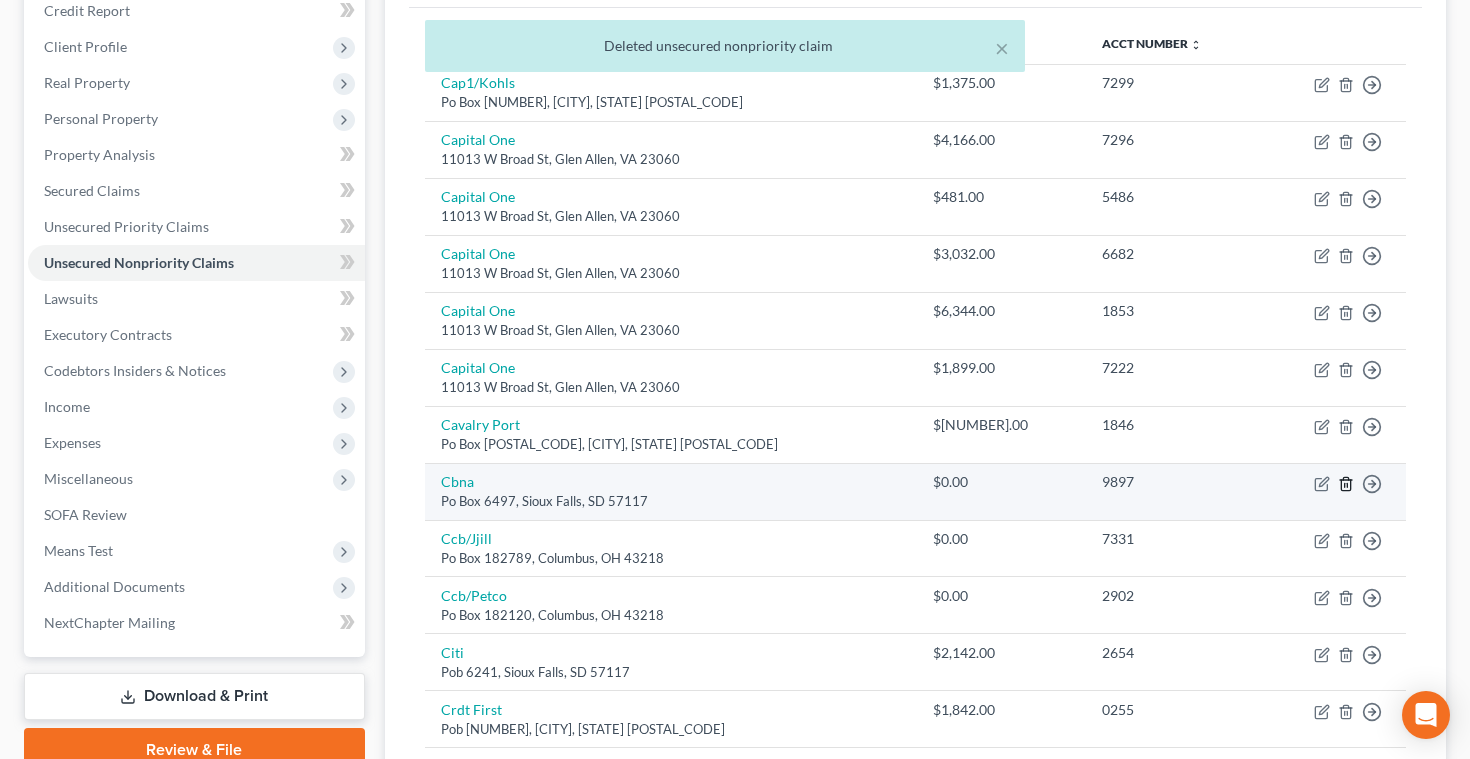 click 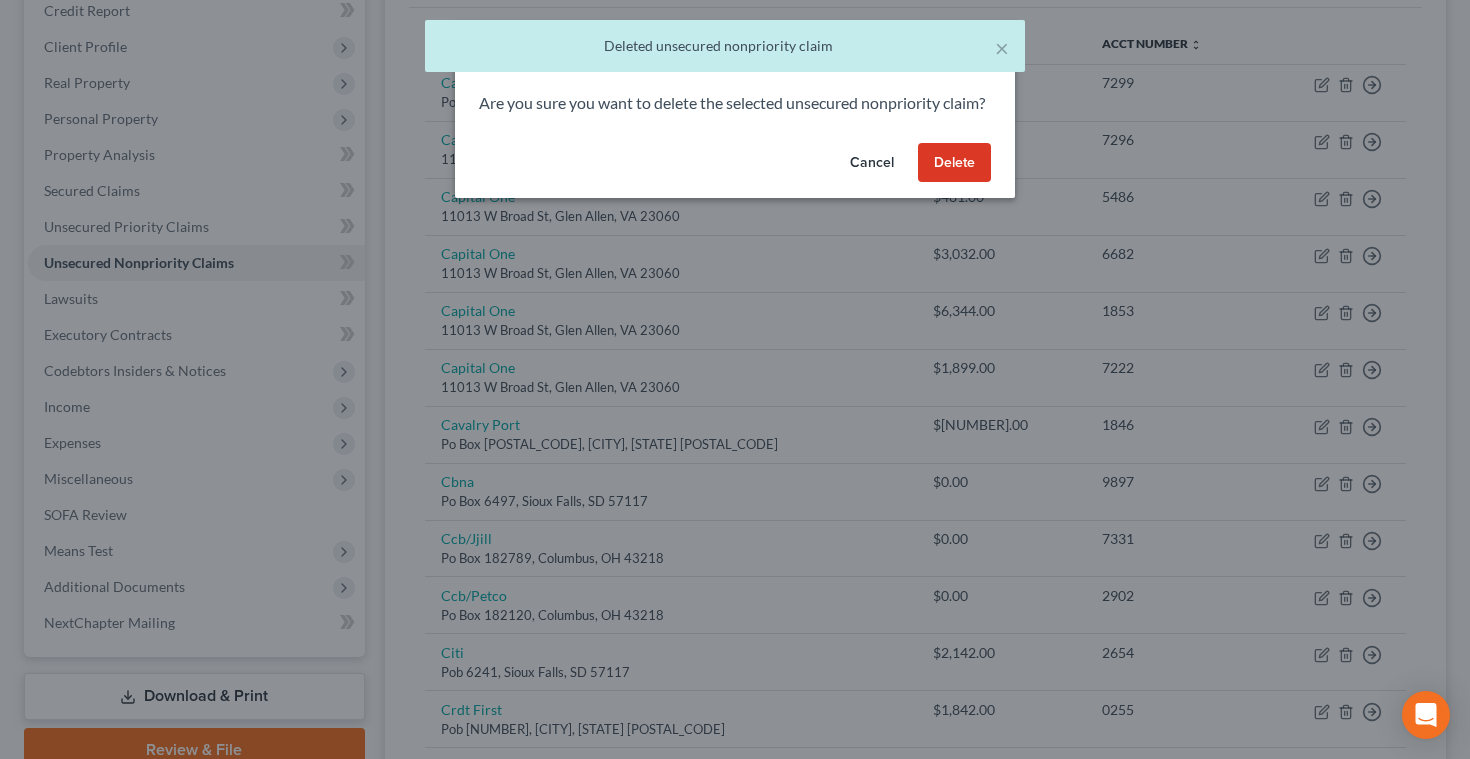 click on "Delete" at bounding box center (954, 163) 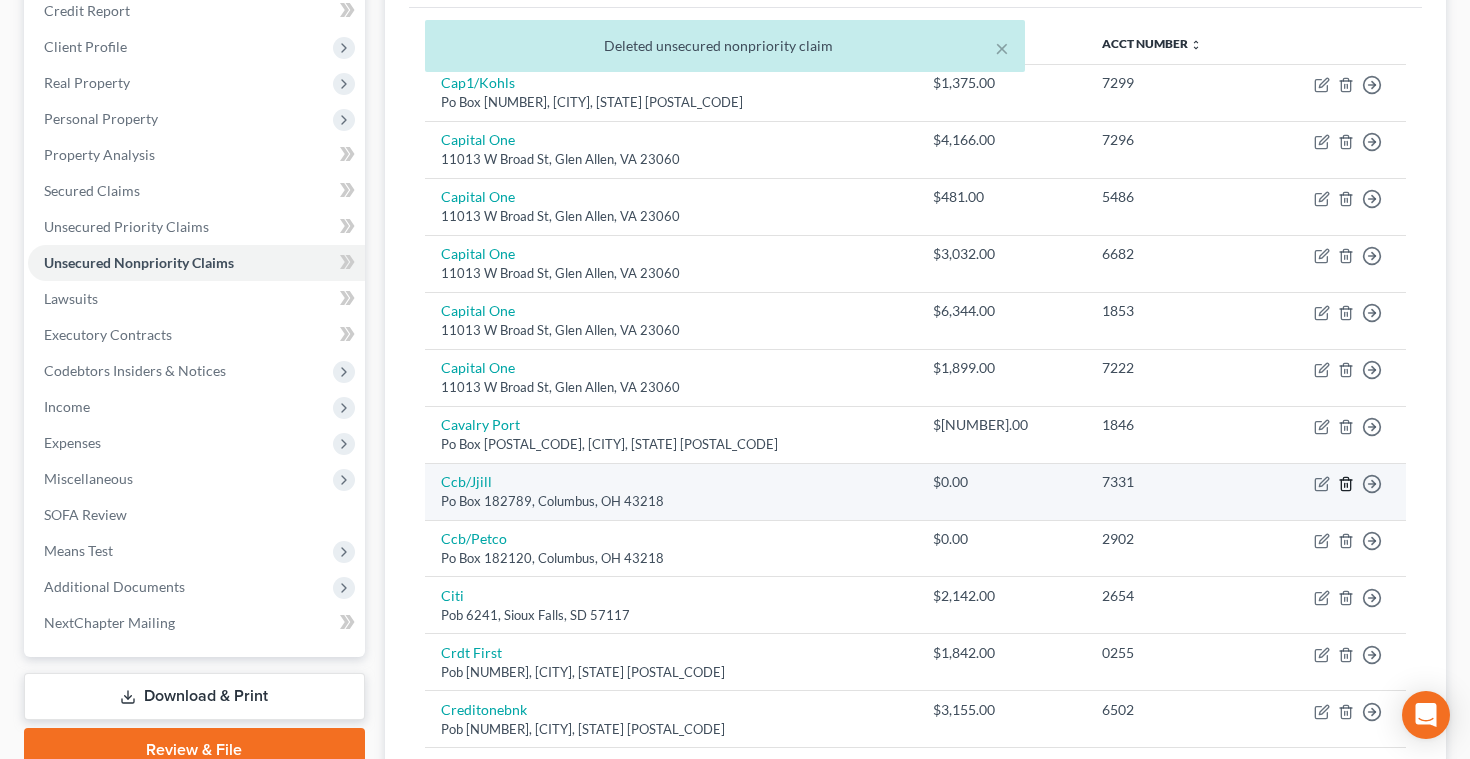 click 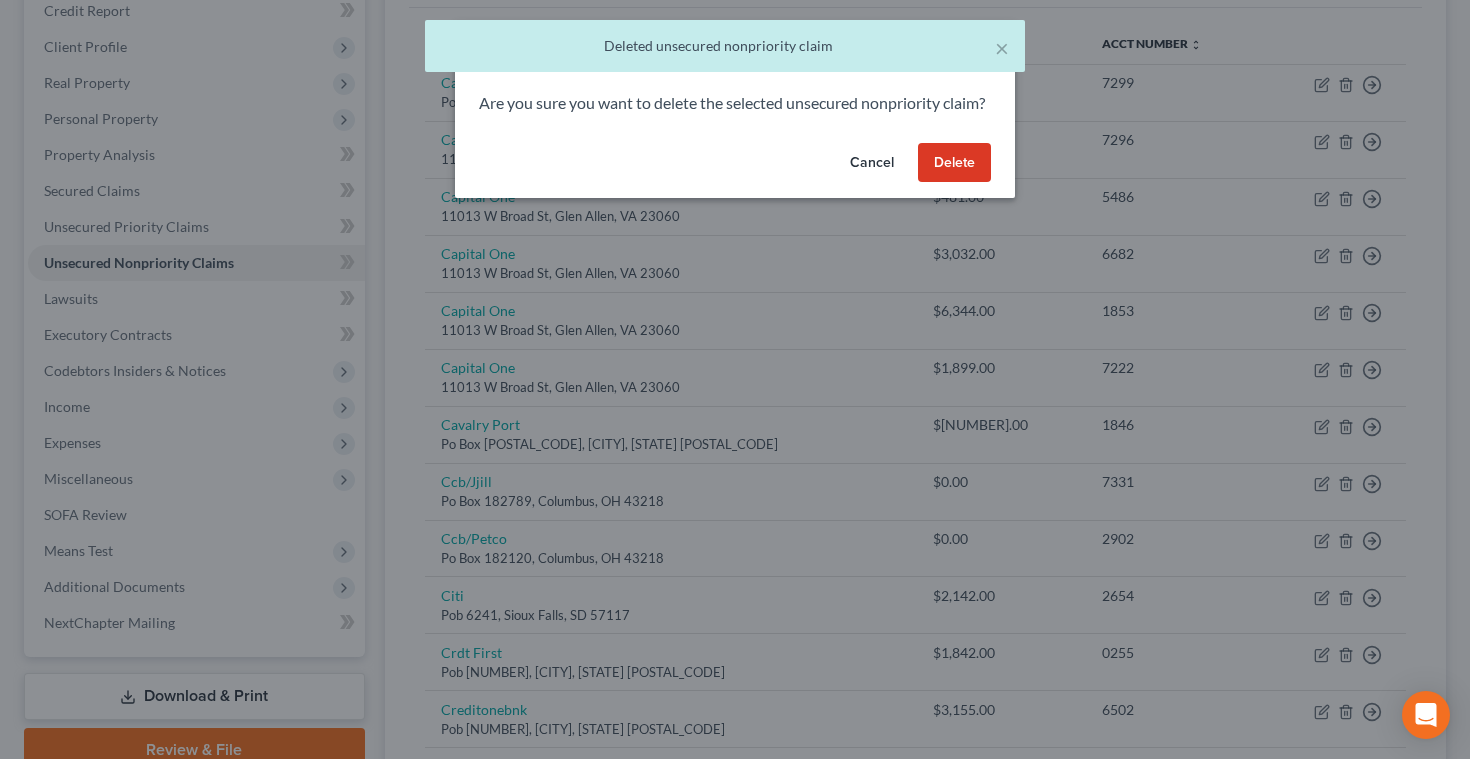 click on "Delete" at bounding box center [954, 163] 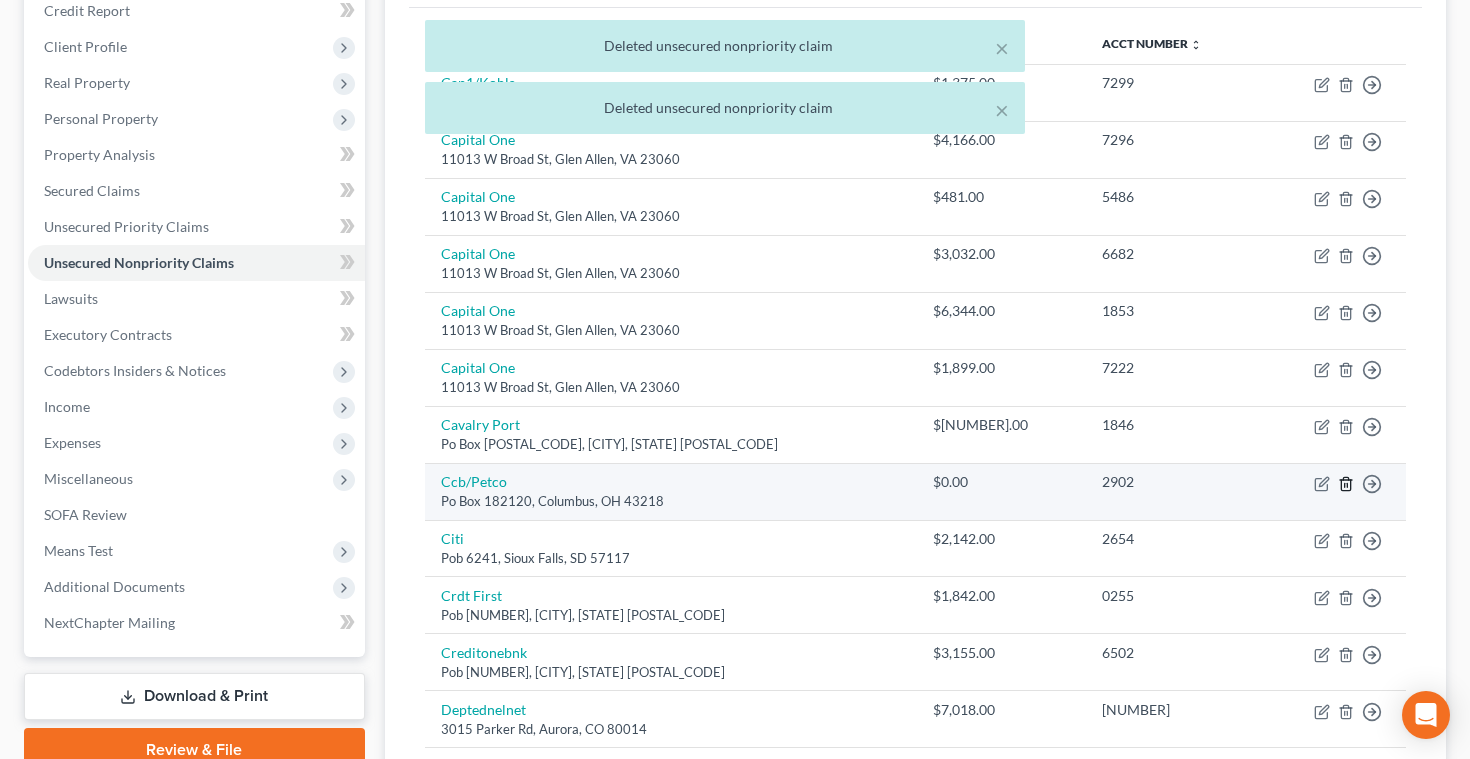 click 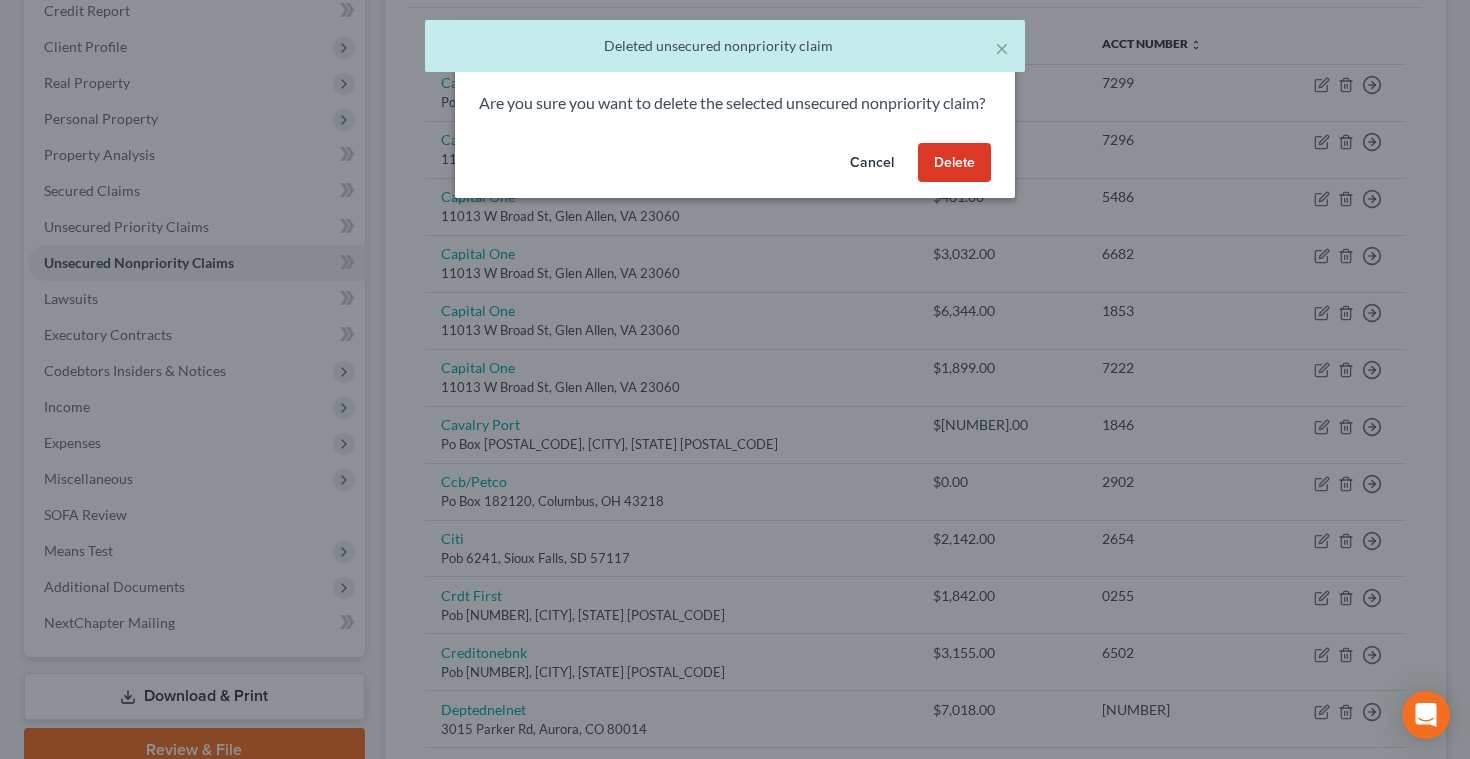 click on "Delete" at bounding box center [954, 163] 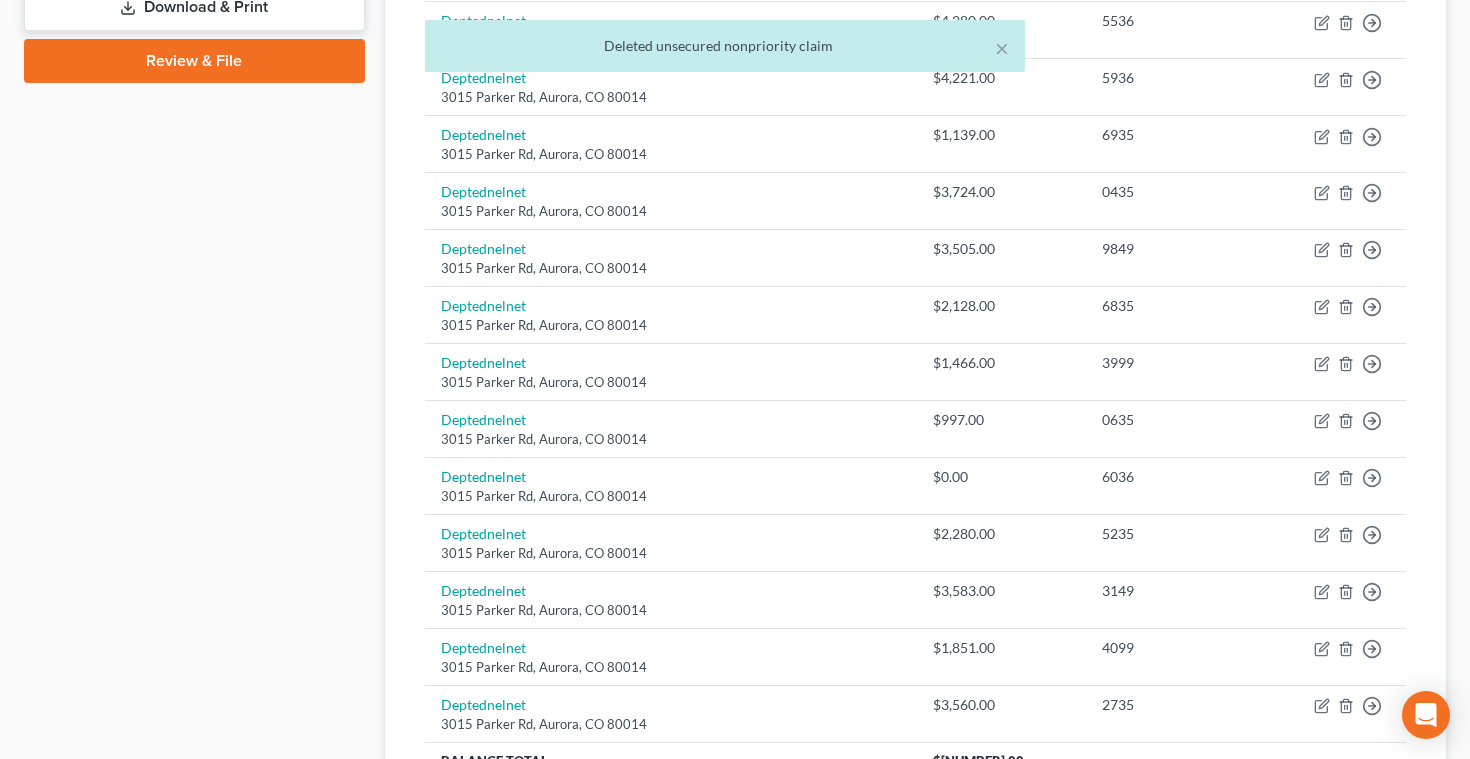 scroll, scrollTop: 977, scrollLeft: 0, axis: vertical 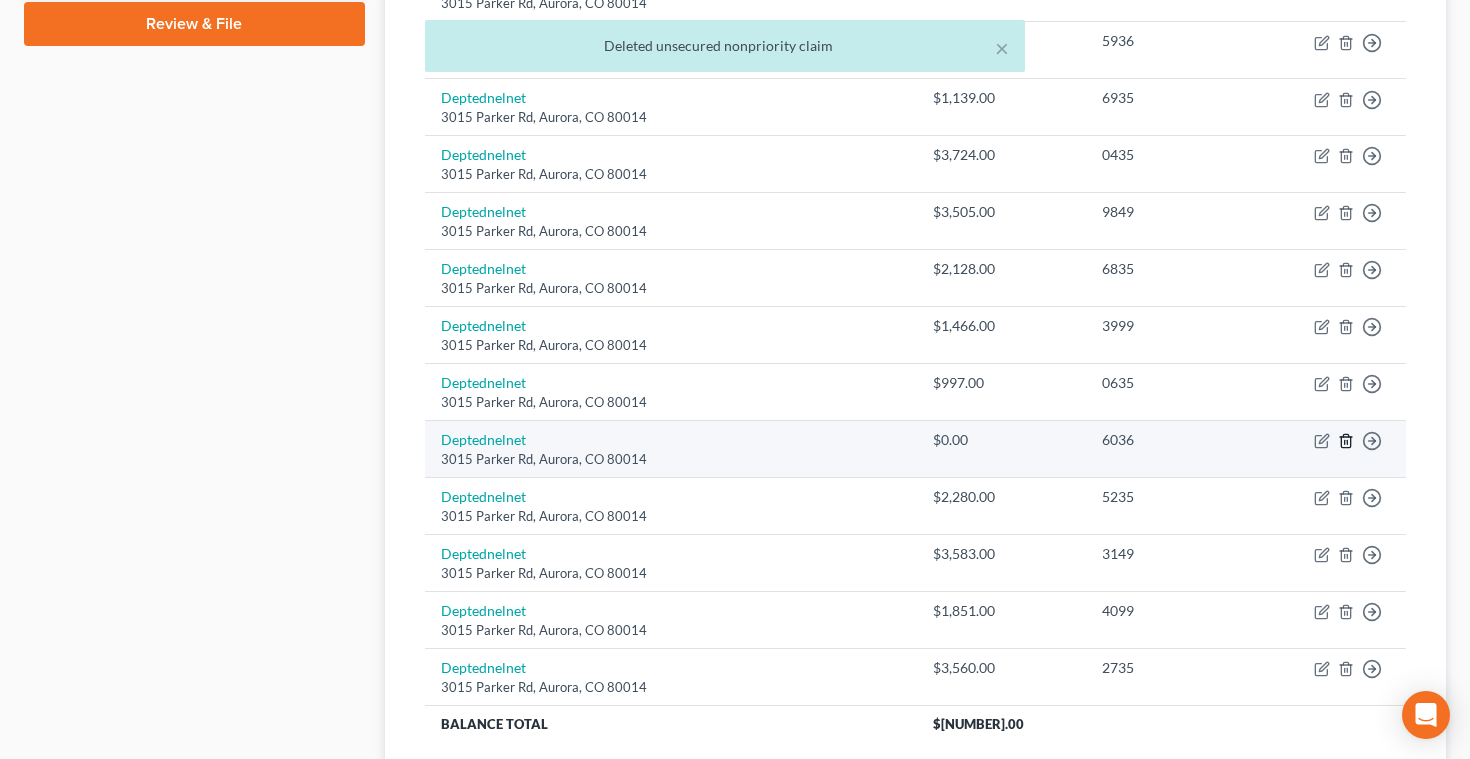 click 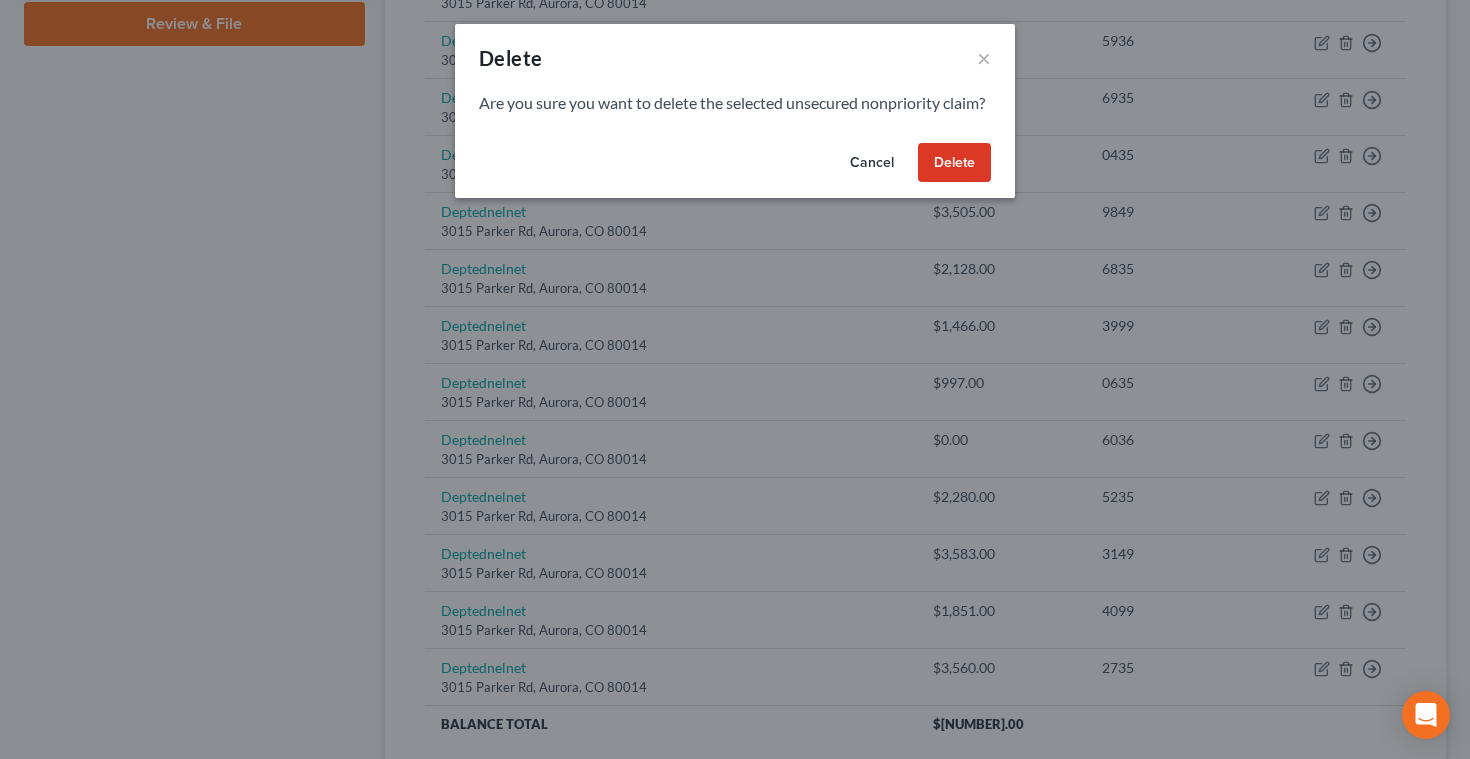 click on "Delete" at bounding box center (954, 163) 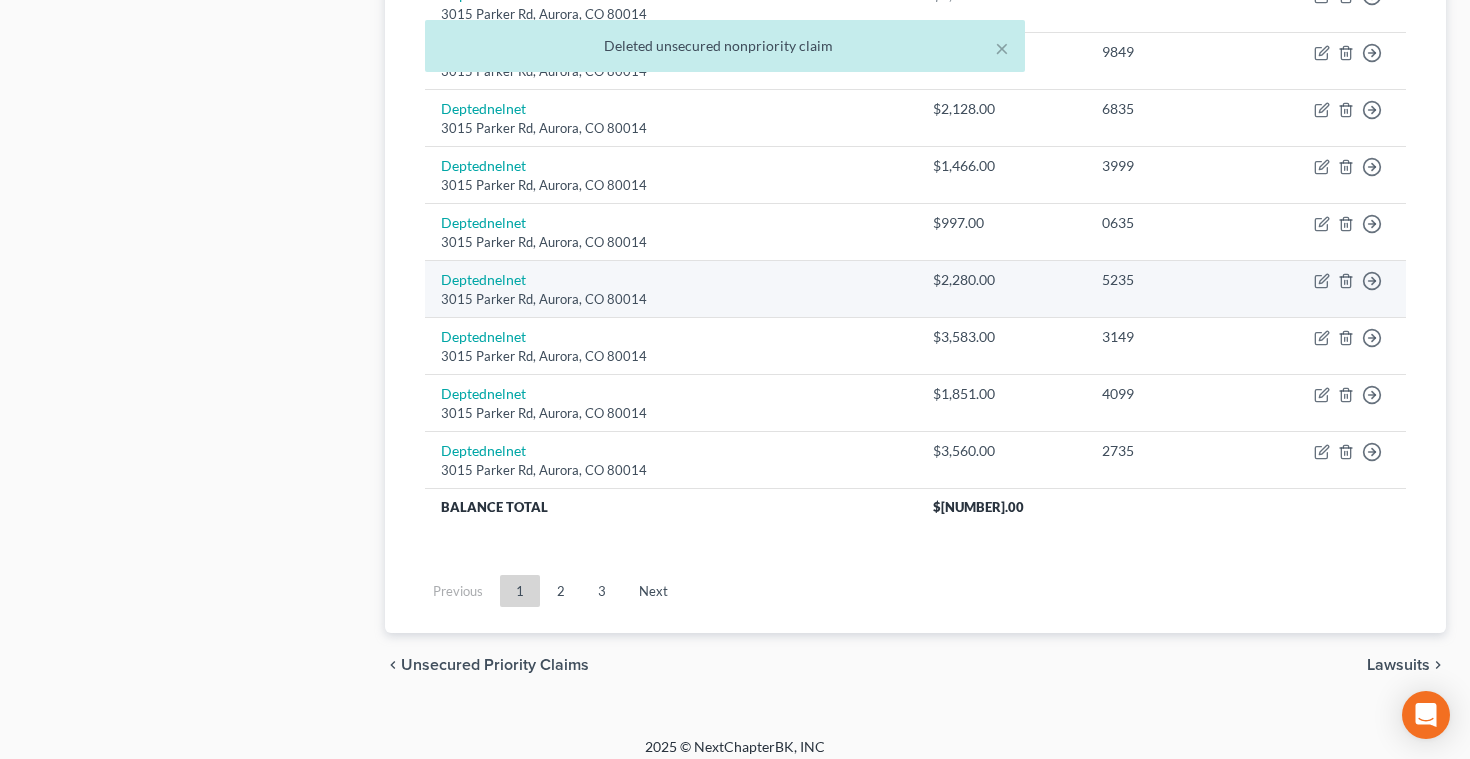 scroll, scrollTop: 1134, scrollLeft: 0, axis: vertical 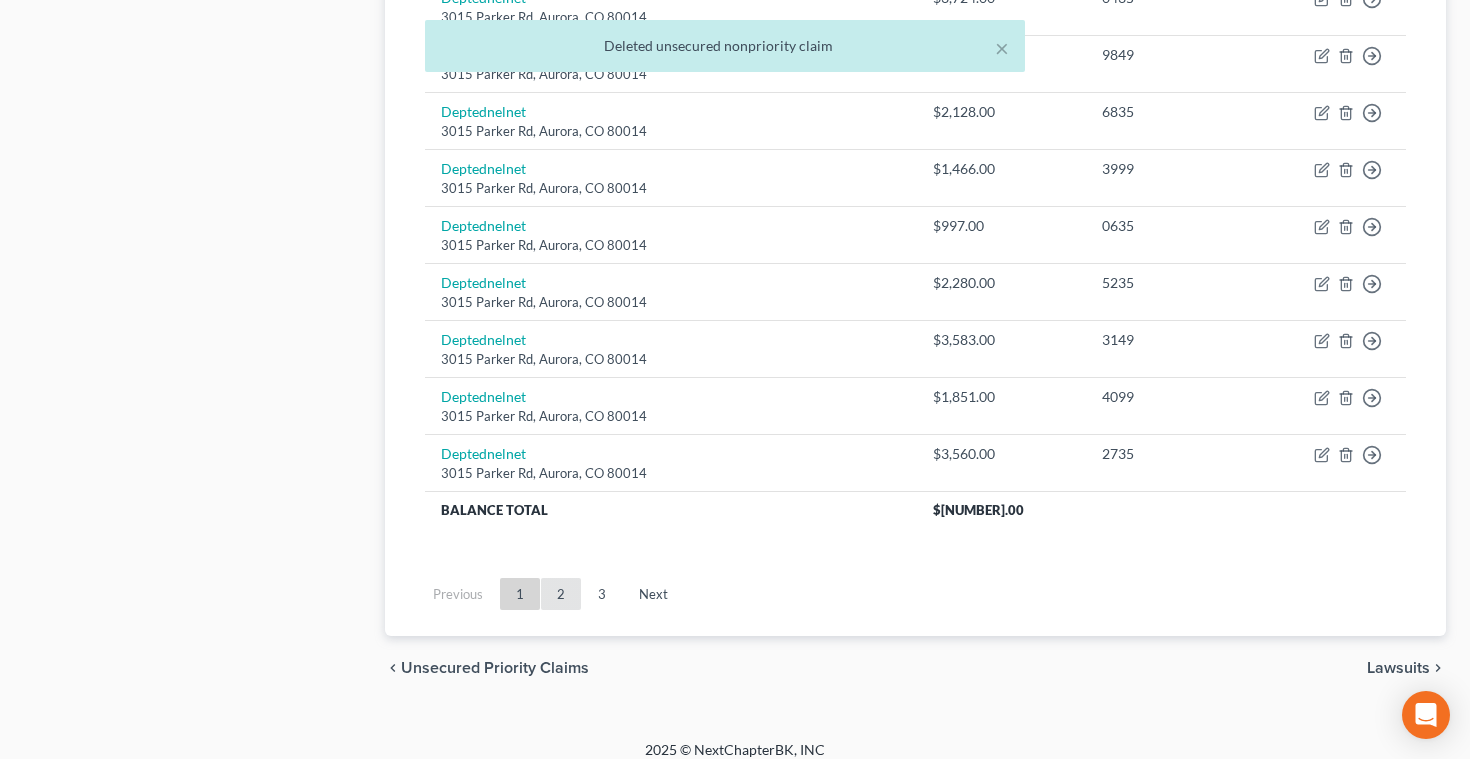 click on "2" at bounding box center [561, 594] 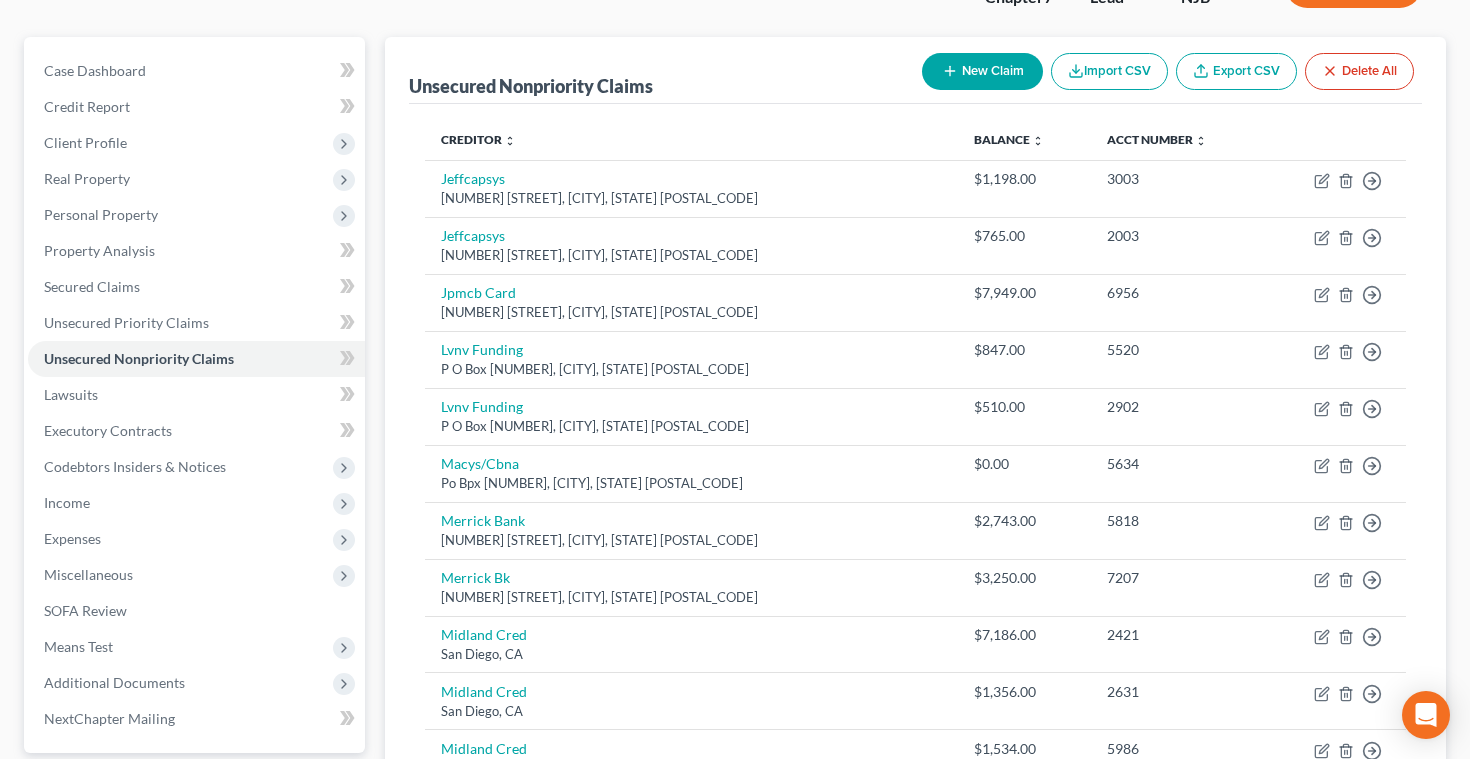 scroll, scrollTop: 150, scrollLeft: 0, axis: vertical 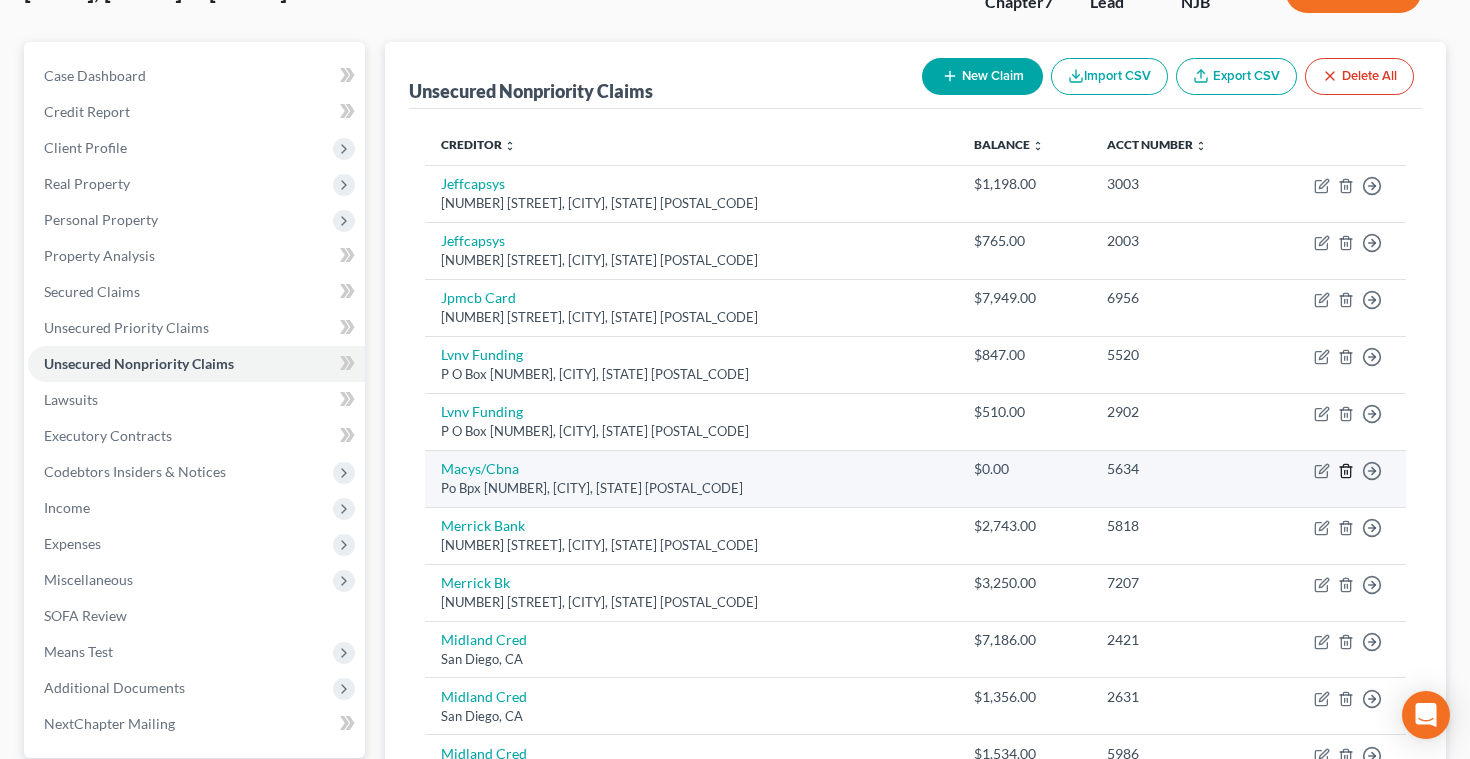 click 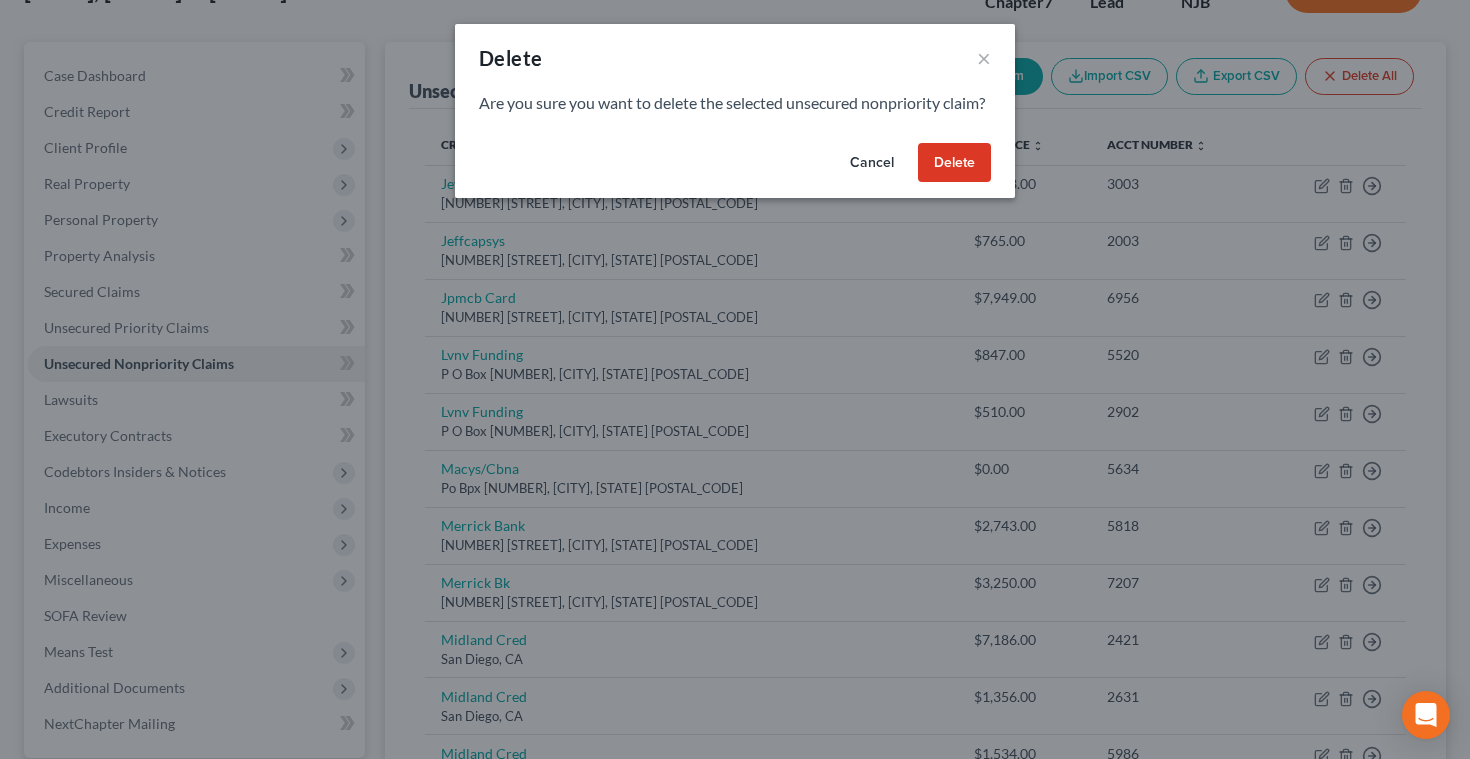 click on "Delete" at bounding box center [954, 163] 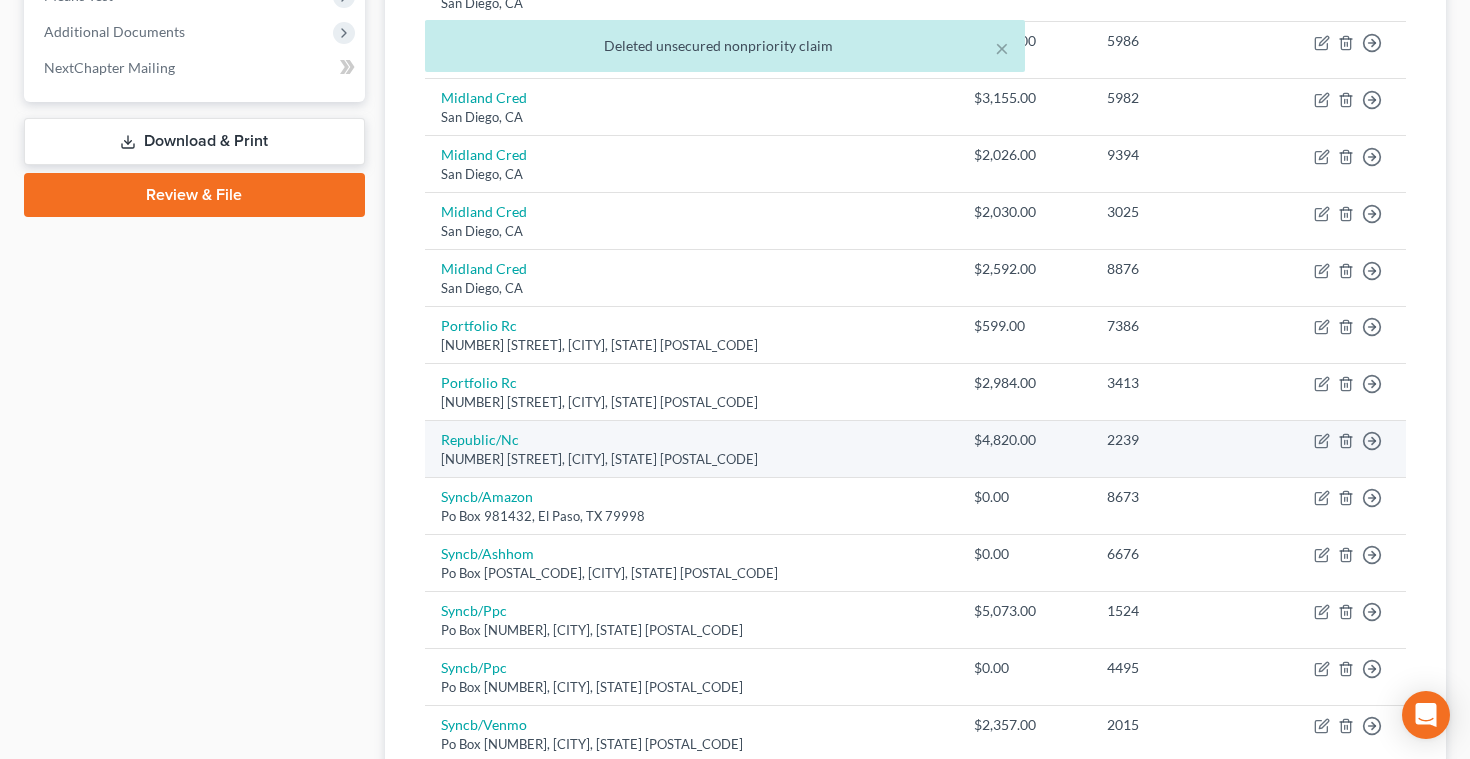 scroll, scrollTop: 807, scrollLeft: 0, axis: vertical 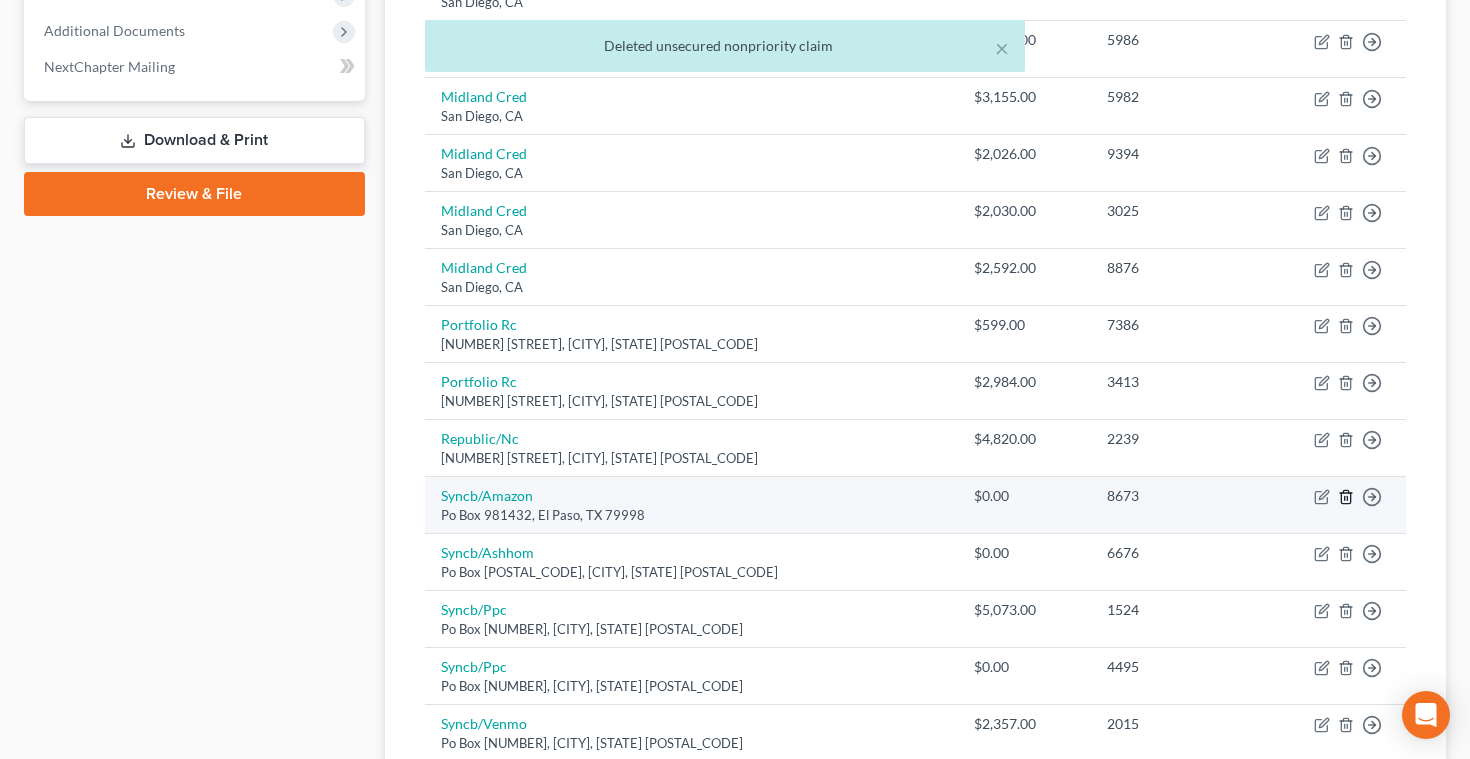 click 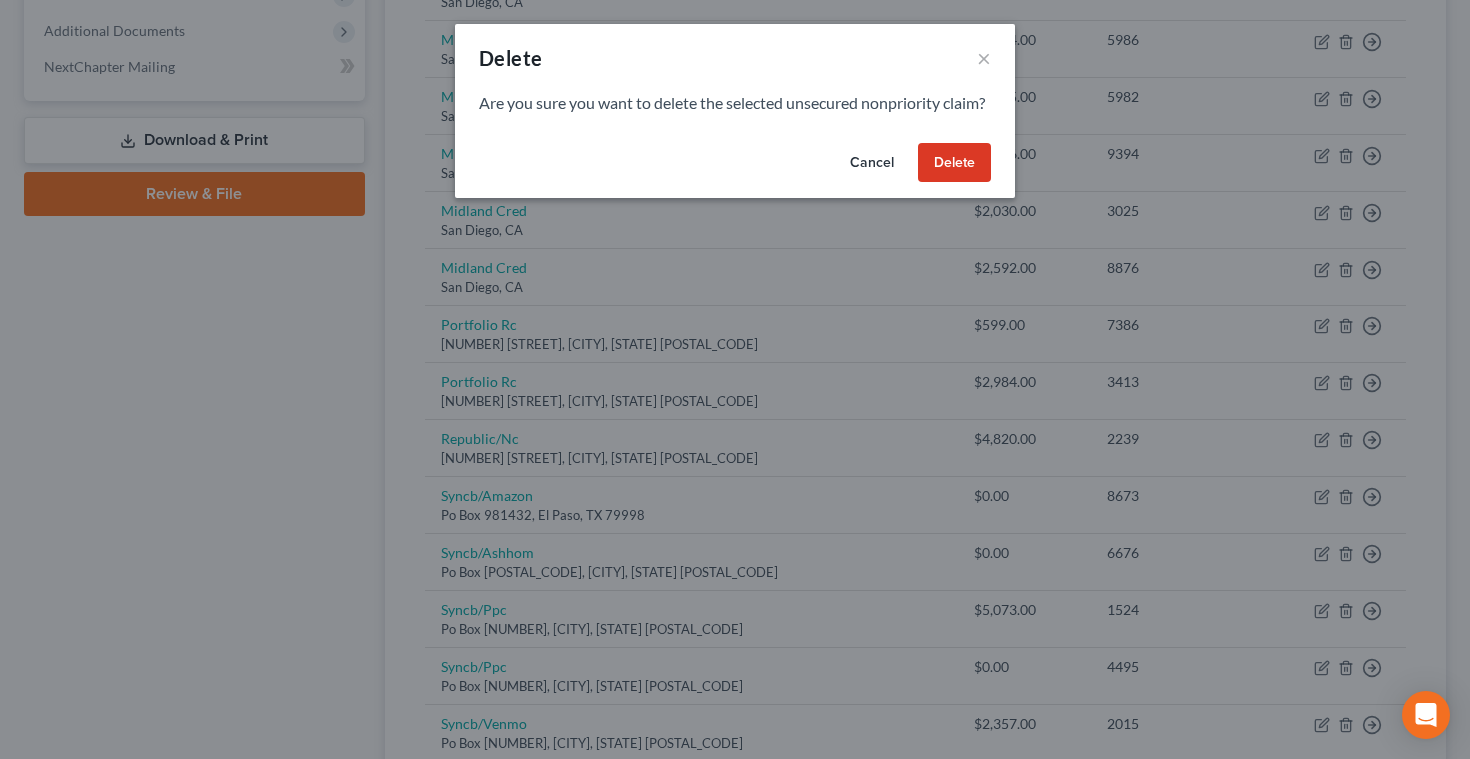 click on "Delete" at bounding box center [954, 163] 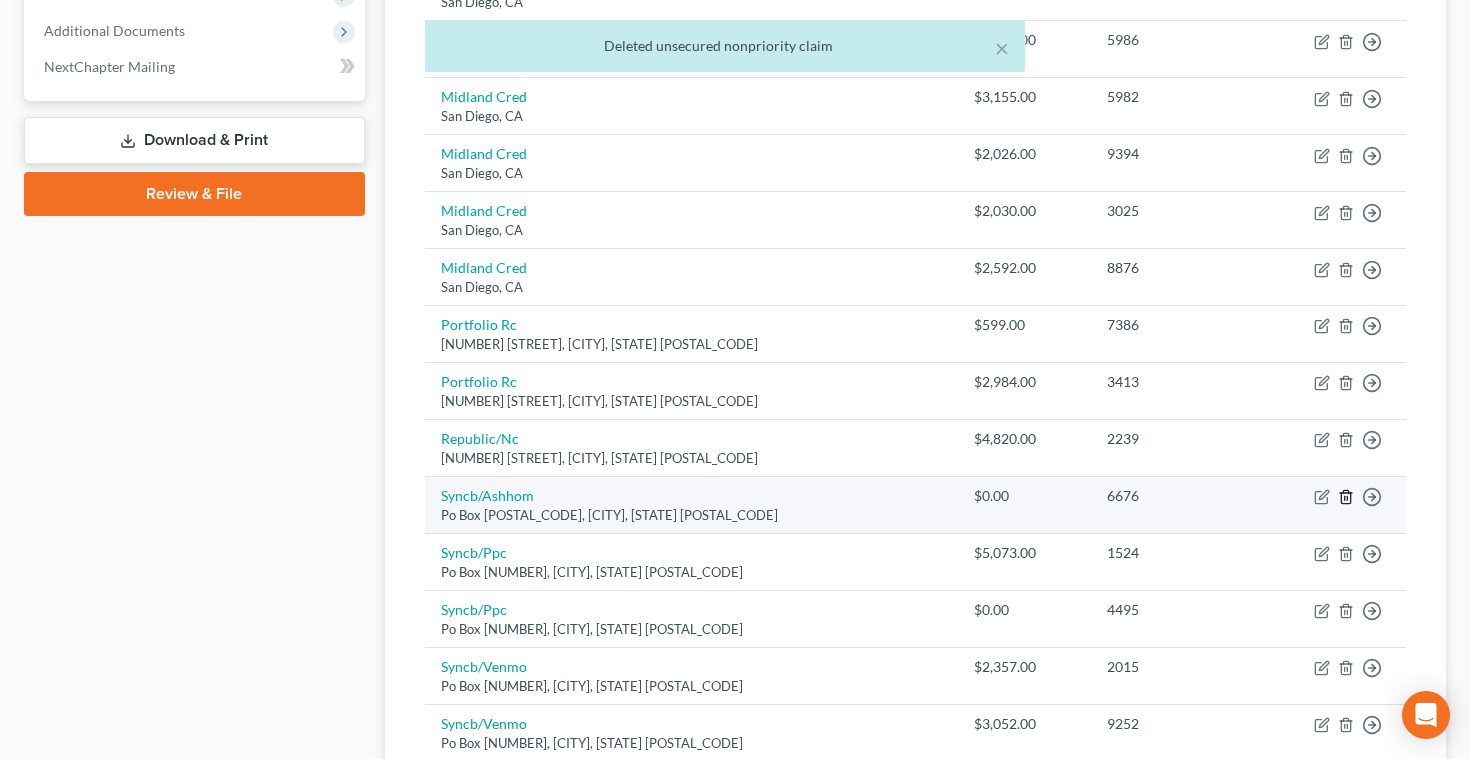 click 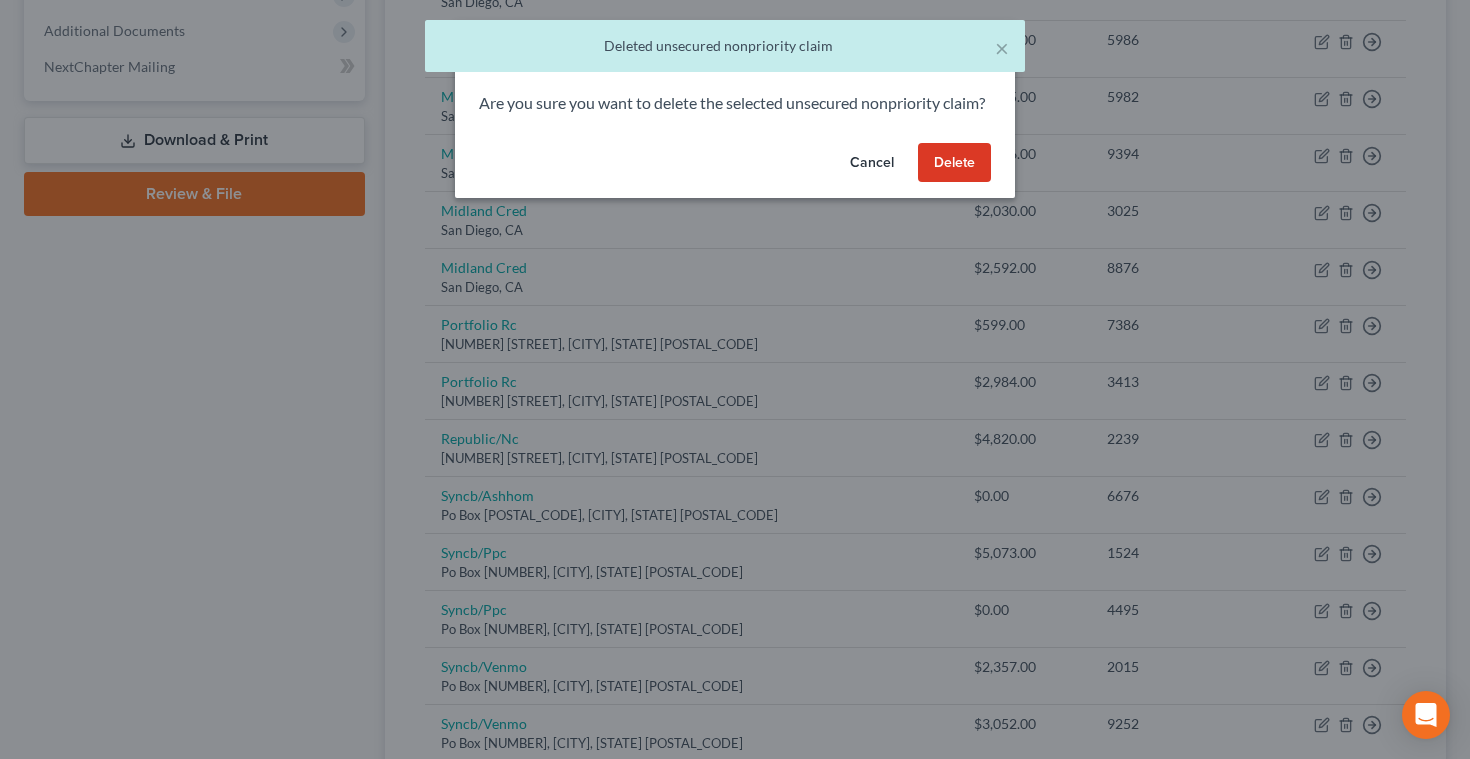 click on "Delete" at bounding box center (954, 163) 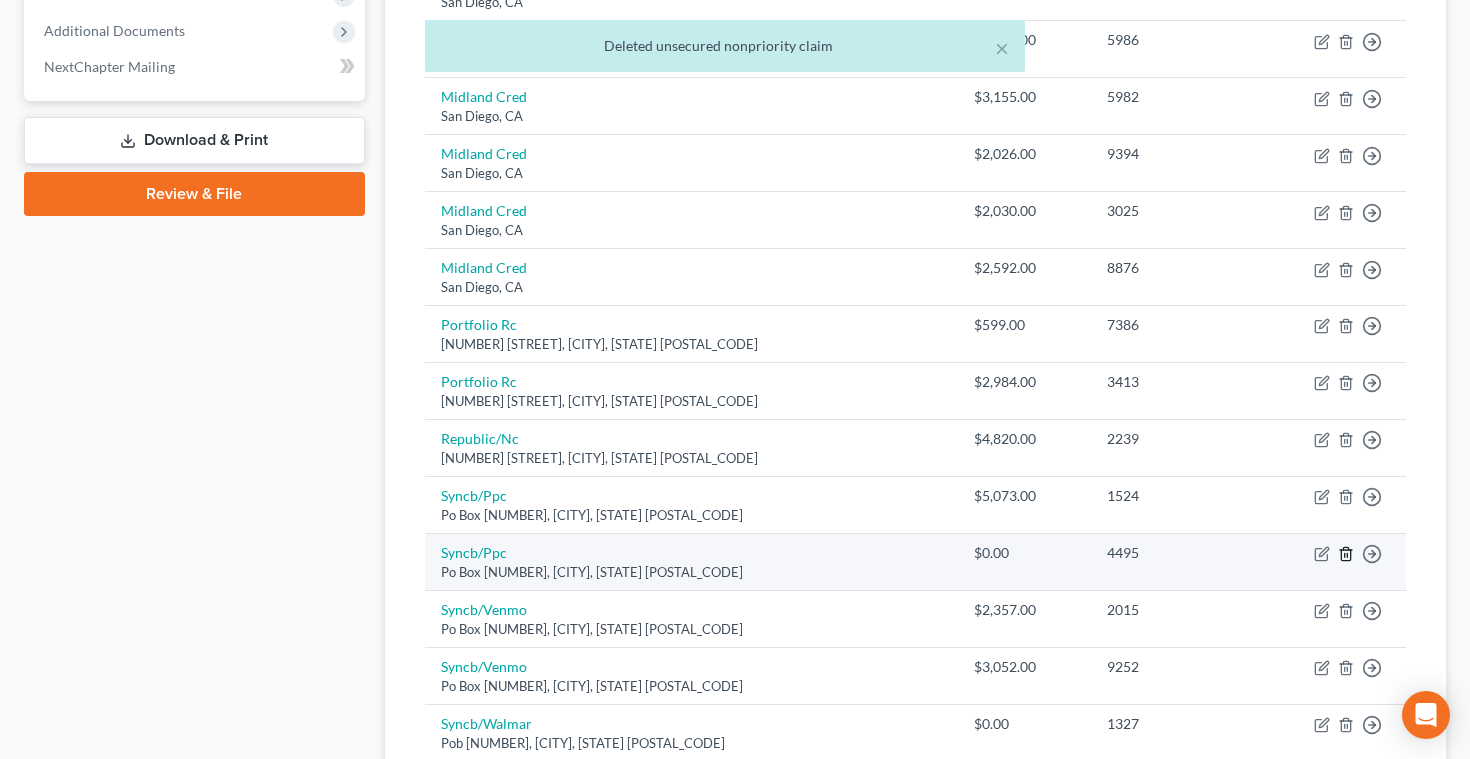 click 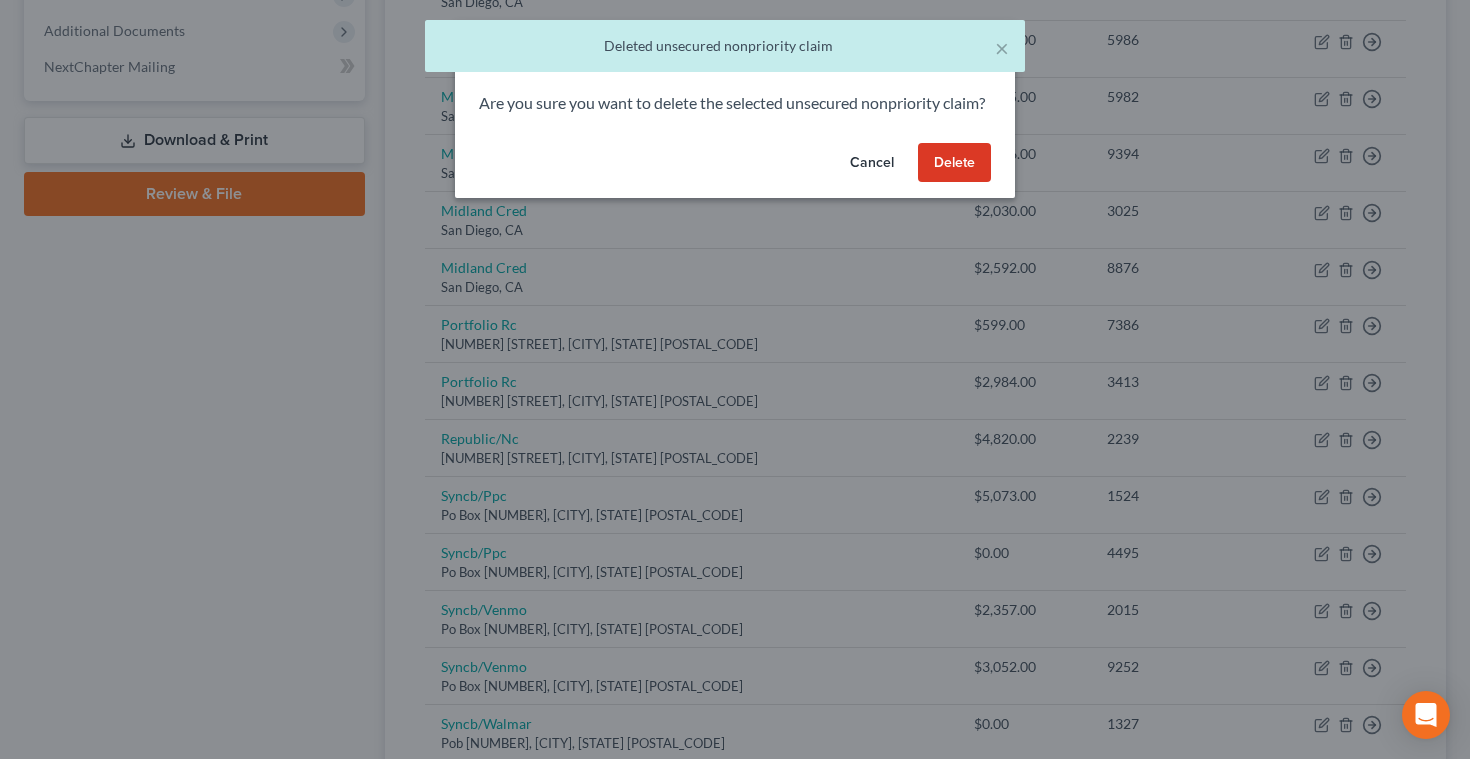 click on "Delete" at bounding box center [954, 163] 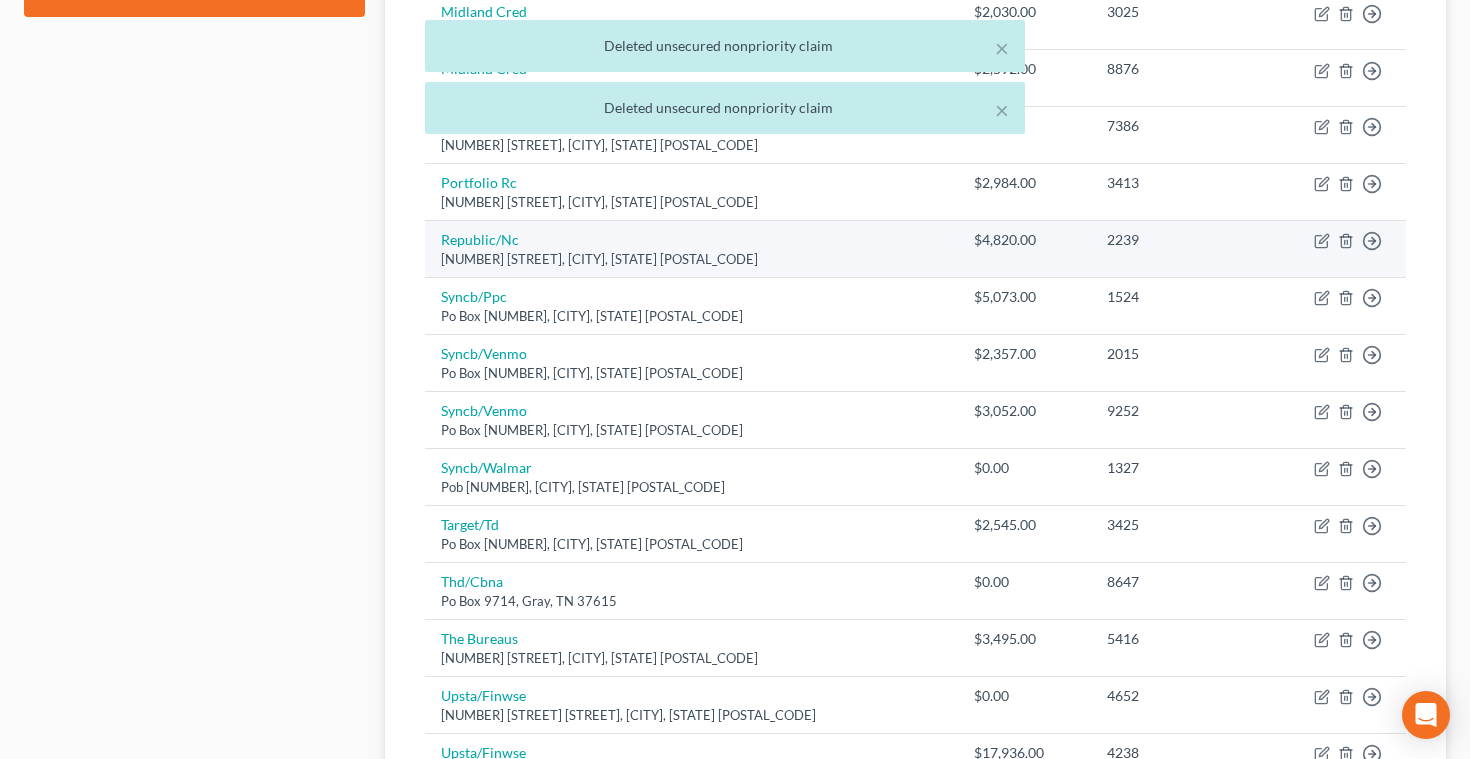 scroll, scrollTop: 1016, scrollLeft: 0, axis: vertical 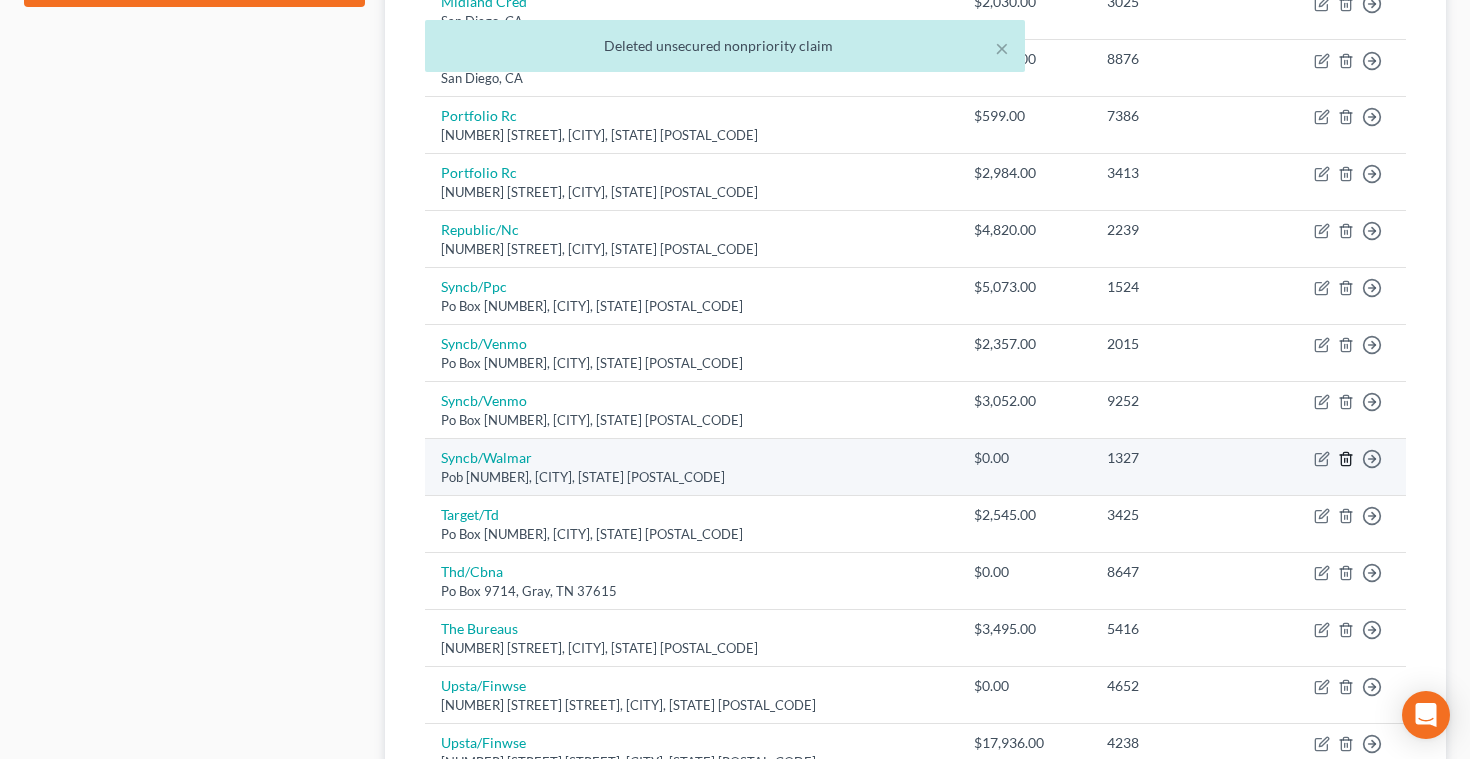 click 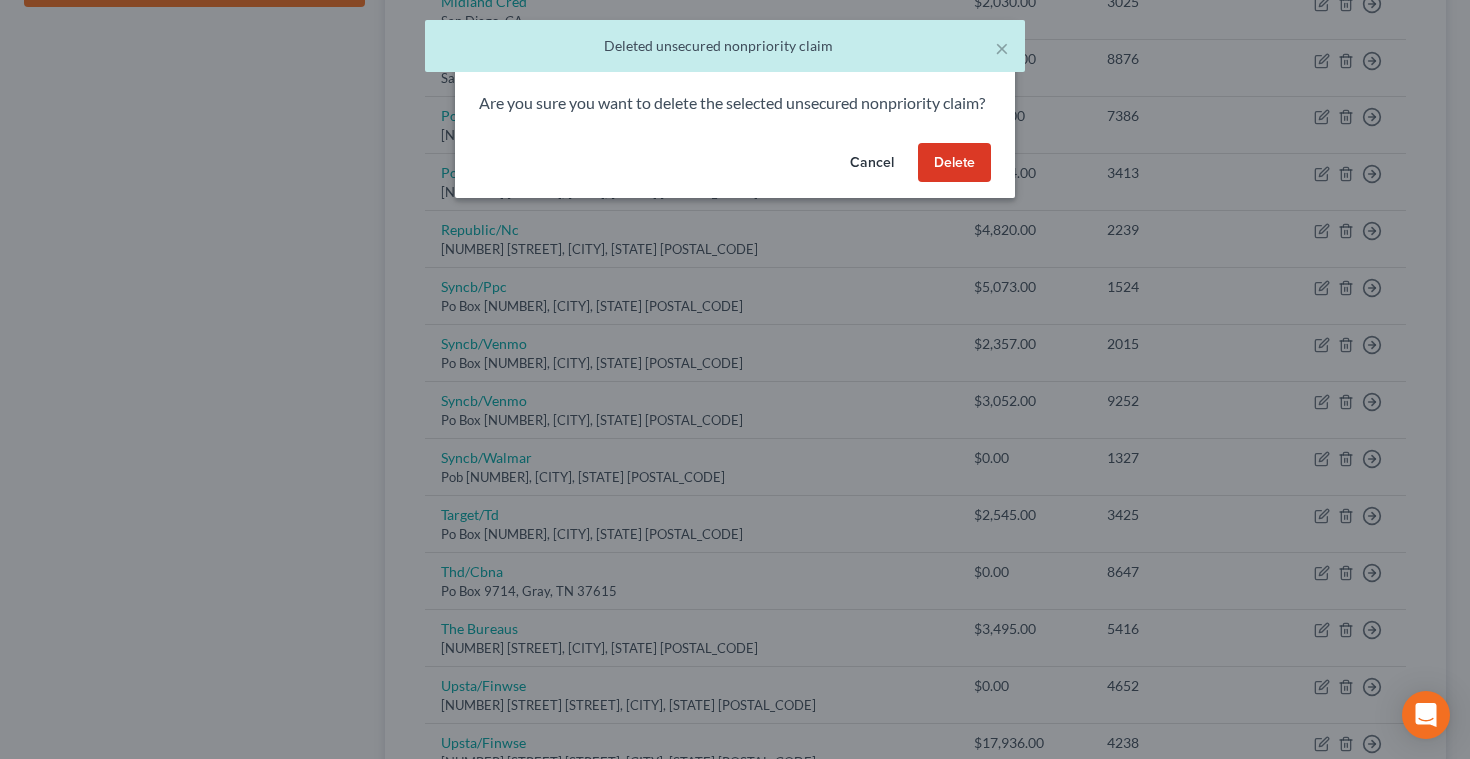 click on "Delete" at bounding box center [954, 163] 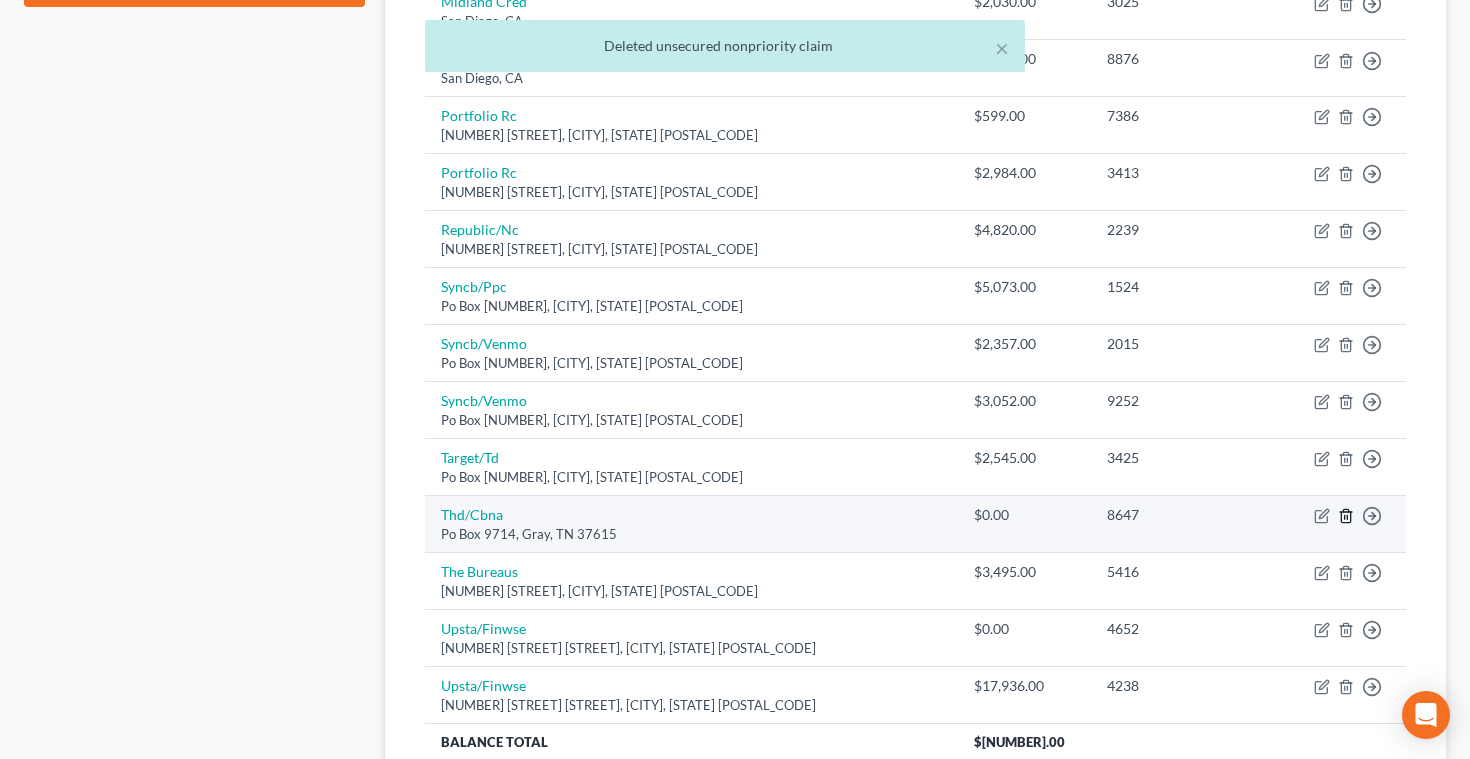 click 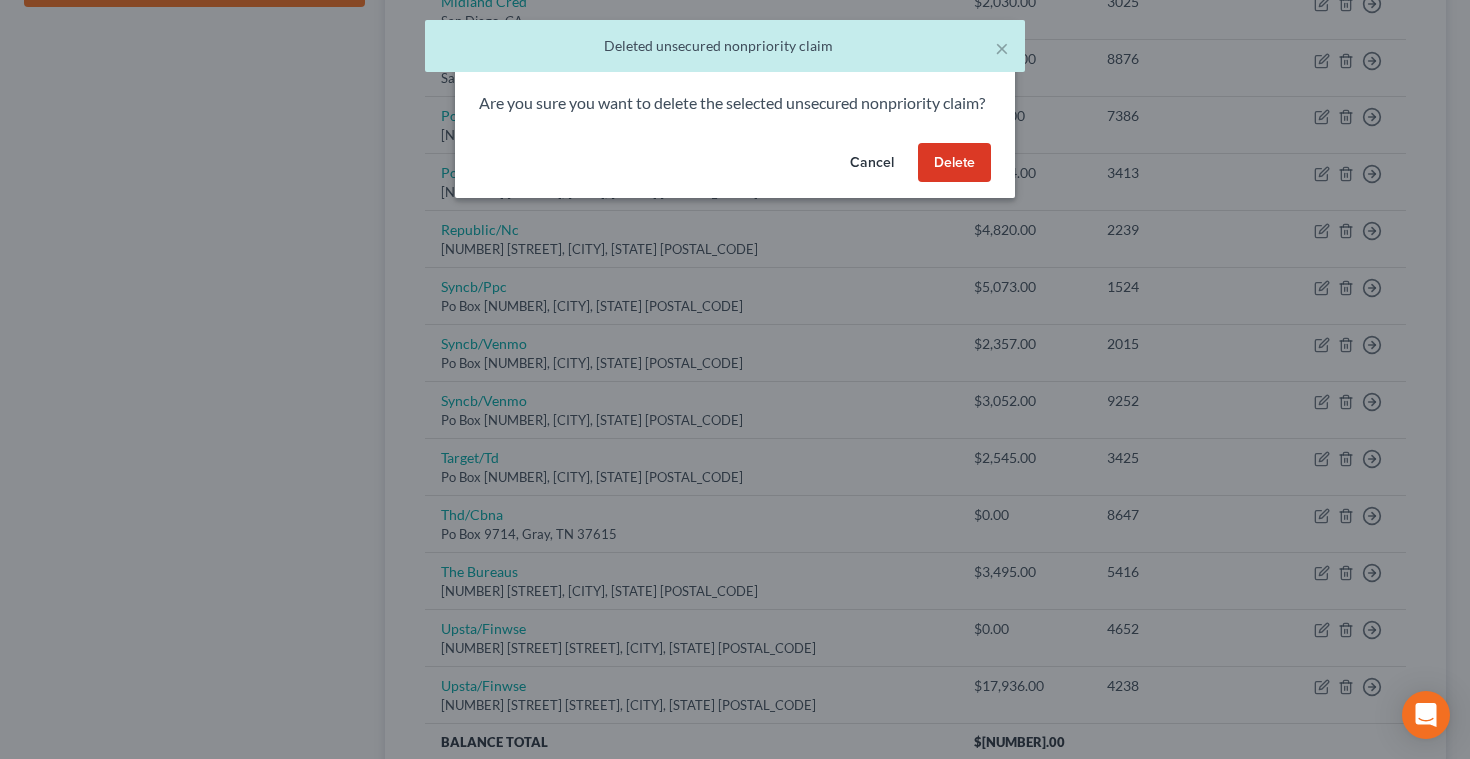 click on "Delete" at bounding box center [954, 163] 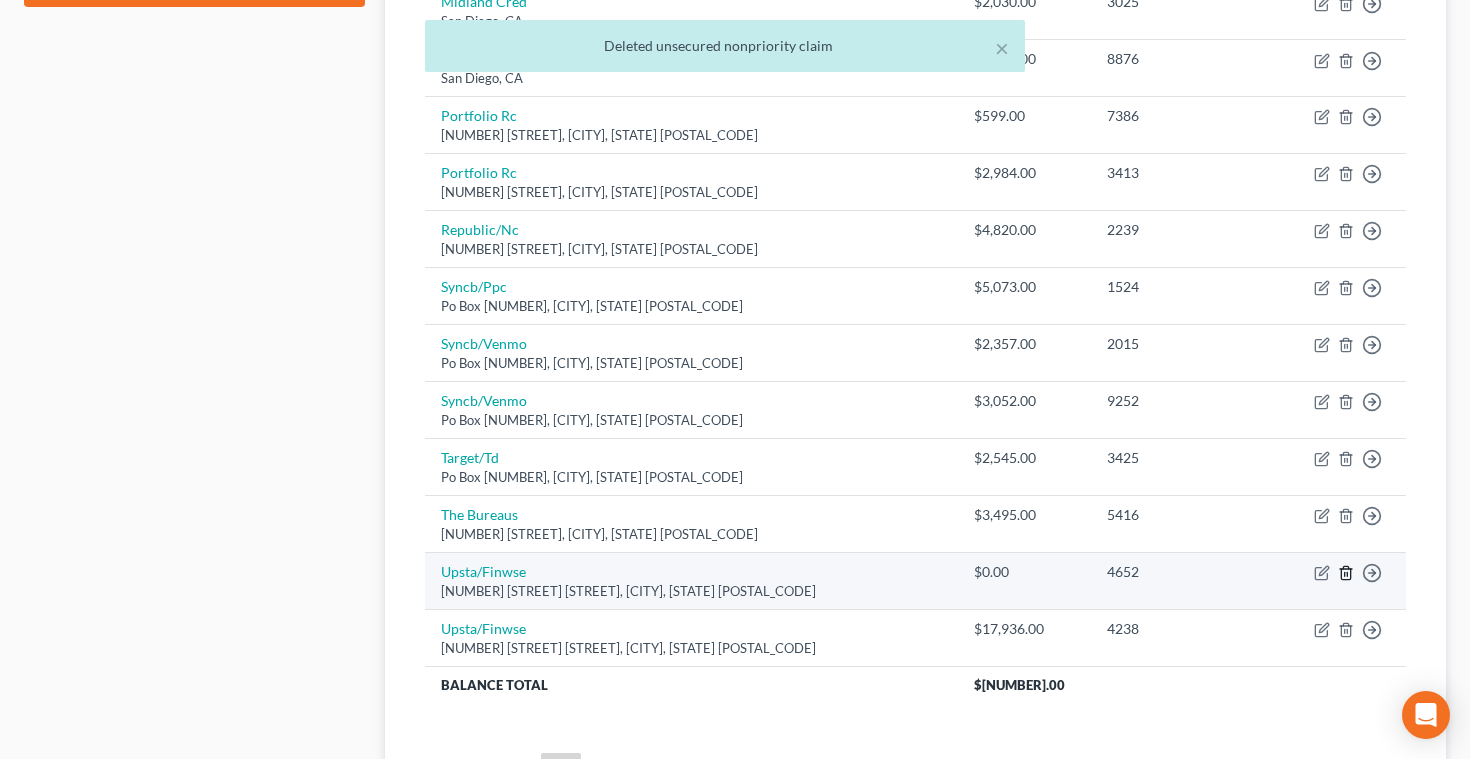 click 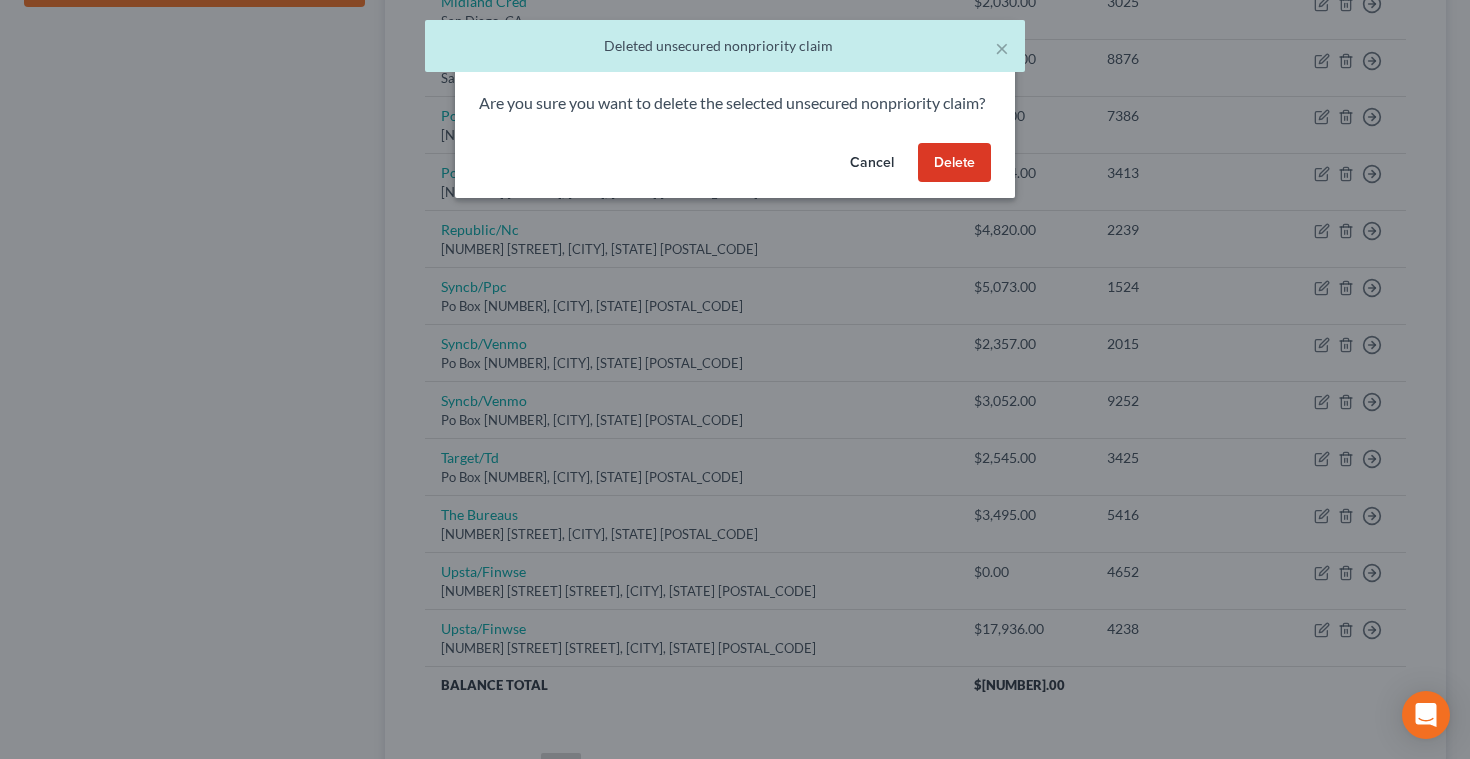 click on "Delete" at bounding box center [954, 163] 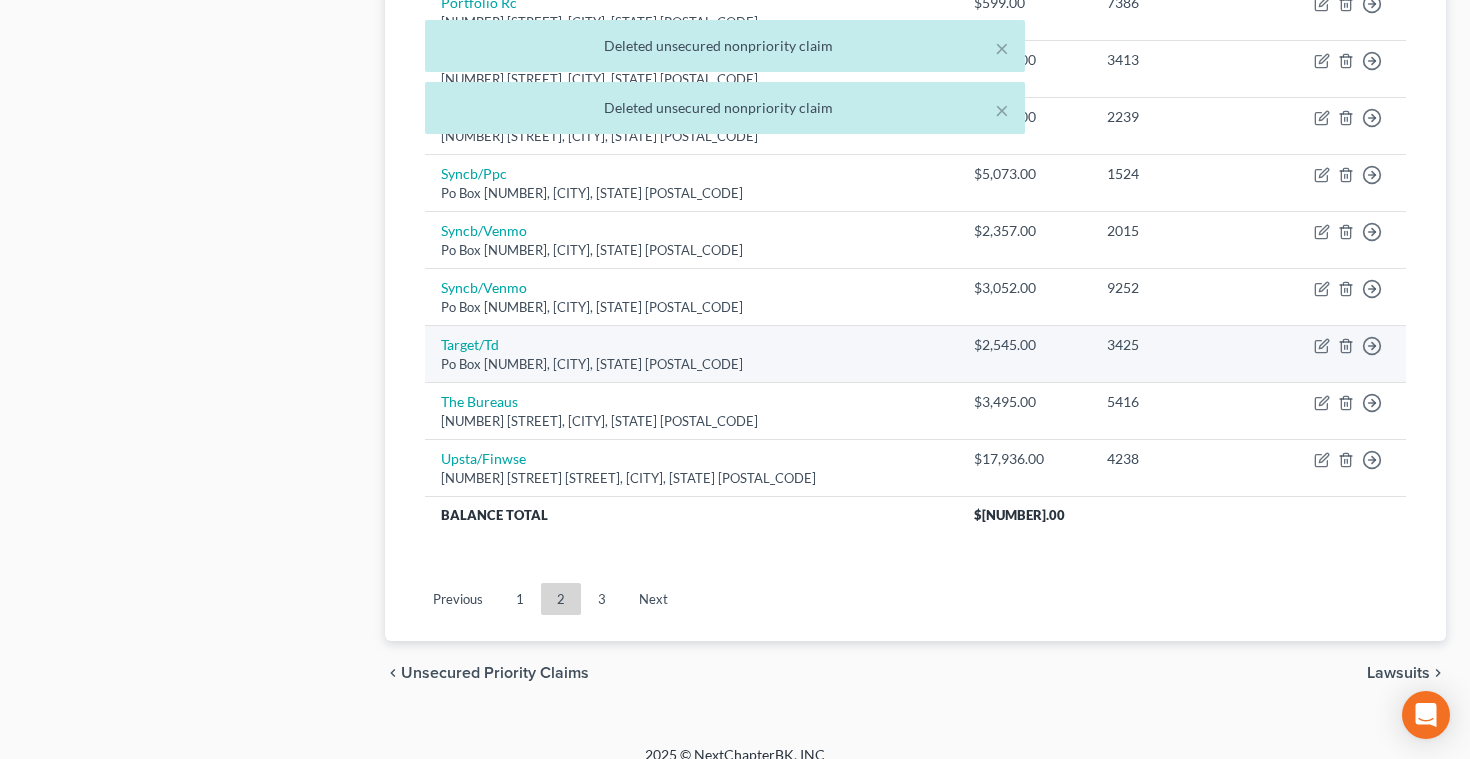 scroll, scrollTop: 1150, scrollLeft: 0, axis: vertical 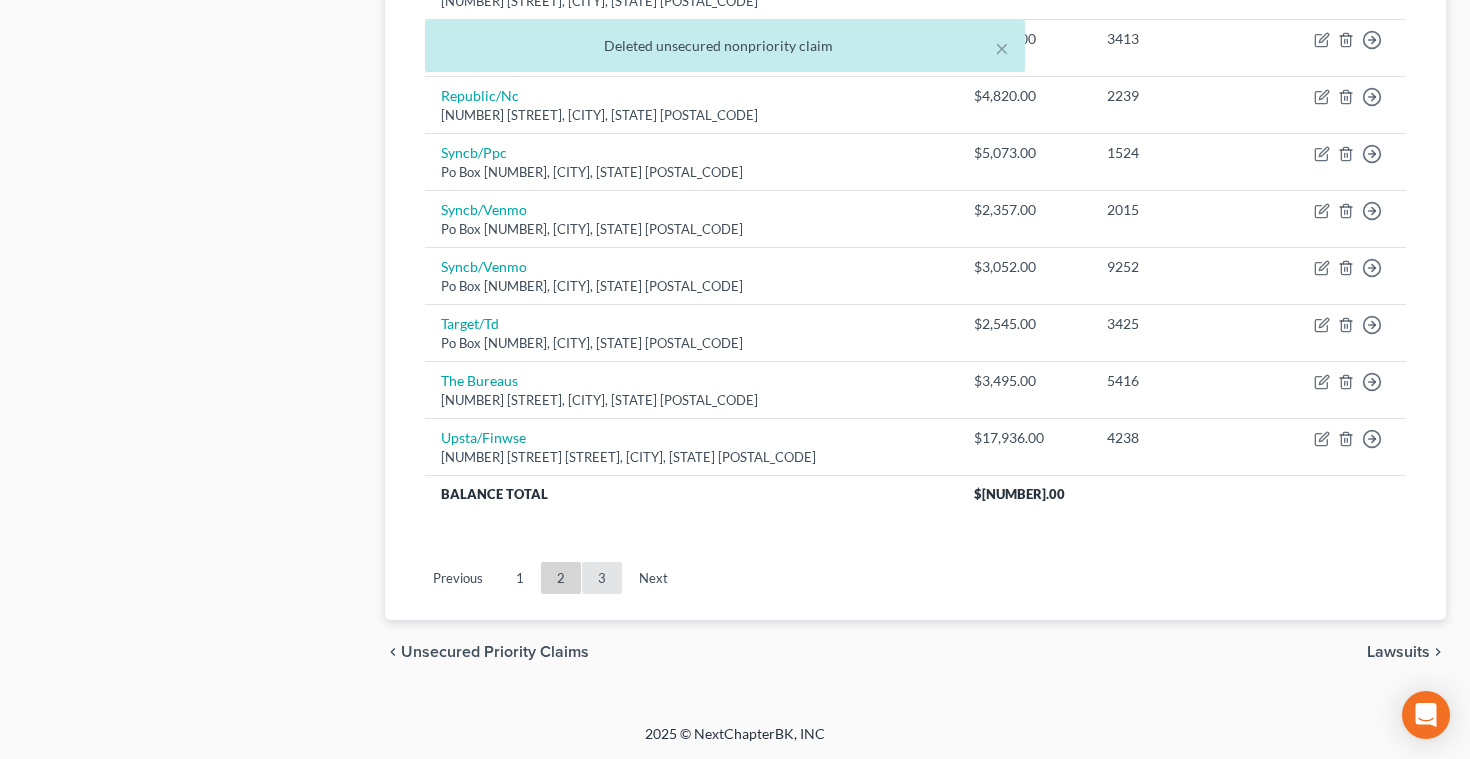 click on "3" at bounding box center (602, 578) 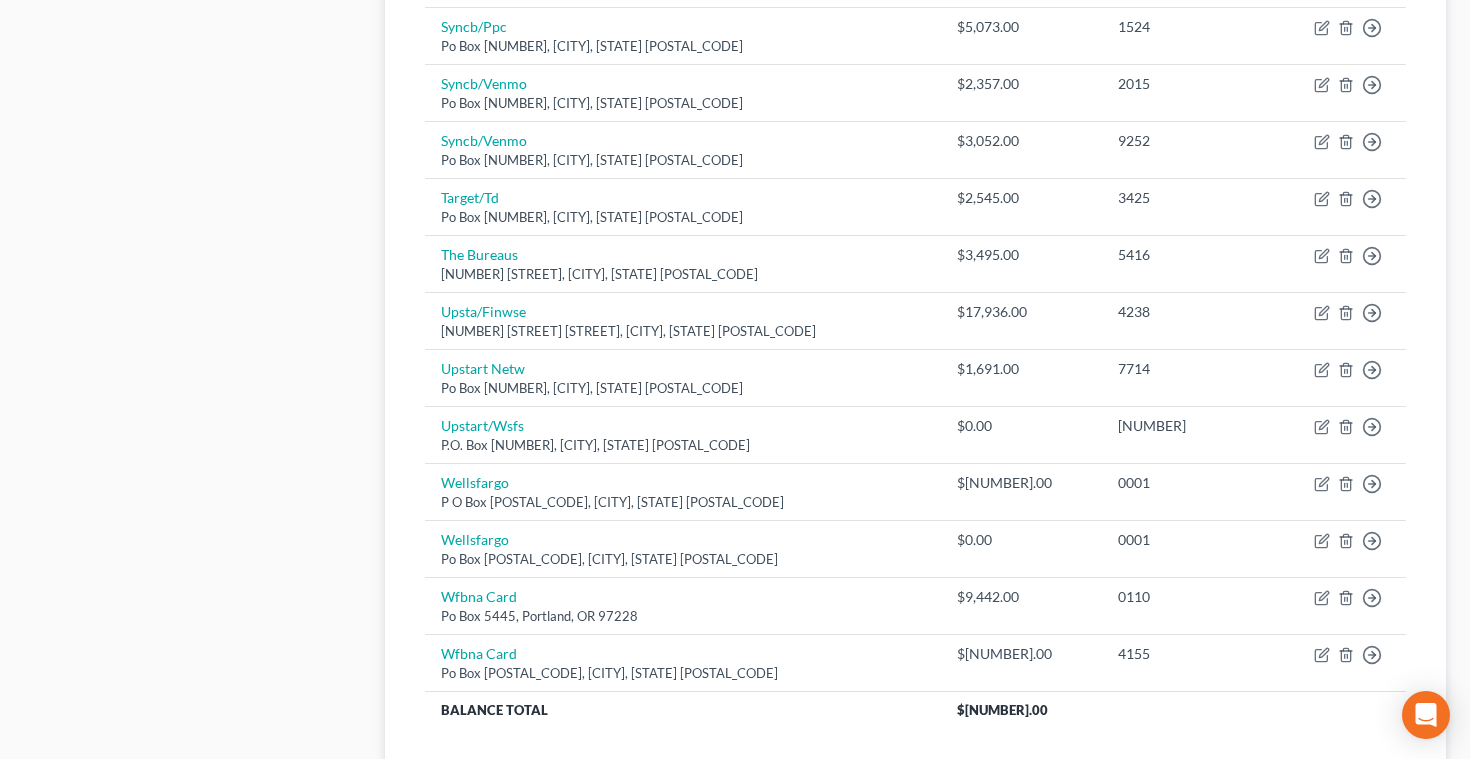 scroll, scrollTop: 1279, scrollLeft: 0, axis: vertical 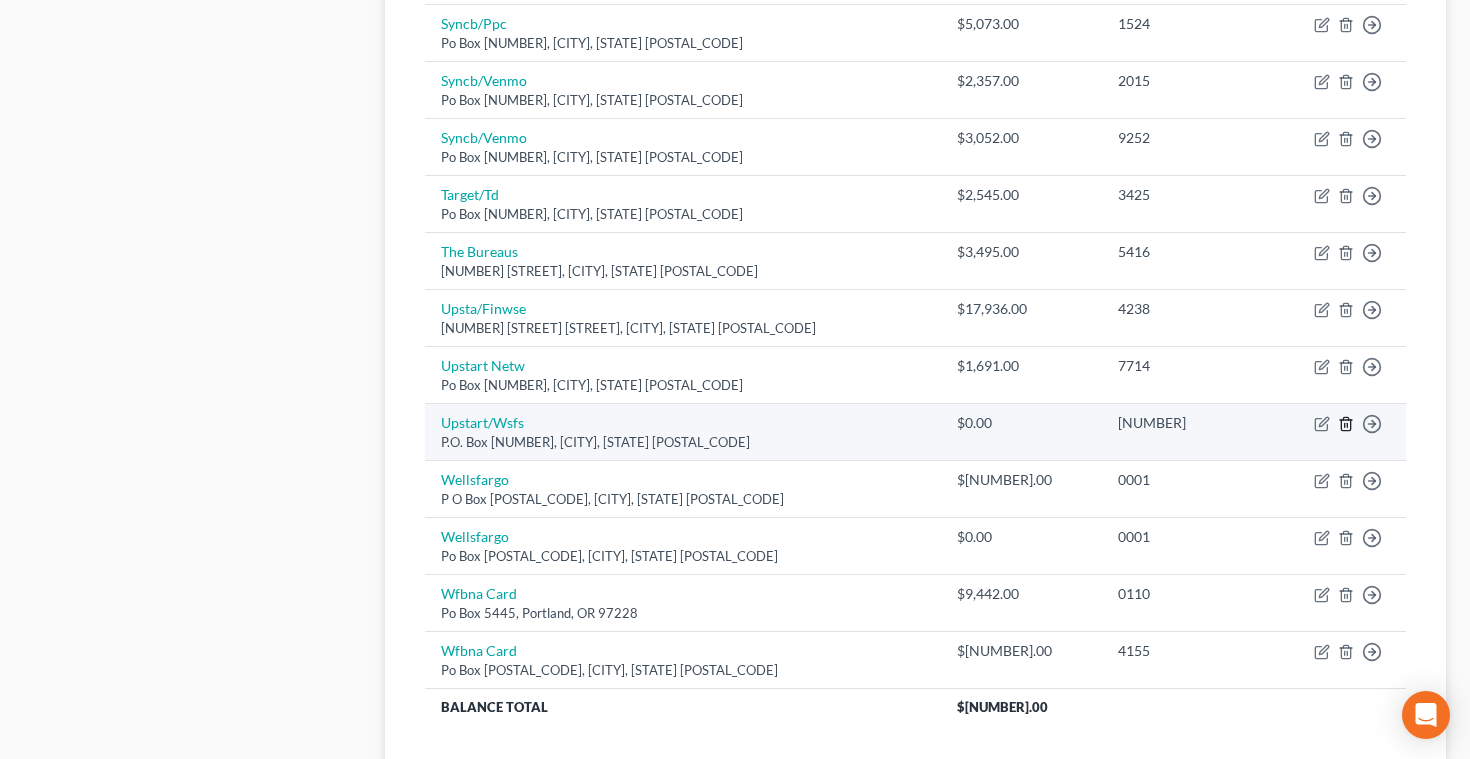 click 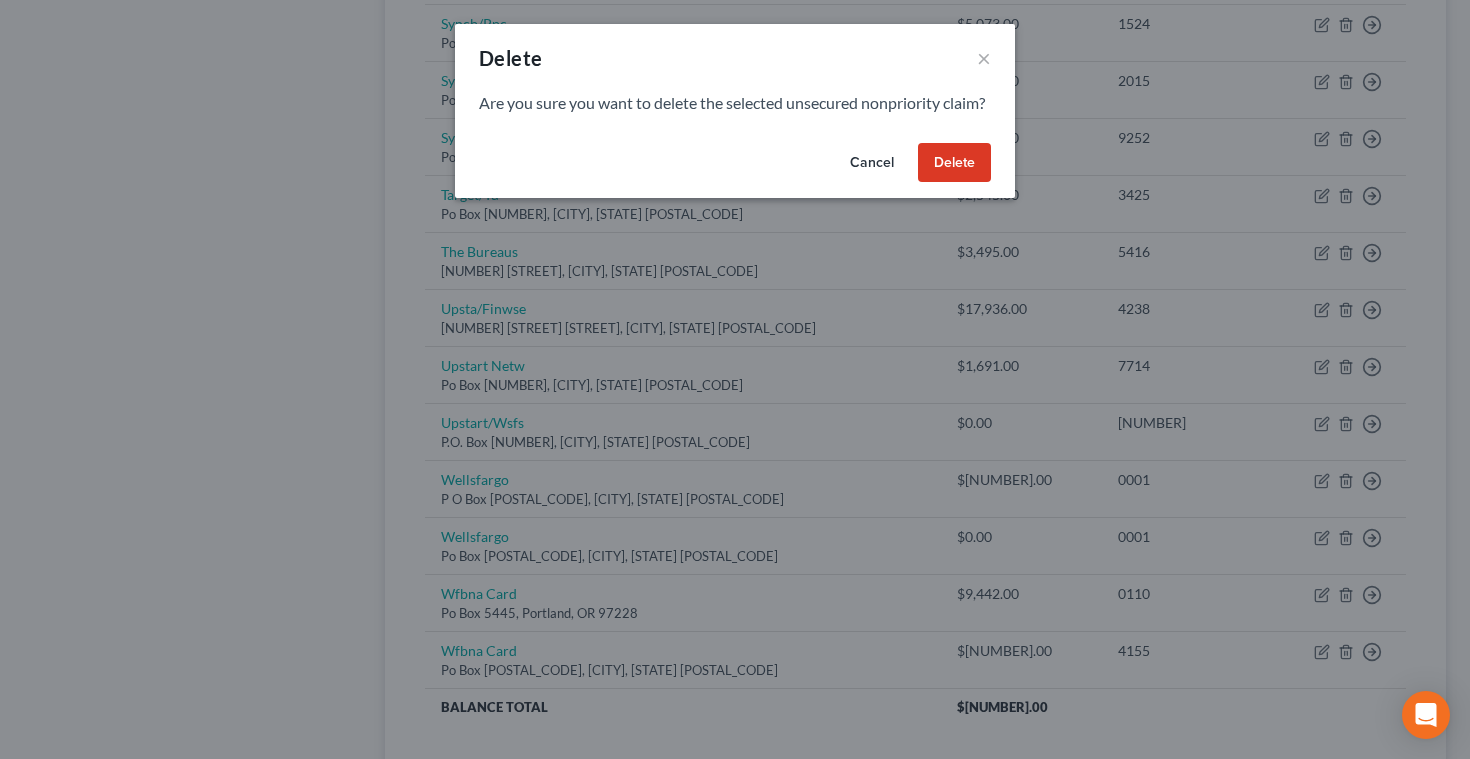 click on "Delete" at bounding box center (954, 163) 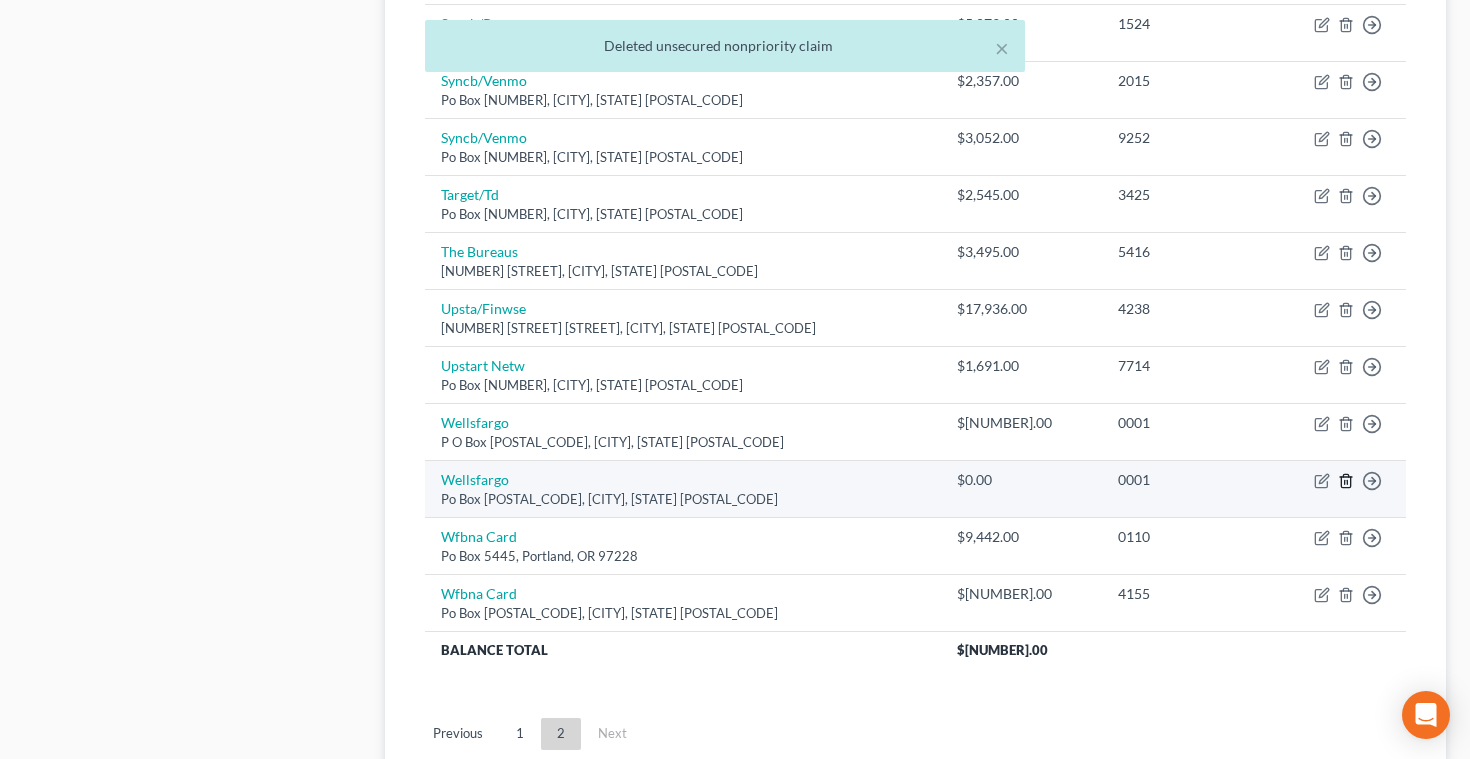click 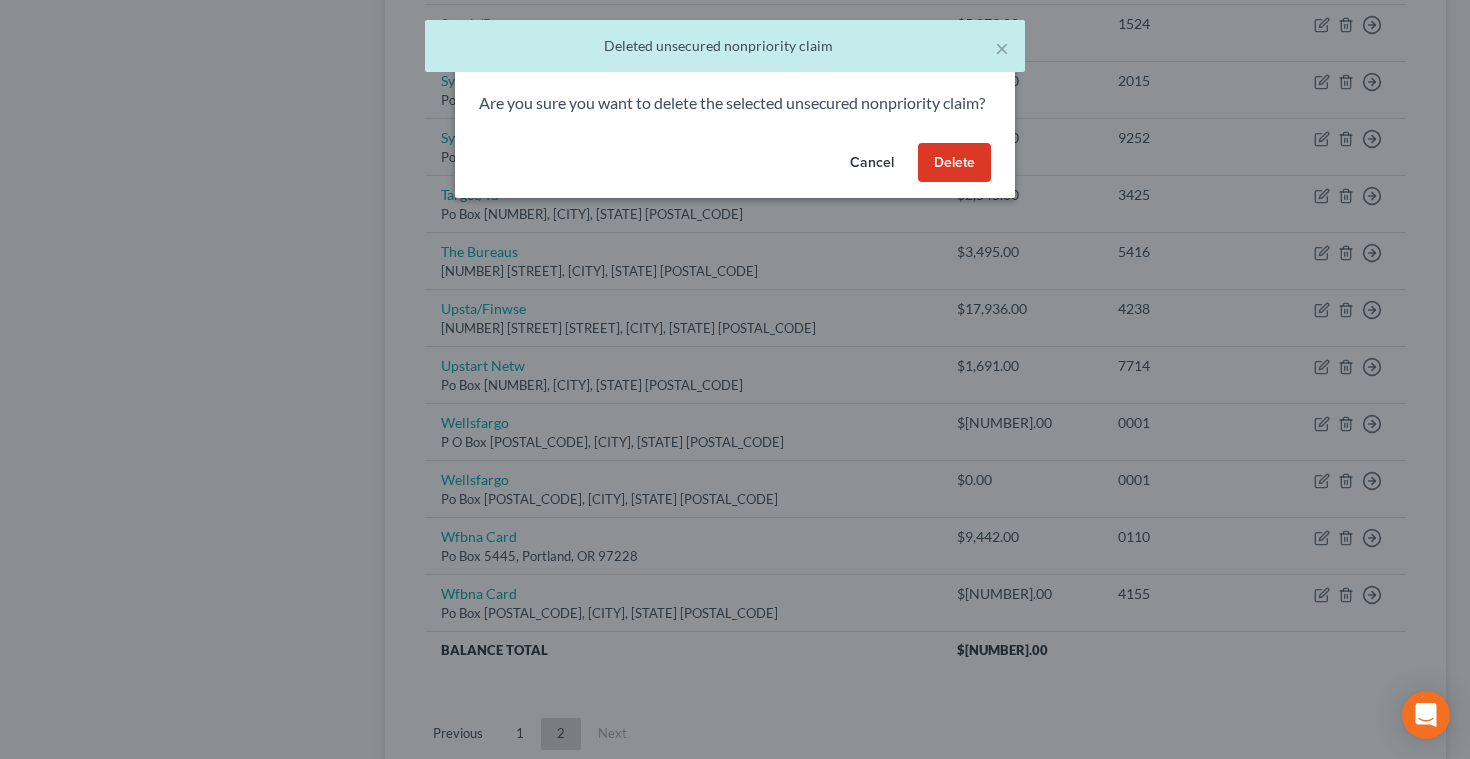 click on "Delete" at bounding box center (954, 163) 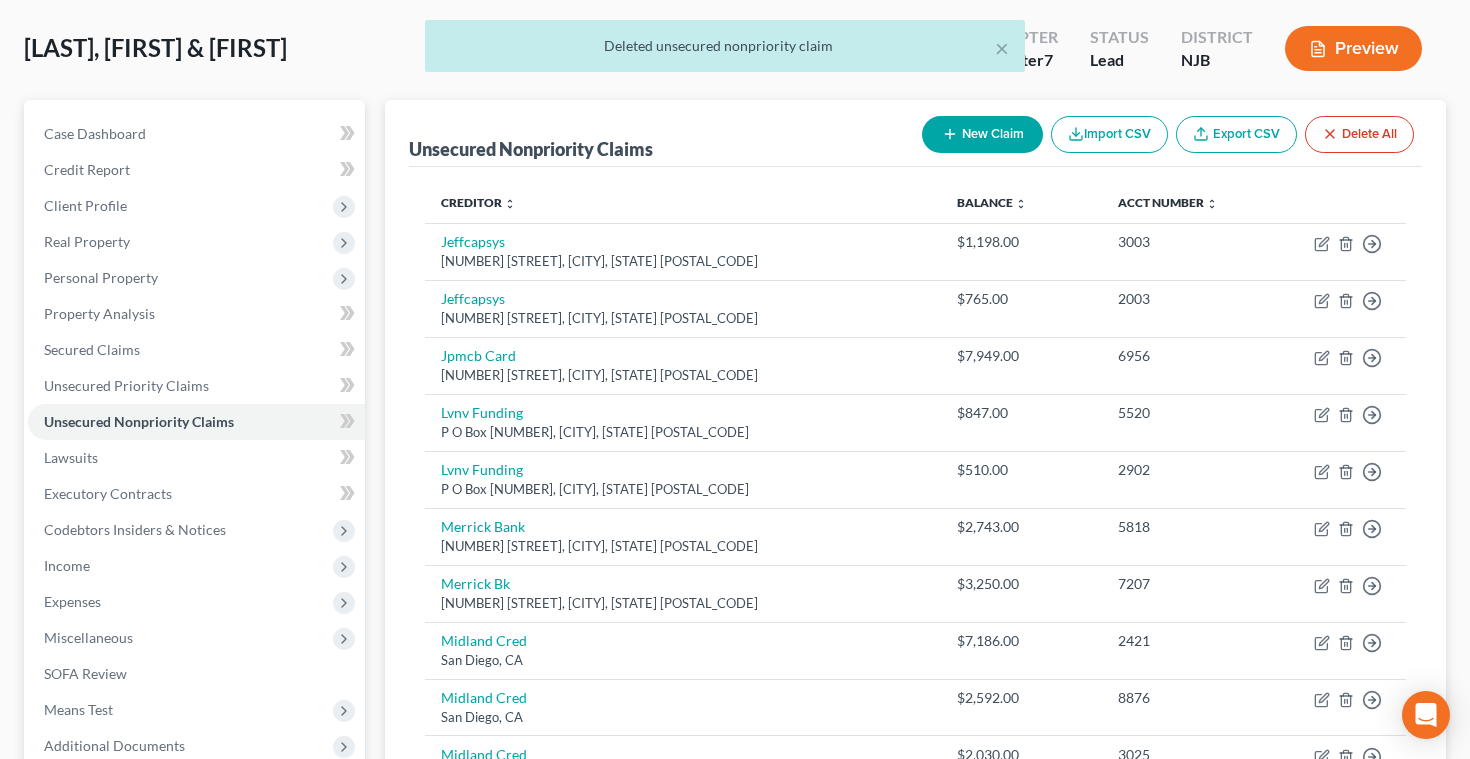 scroll, scrollTop: 0, scrollLeft: 0, axis: both 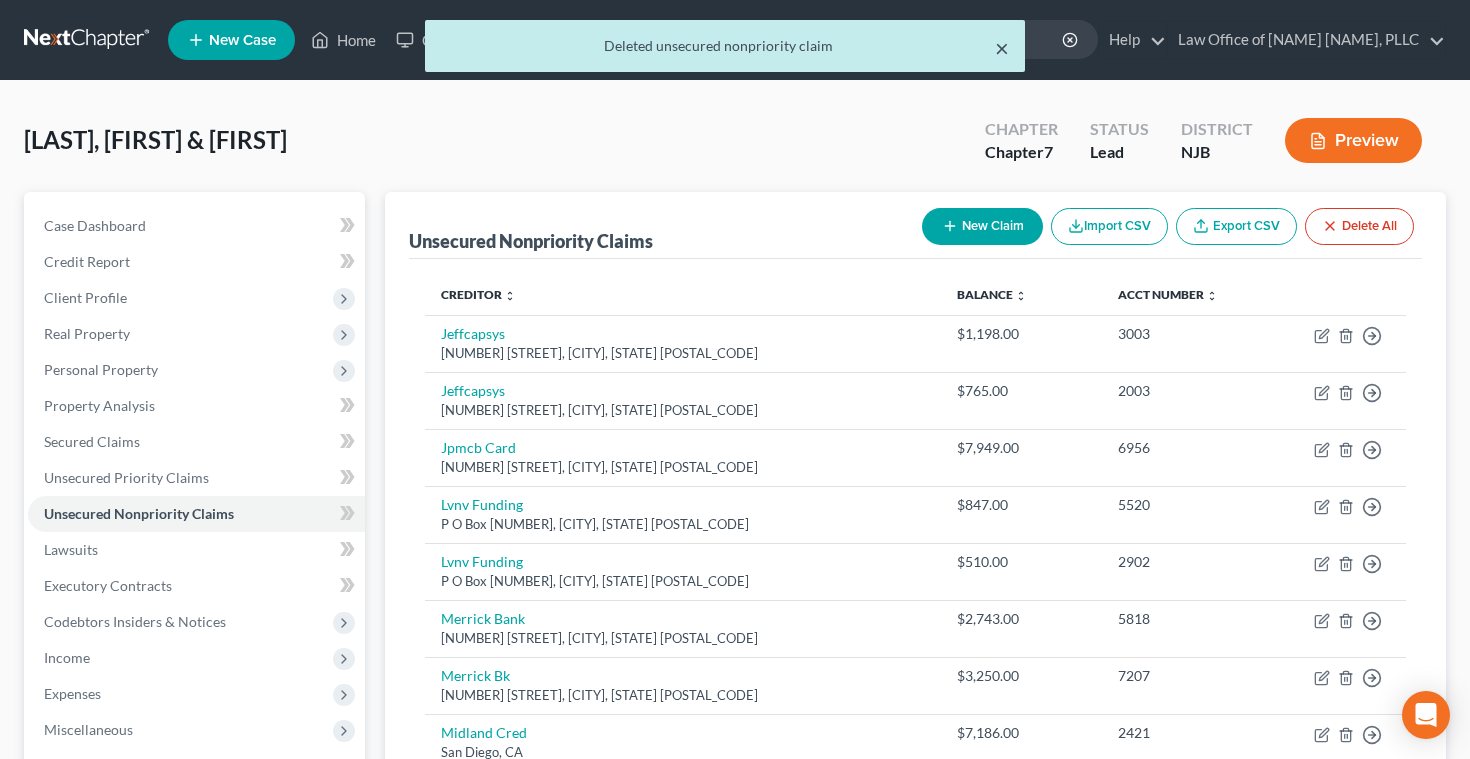 click on "×" at bounding box center (1002, 48) 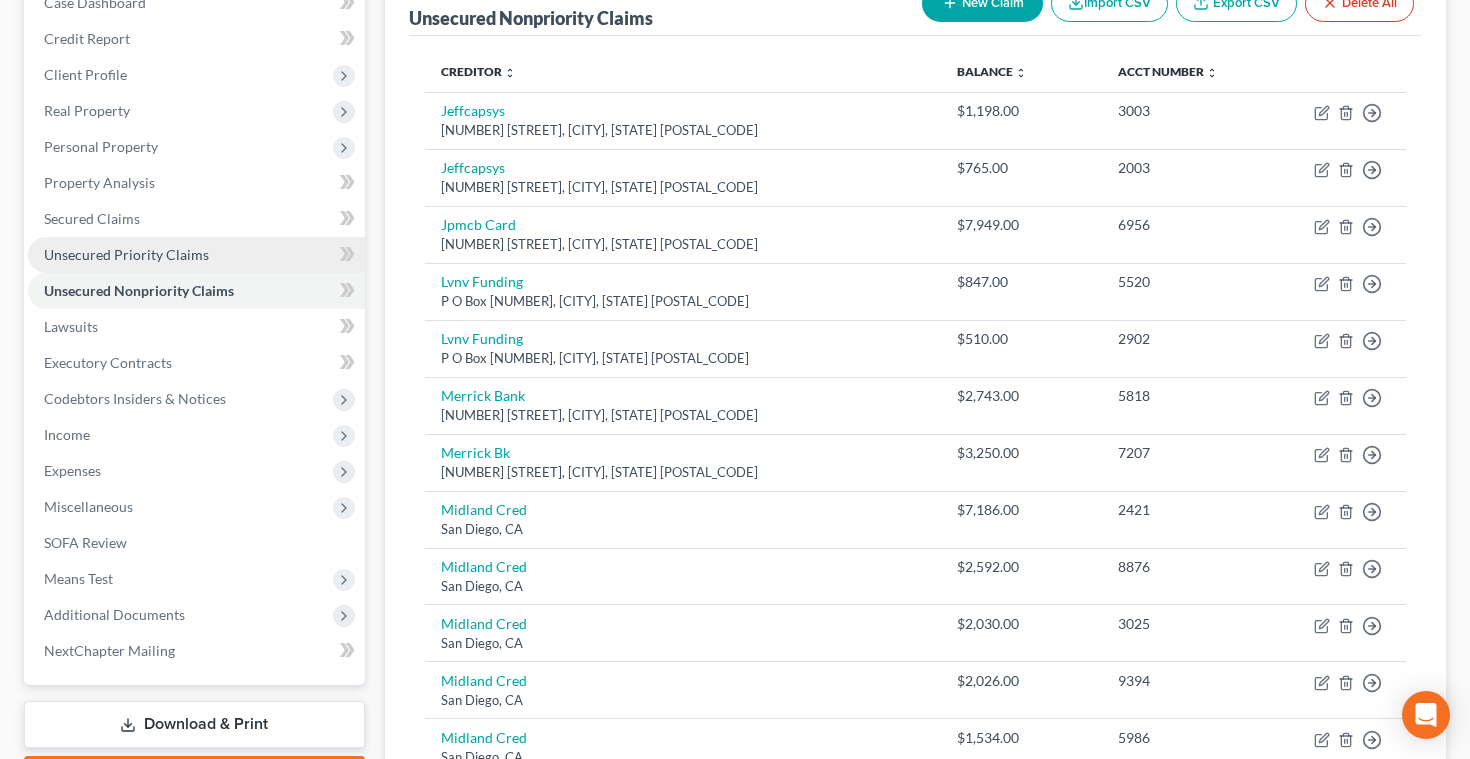 scroll, scrollTop: 214, scrollLeft: 0, axis: vertical 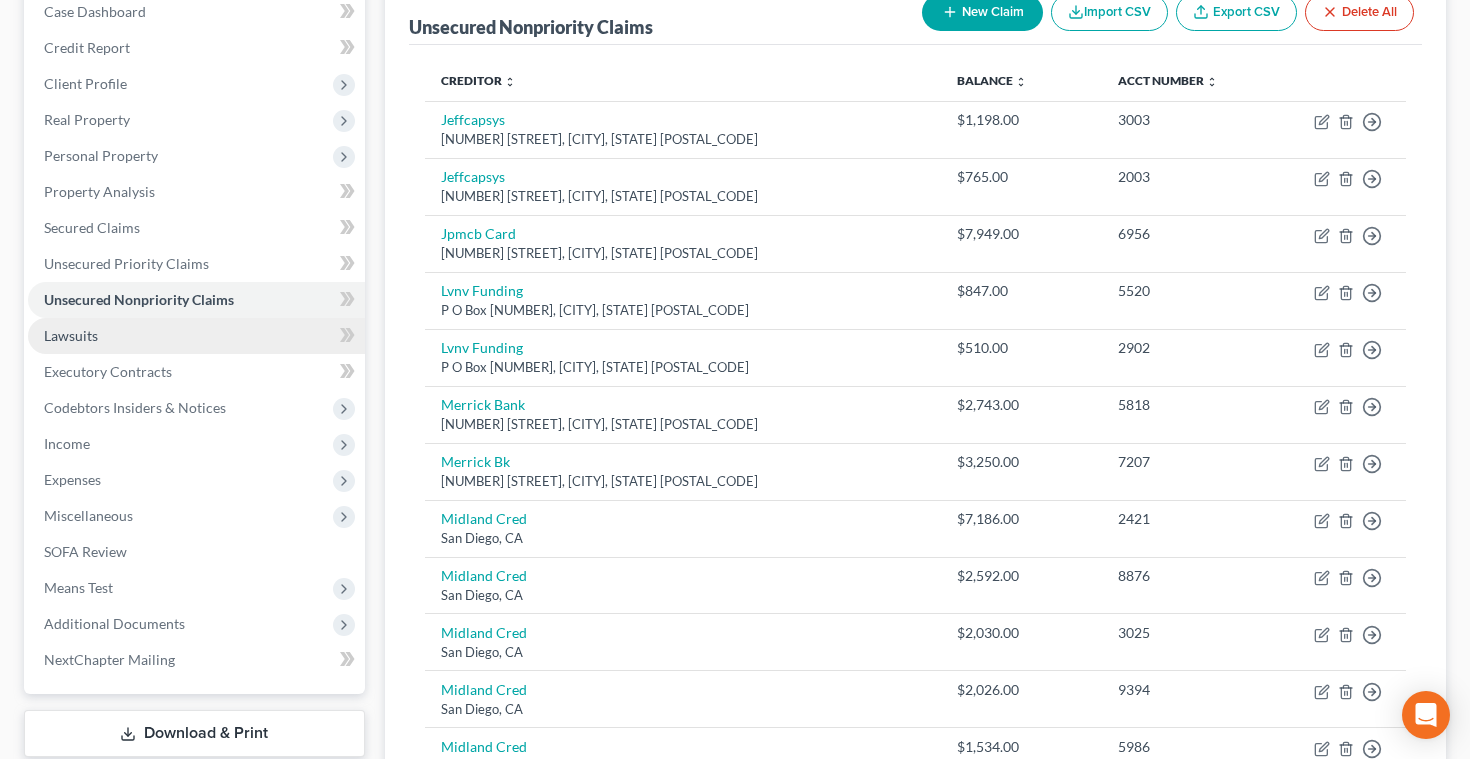 click on "Lawsuits" at bounding box center (71, 335) 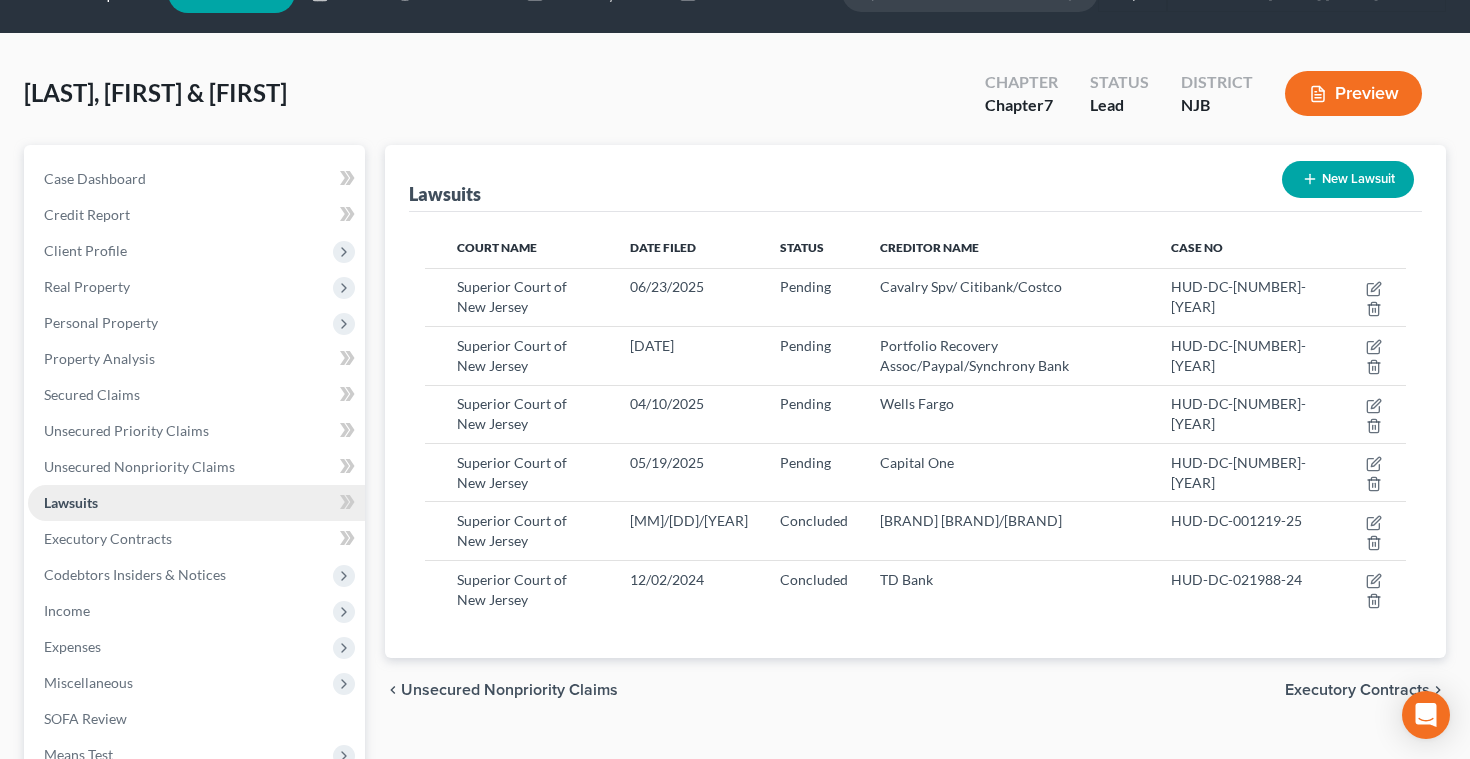 scroll, scrollTop: 0, scrollLeft: 0, axis: both 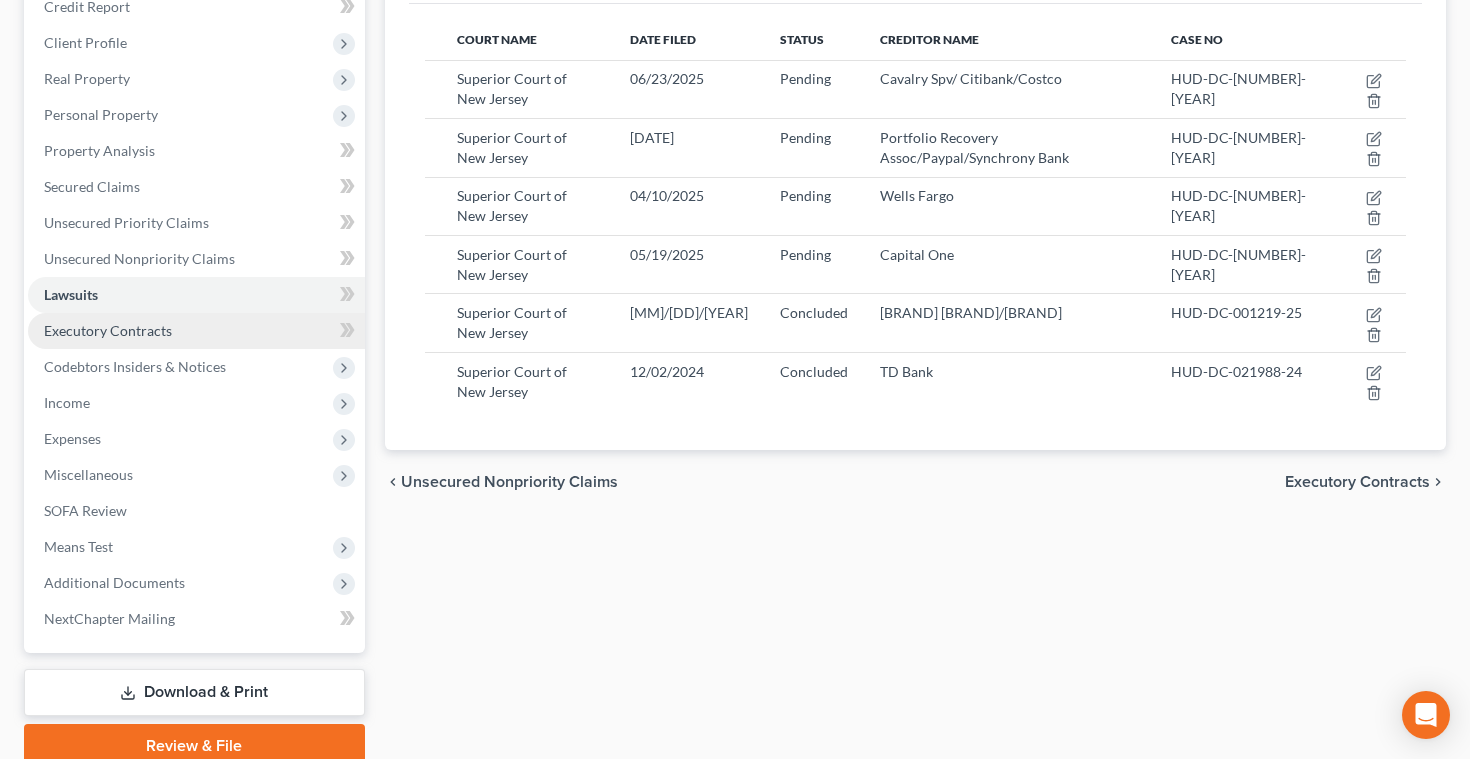 click on "Executory Contracts" at bounding box center (196, 331) 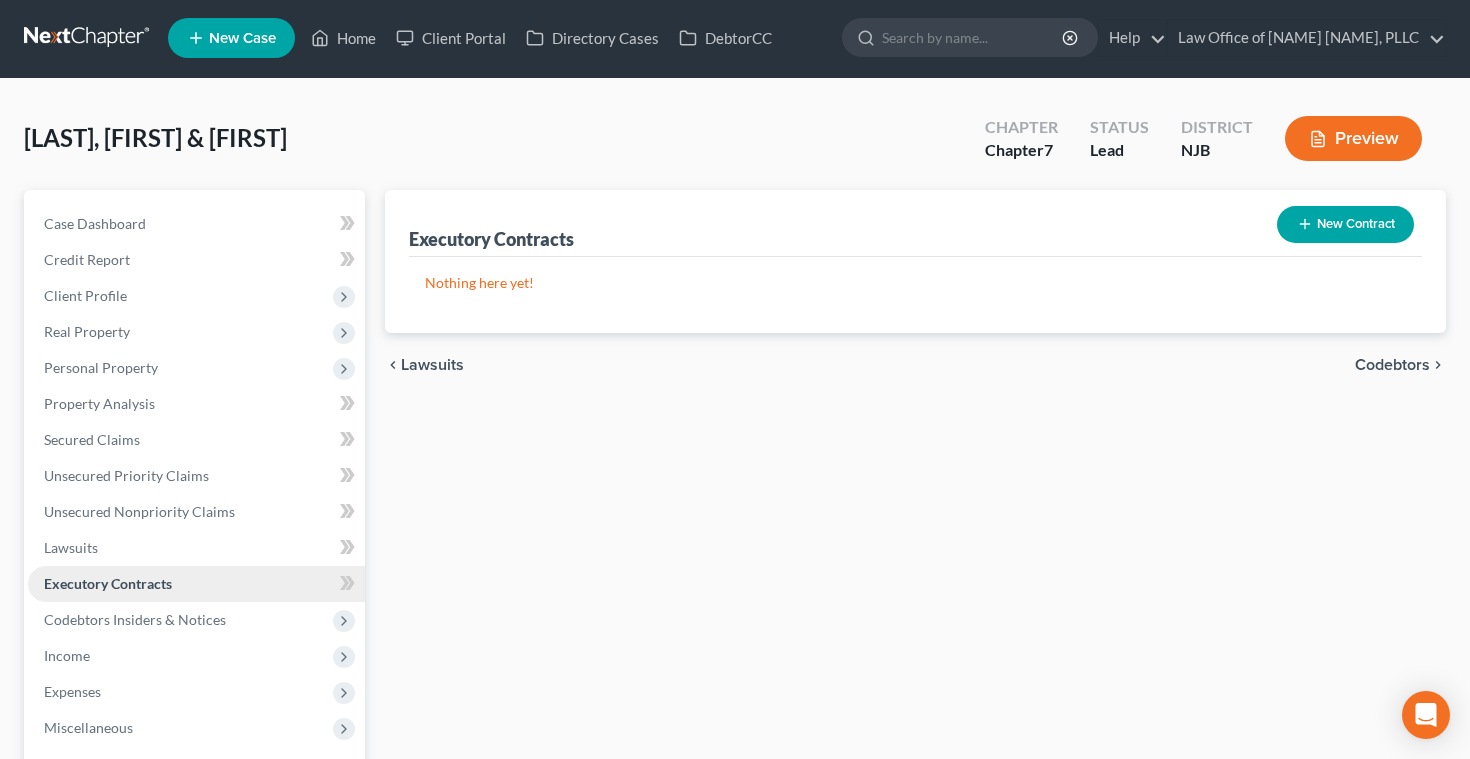 scroll, scrollTop: 0, scrollLeft: 0, axis: both 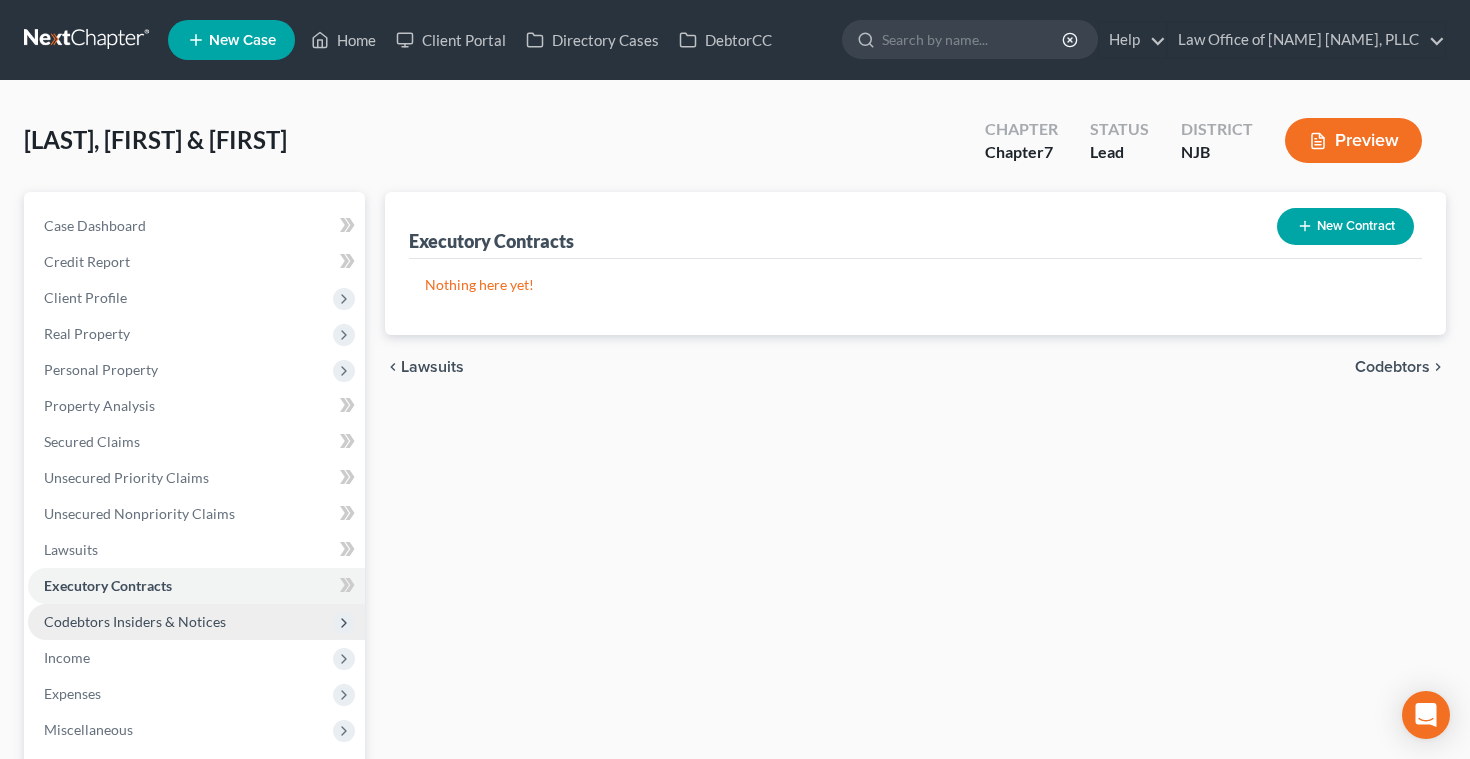 click on "Codebtors Insiders & Notices" at bounding box center [135, 621] 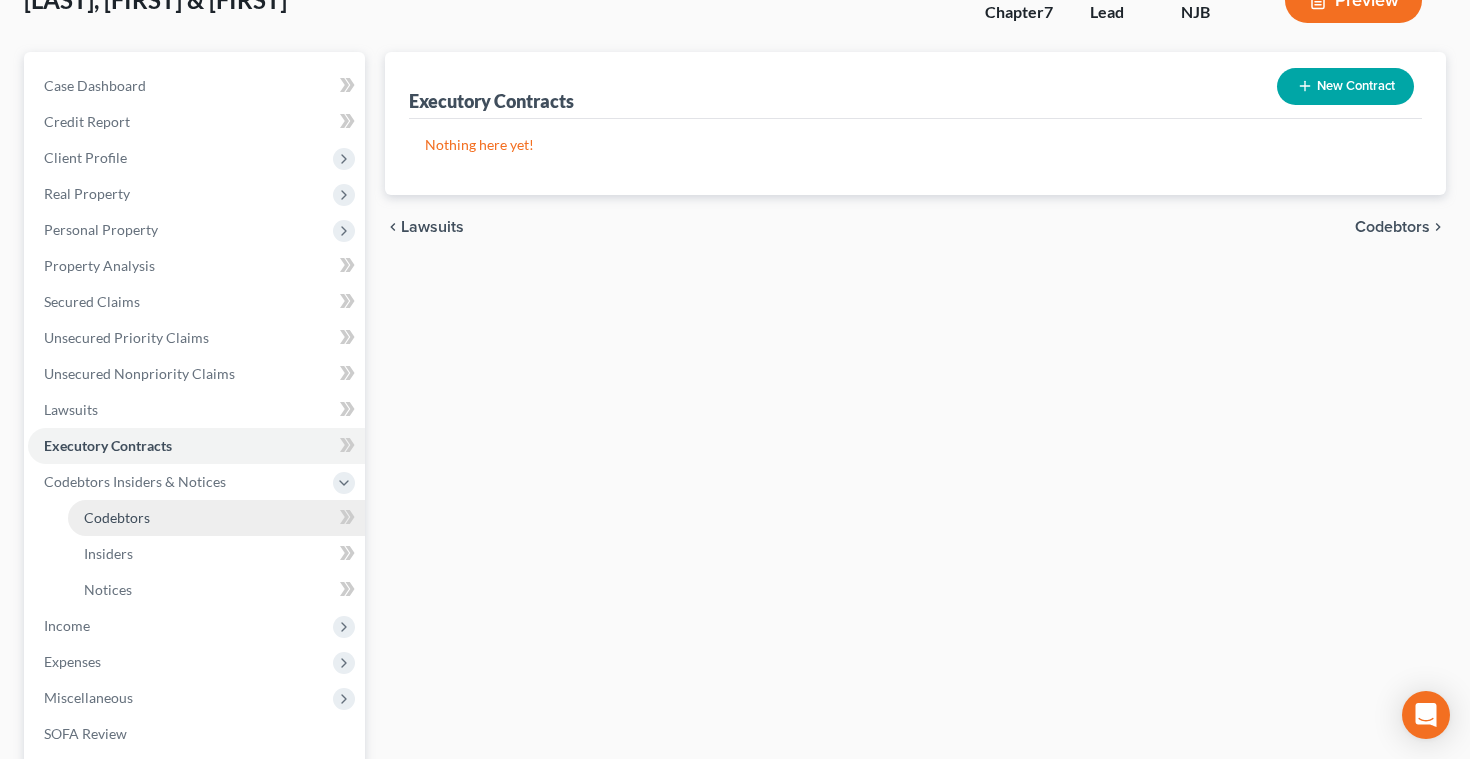 scroll, scrollTop: 150, scrollLeft: 0, axis: vertical 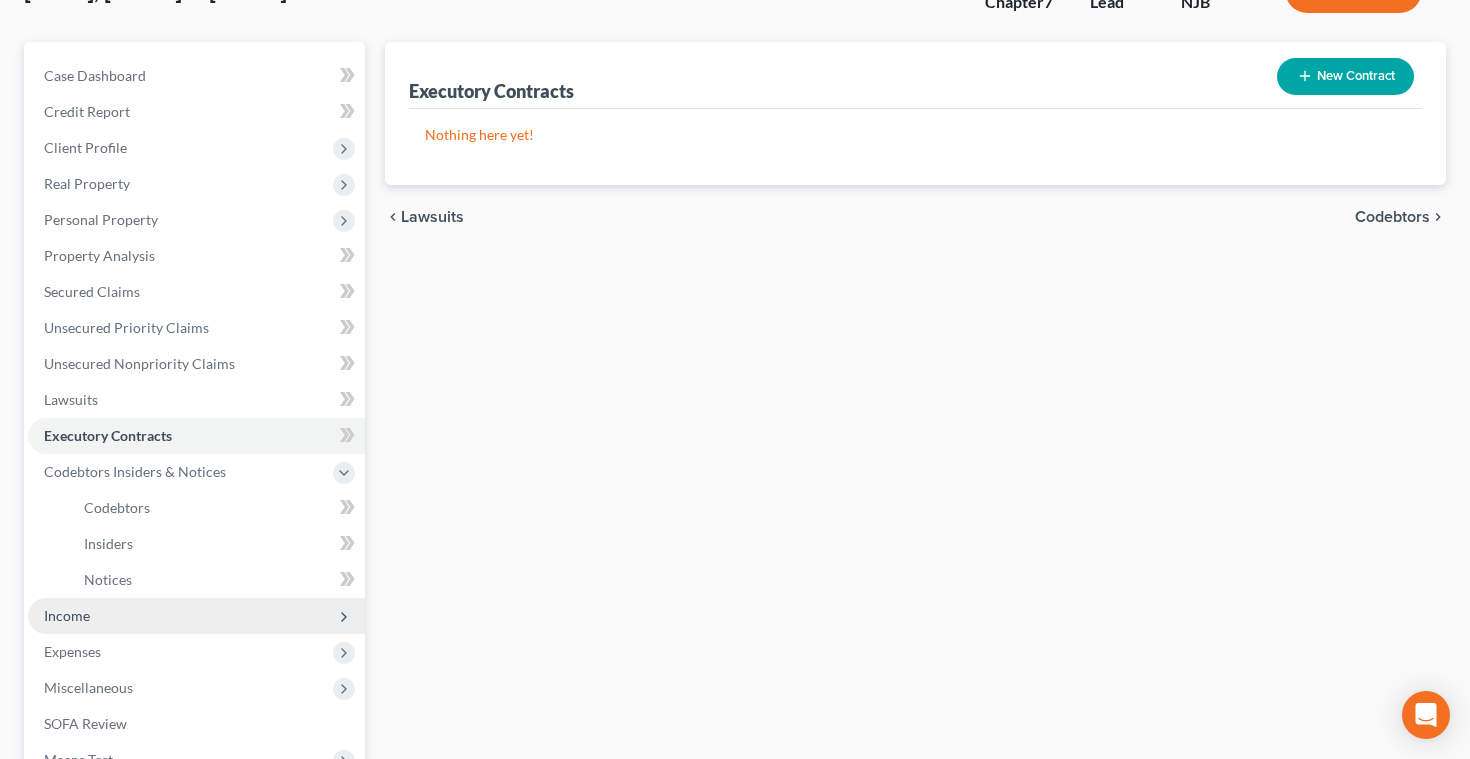 click on "Income" at bounding box center [67, 615] 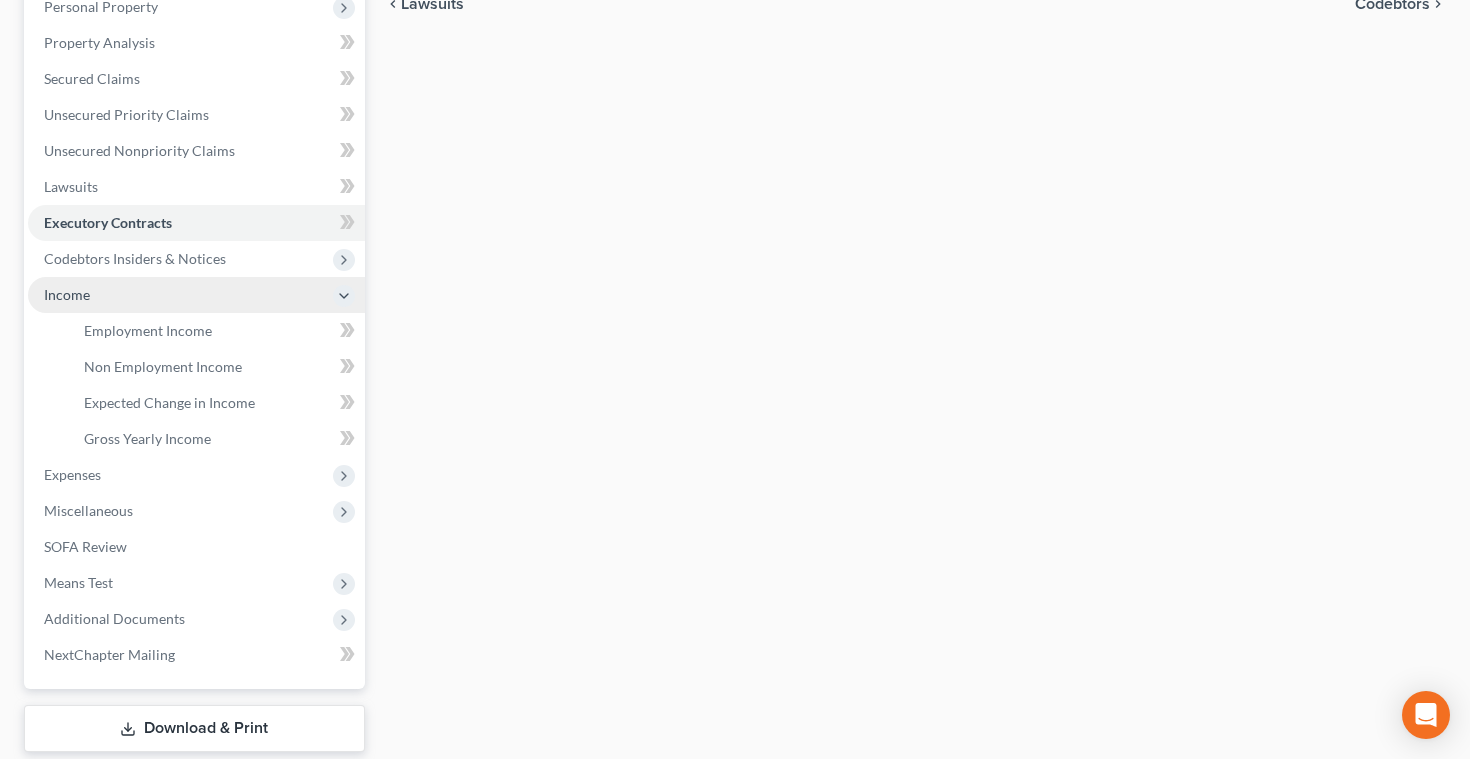 scroll, scrollTop: 367, scrollLeft: 0, axis: vertical 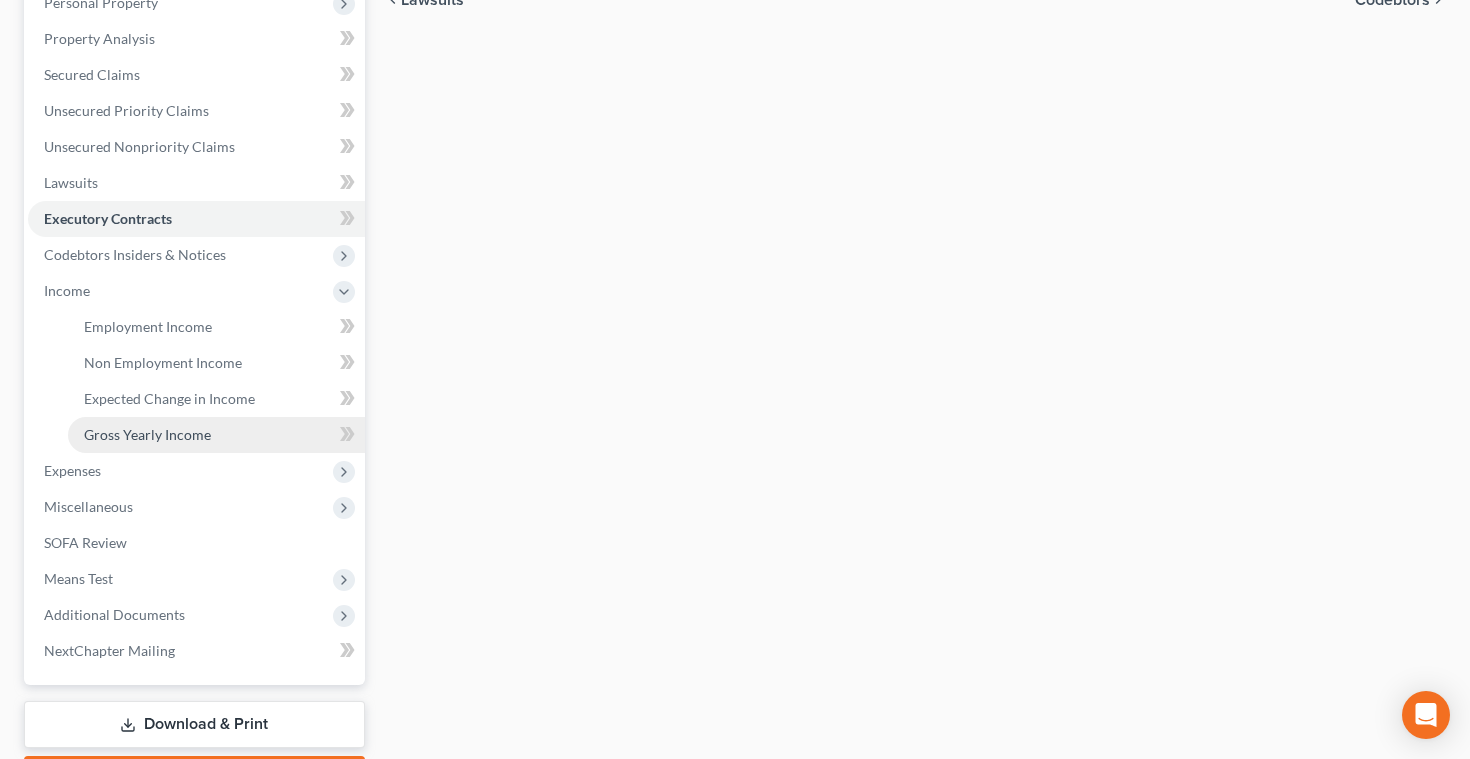 click on "Gross Yearly Income" at bounding box center [147, 434] 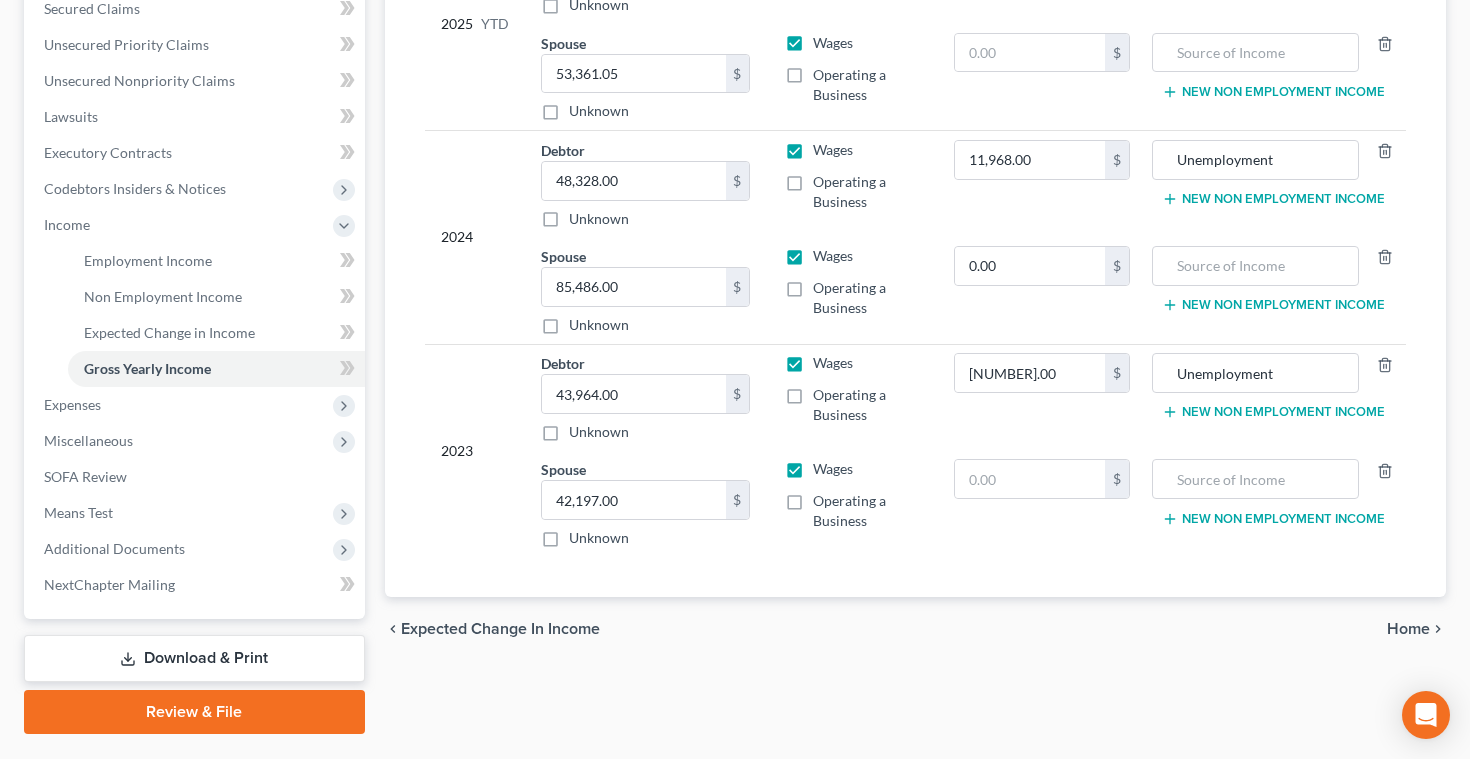 scroll, scrollTop: 436, scrollLeft: 0, axis: vertical 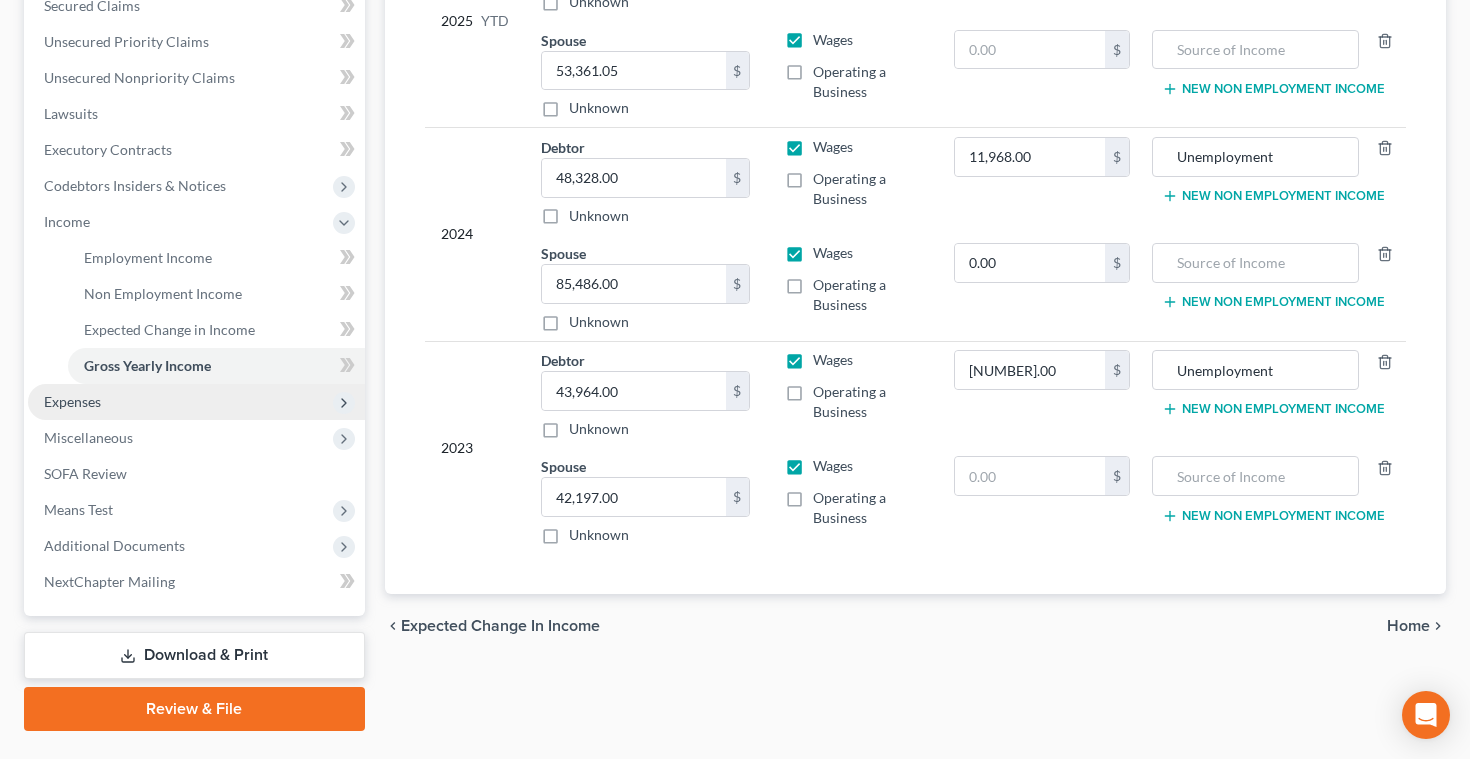 click on "Expenses" at bounding box center (72, 401) 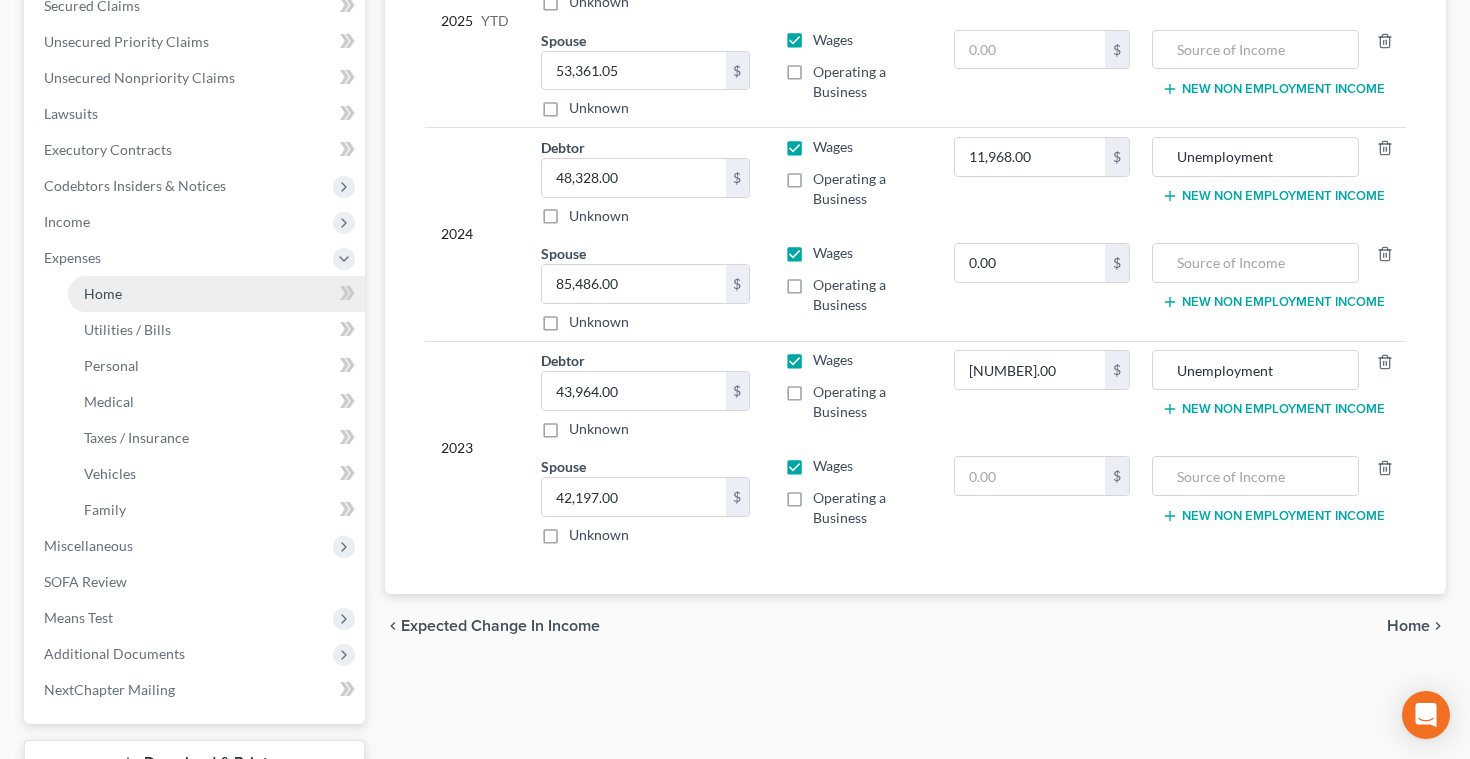 click on "Home" at bounding box center [216, 294] 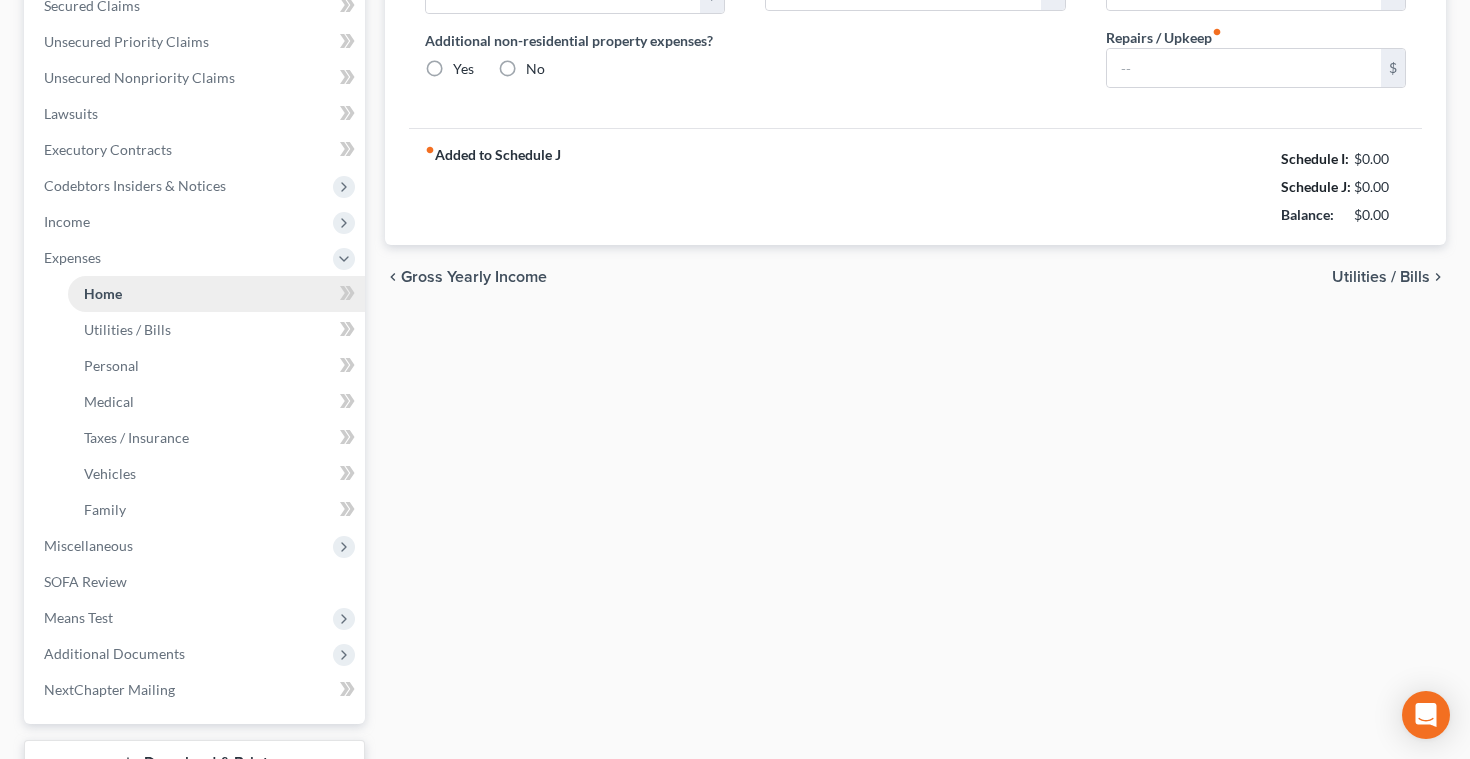 type on "3,200.00" 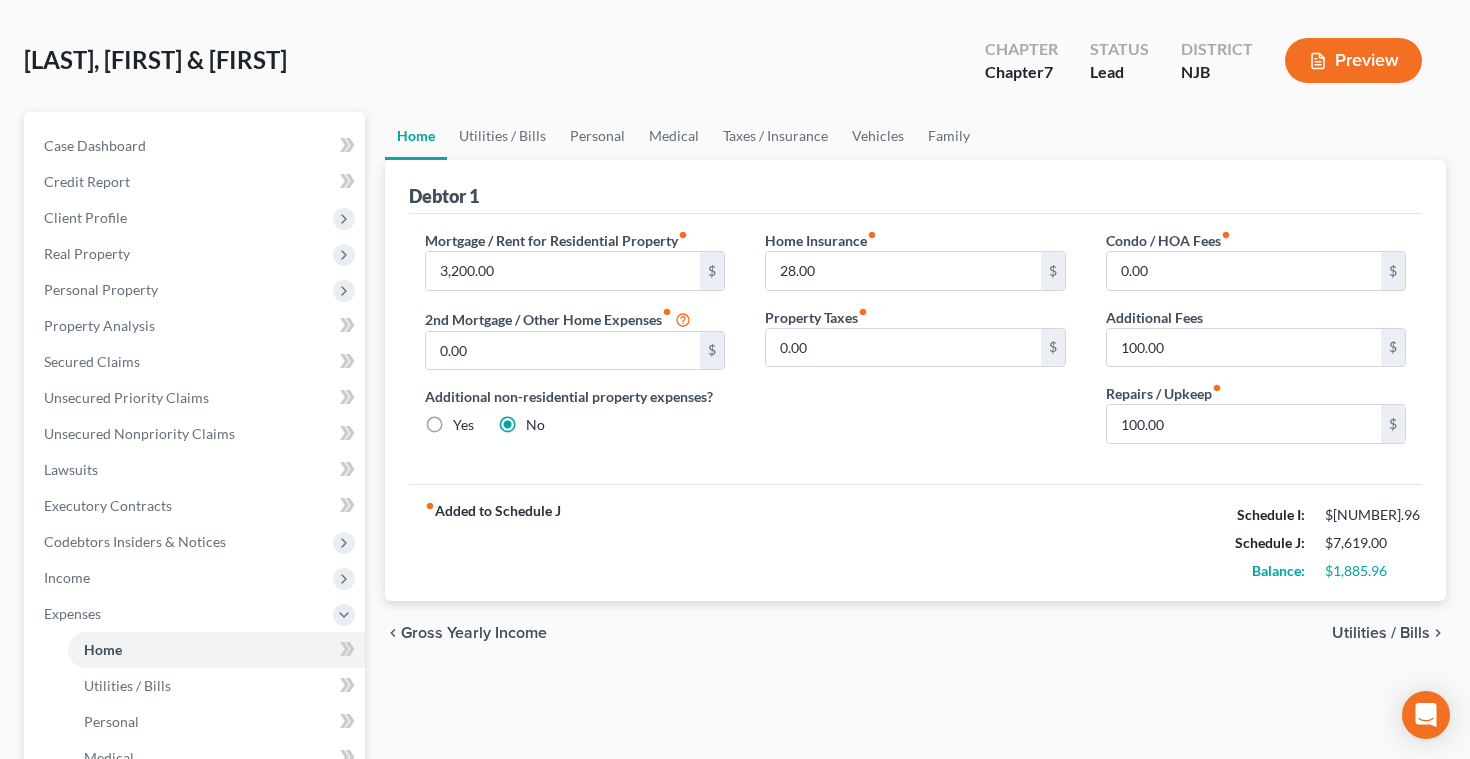 scroll, scrollTop: 109, scrollLeft: 0, axis: vertical 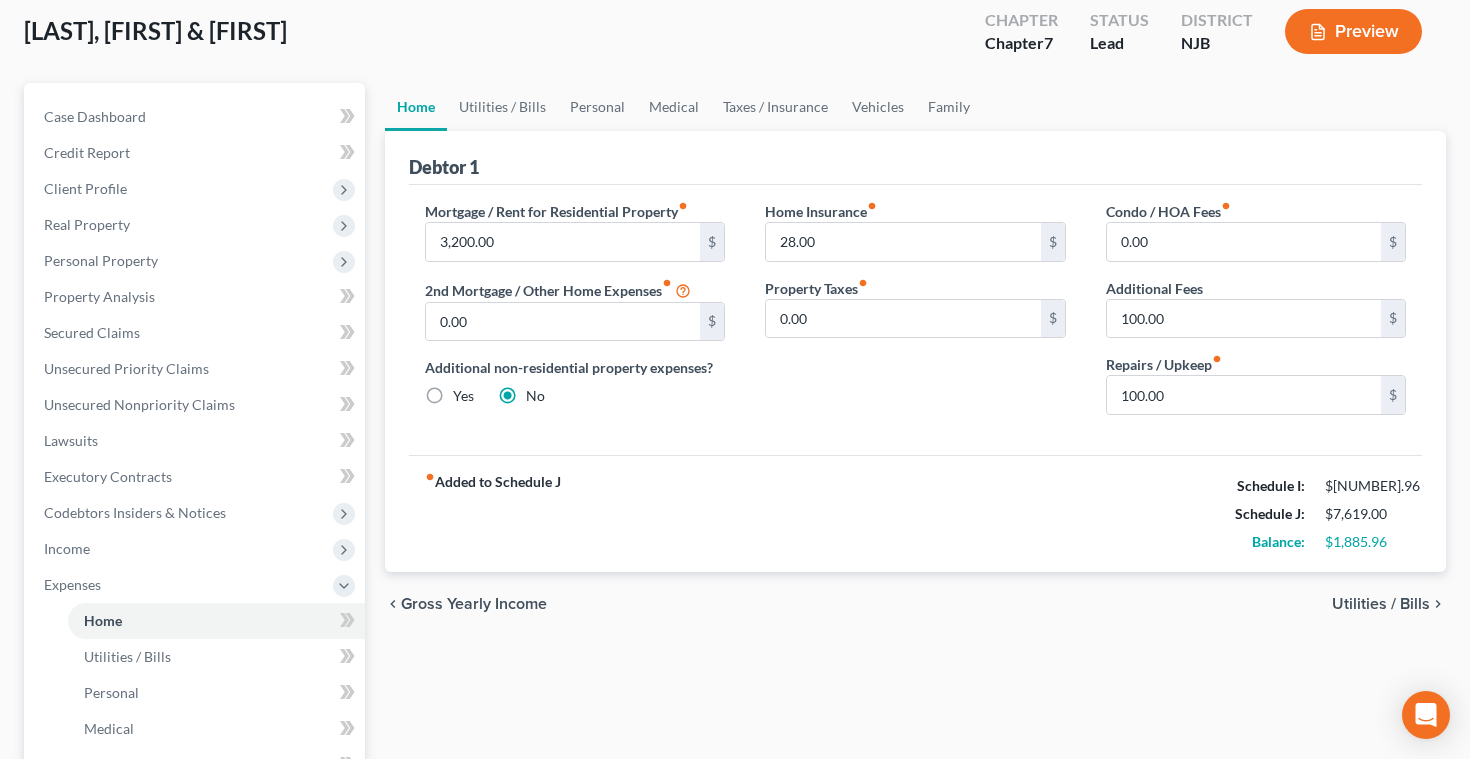 click on "Utilities / Bills" at bounding box center (1381, 604) 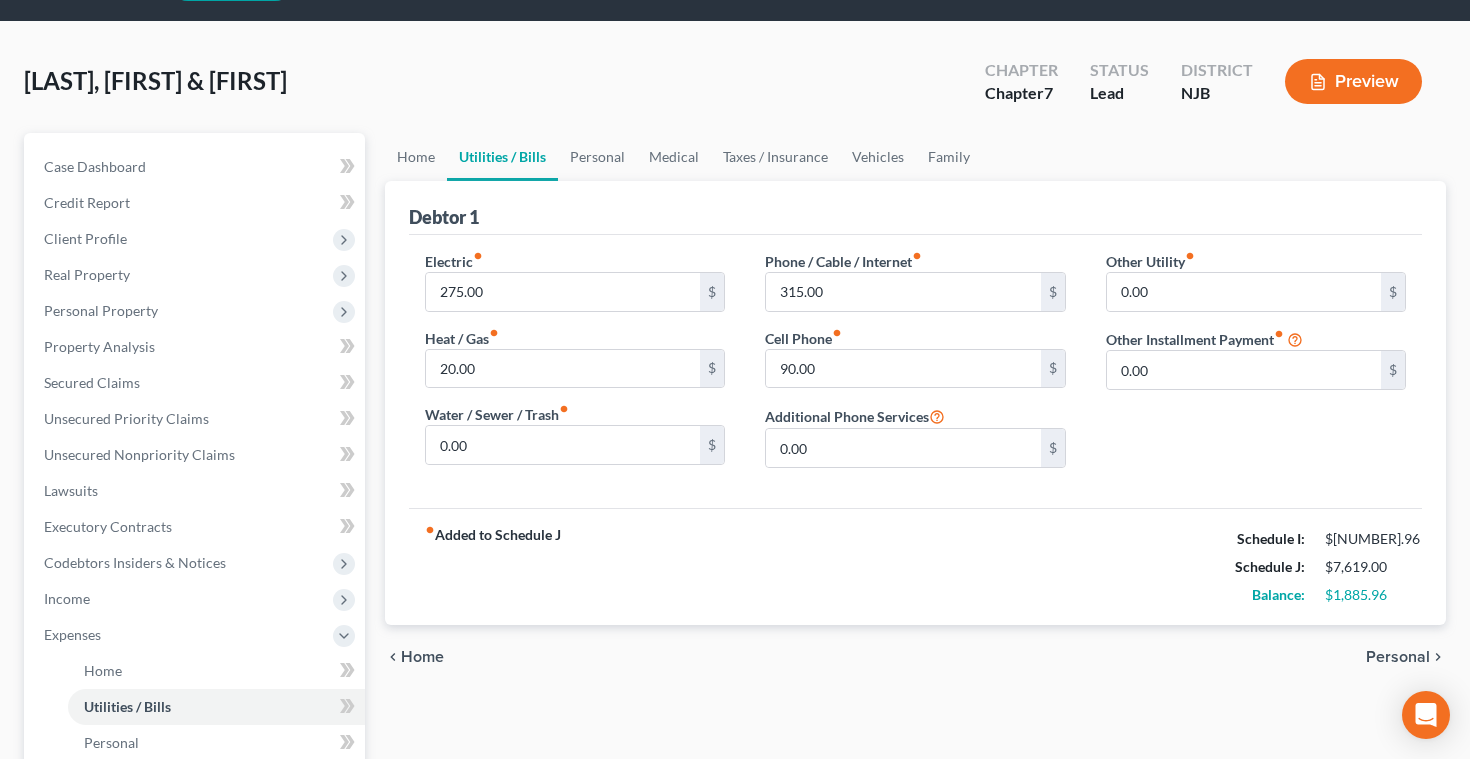 scroll, scrollTop: 0, scrollLeft: 0, axis: both 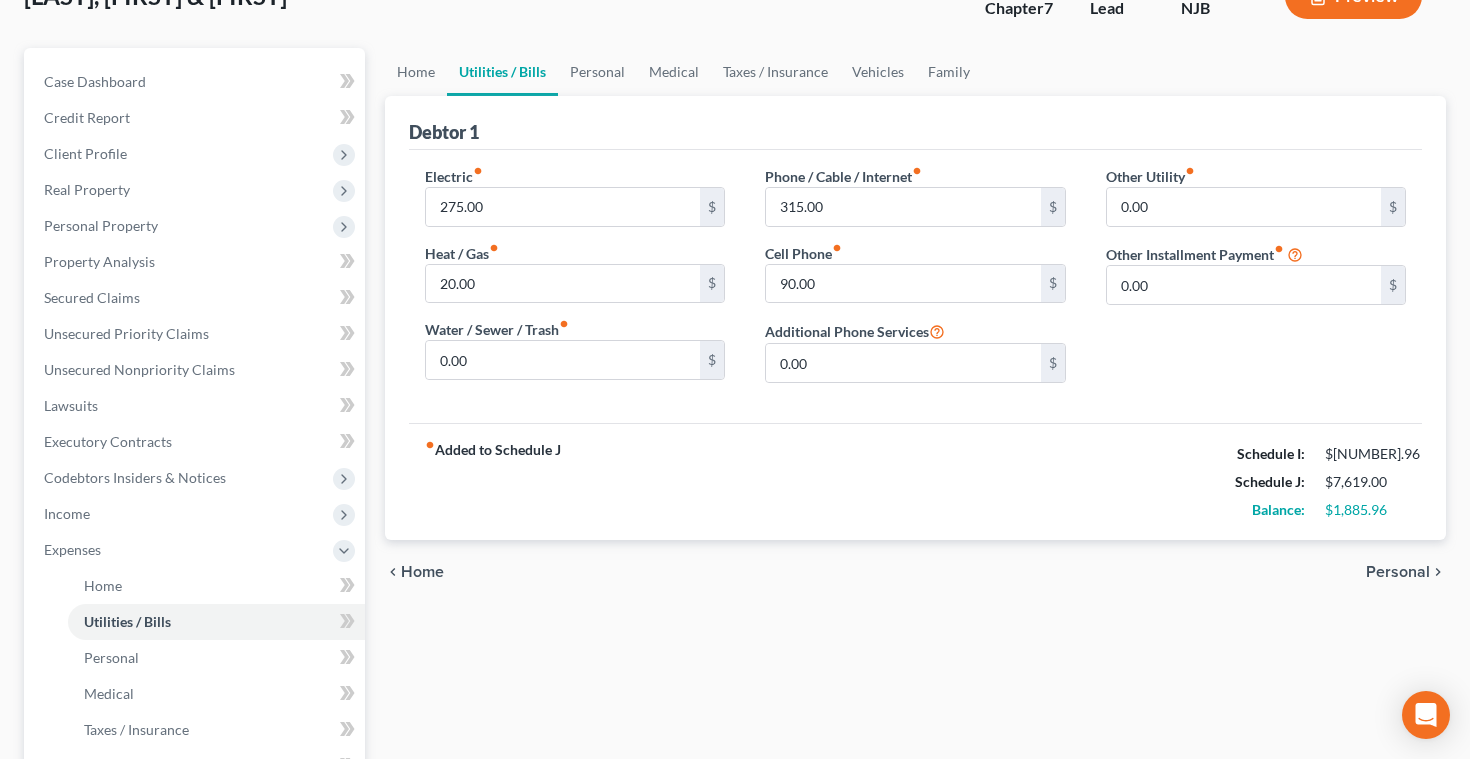 click on "Personal" at bounding box center (1398, 572) 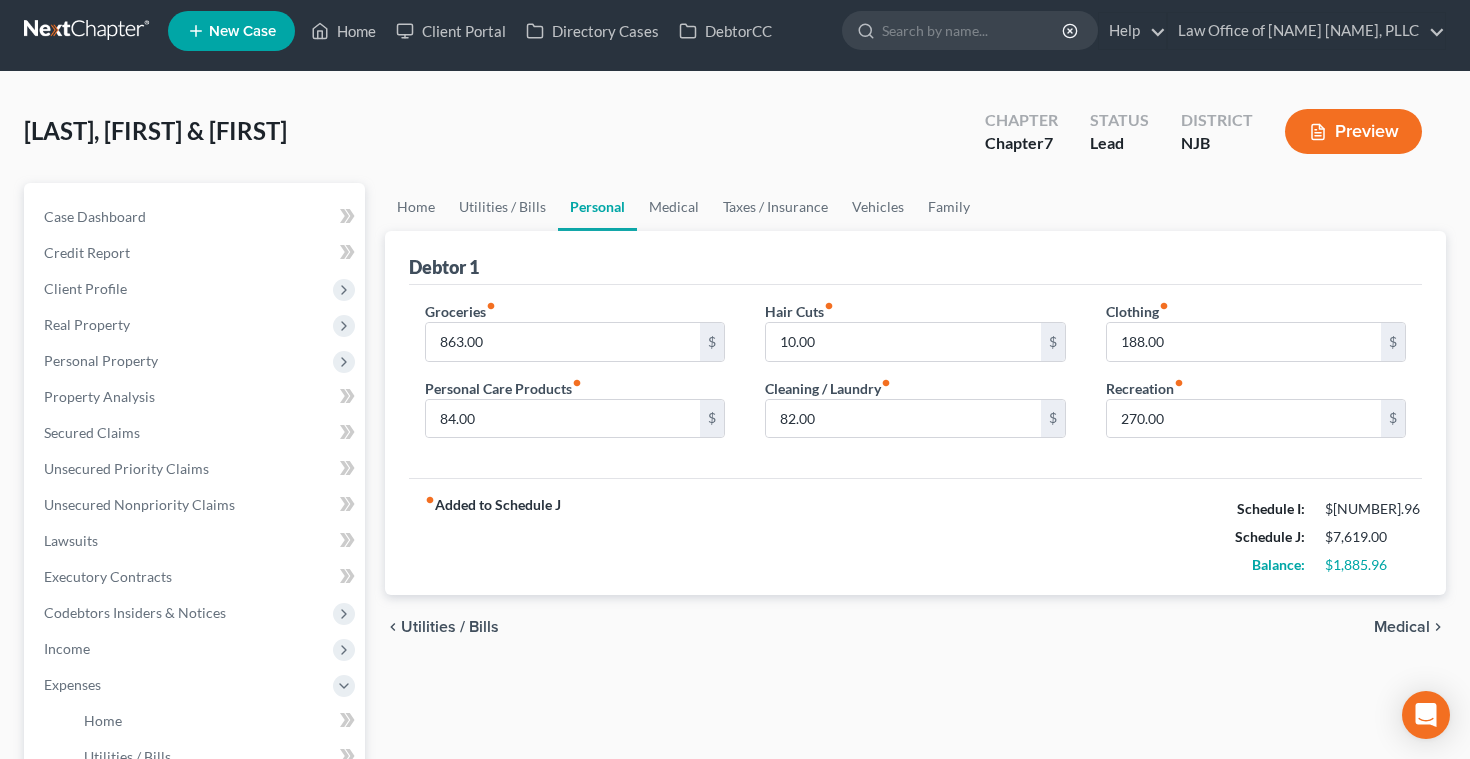 scroll, scrollTop: 0, scrollLeft: 0, axis: both 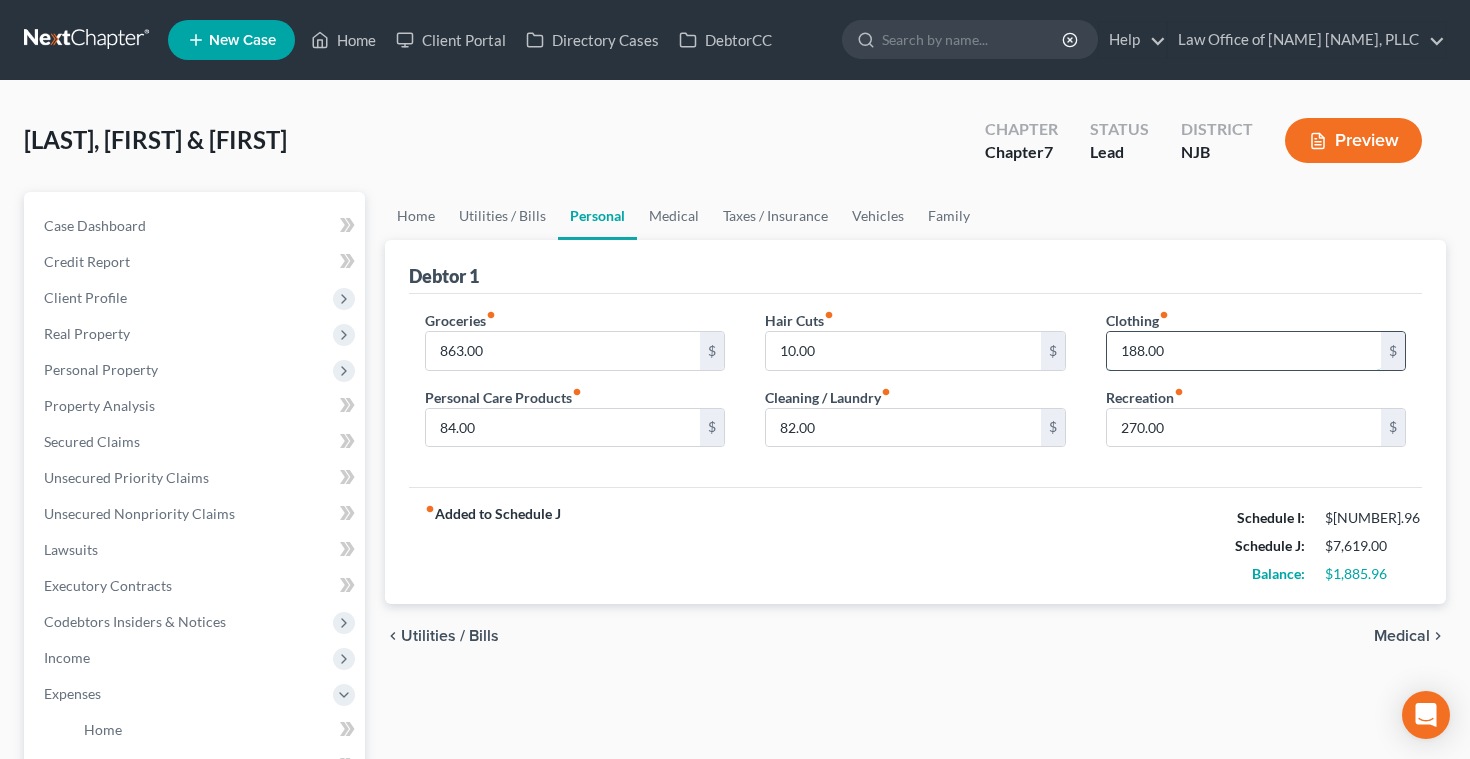 click on "188.00" at bounding box center (1244, 351) 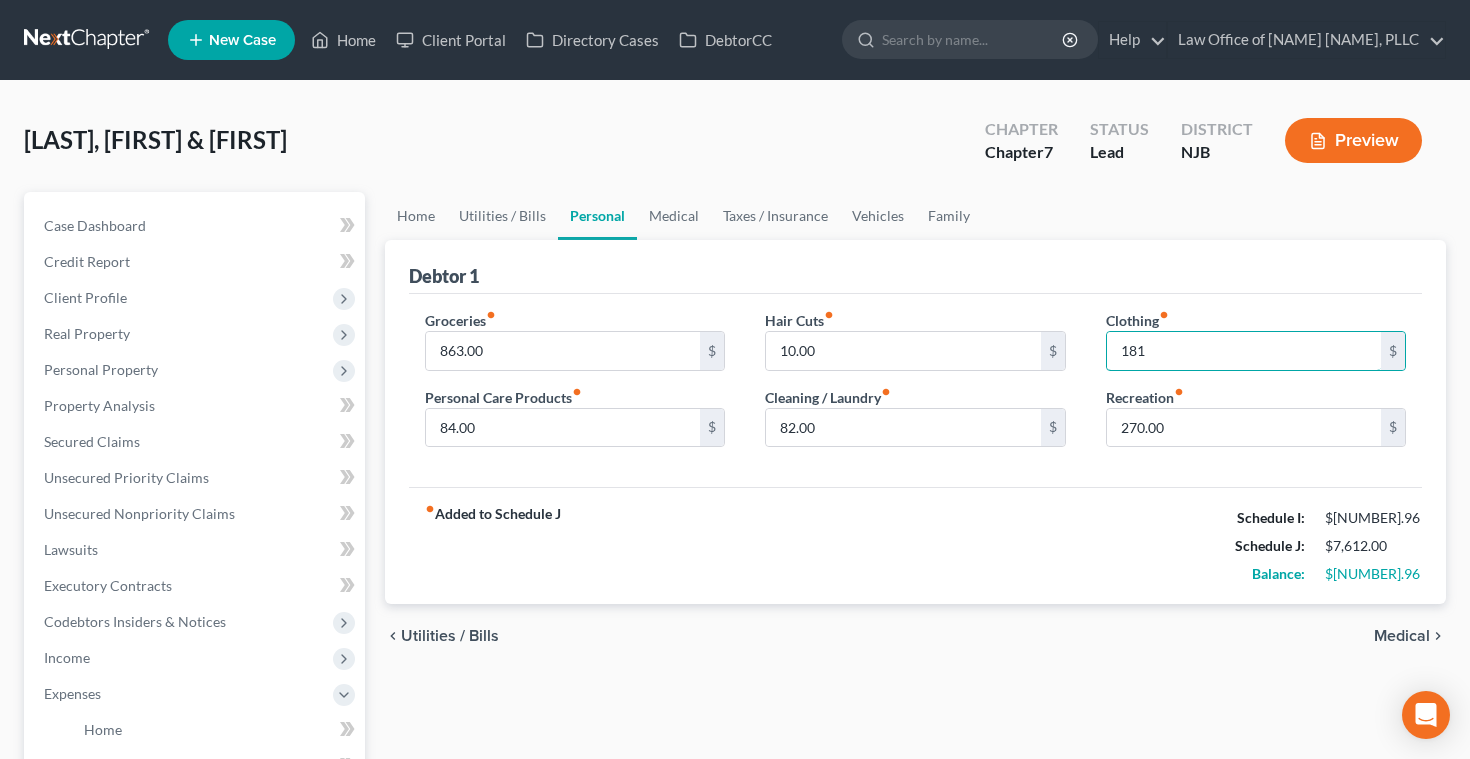type on "181" 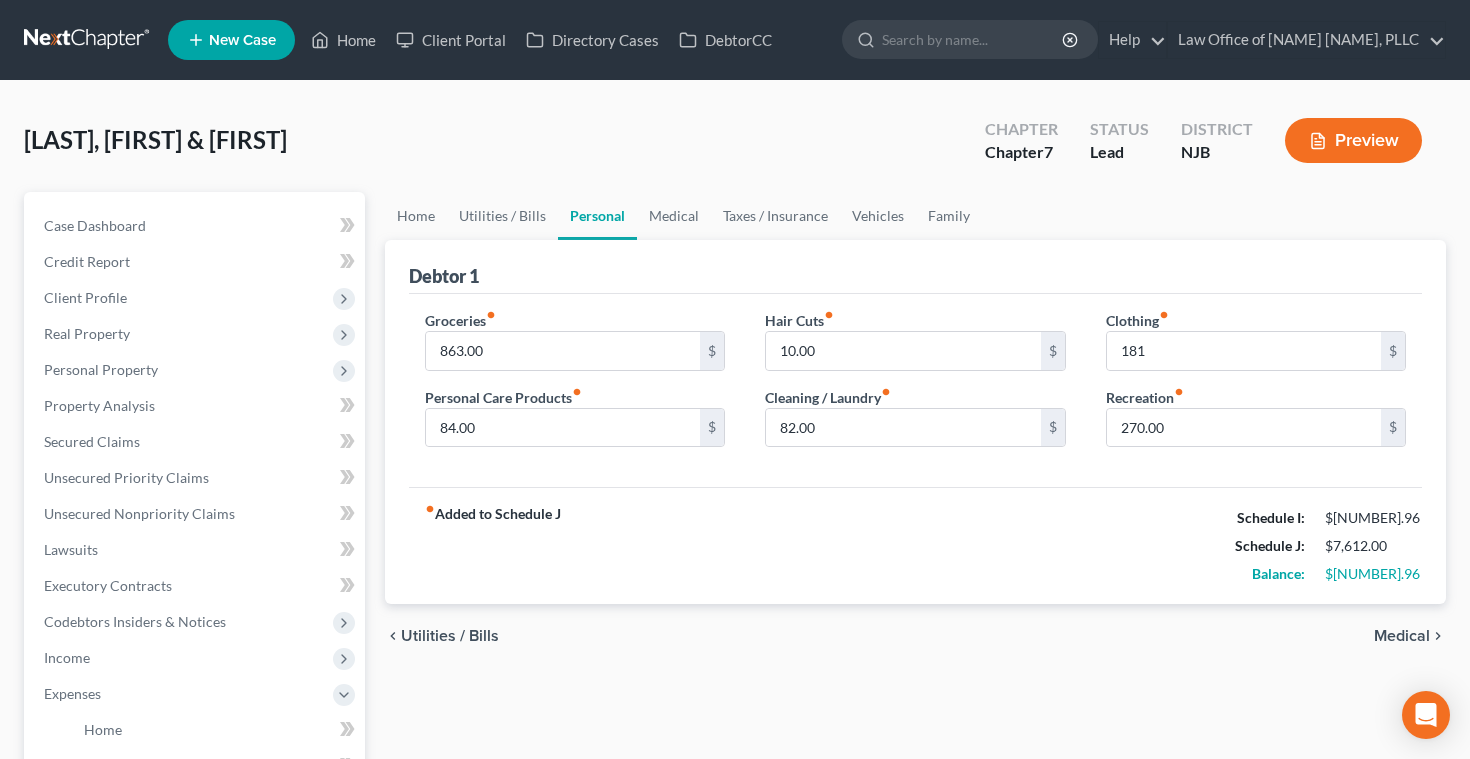 click on "fiber_manual_record  Added to Schedule J Schedule I: $[NUMBER].96 Schedule J: $[NUMBER].00 Balance: $[NUMBER].96" at bounding box center [916, 545] 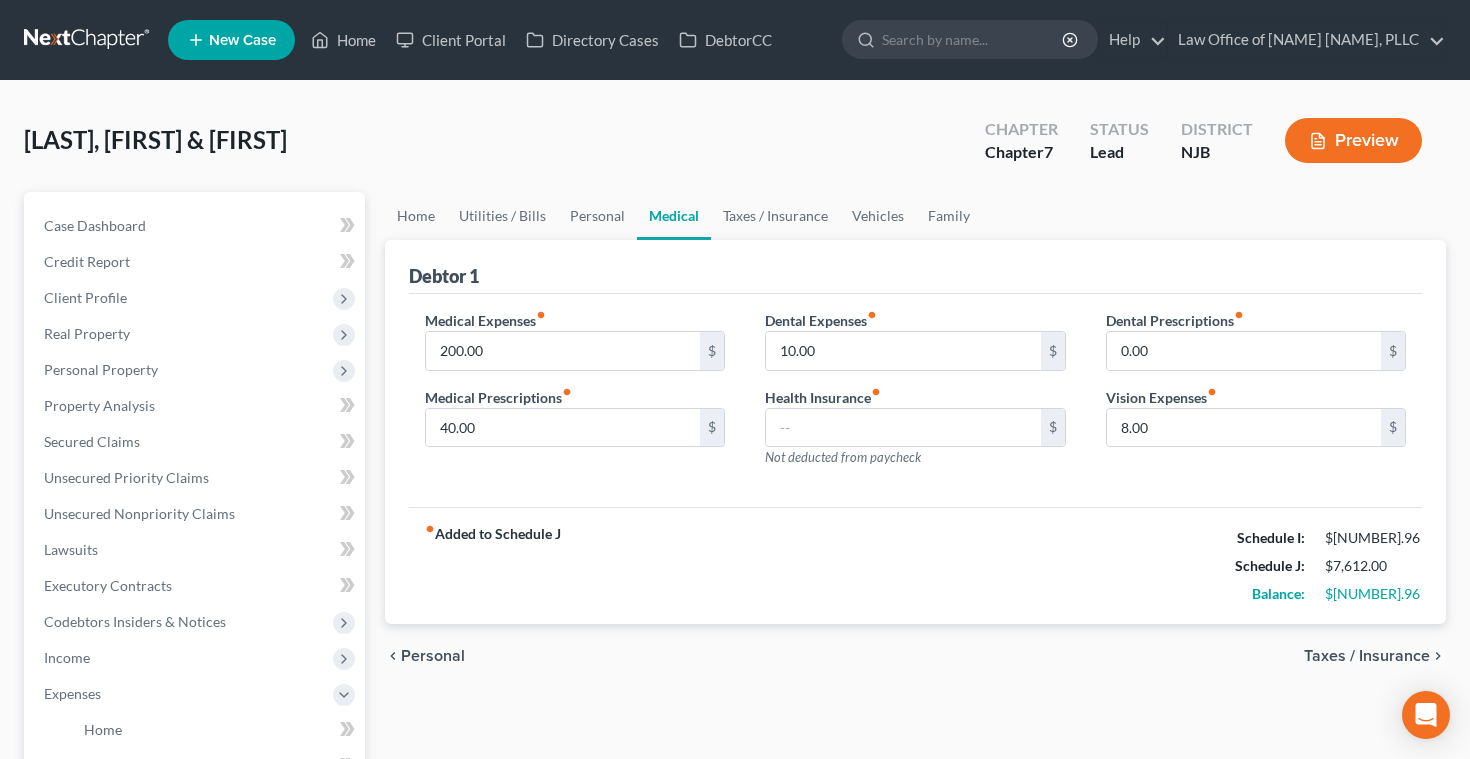 click on "Taxes / Insurance" at bounding box center (1367, 656) 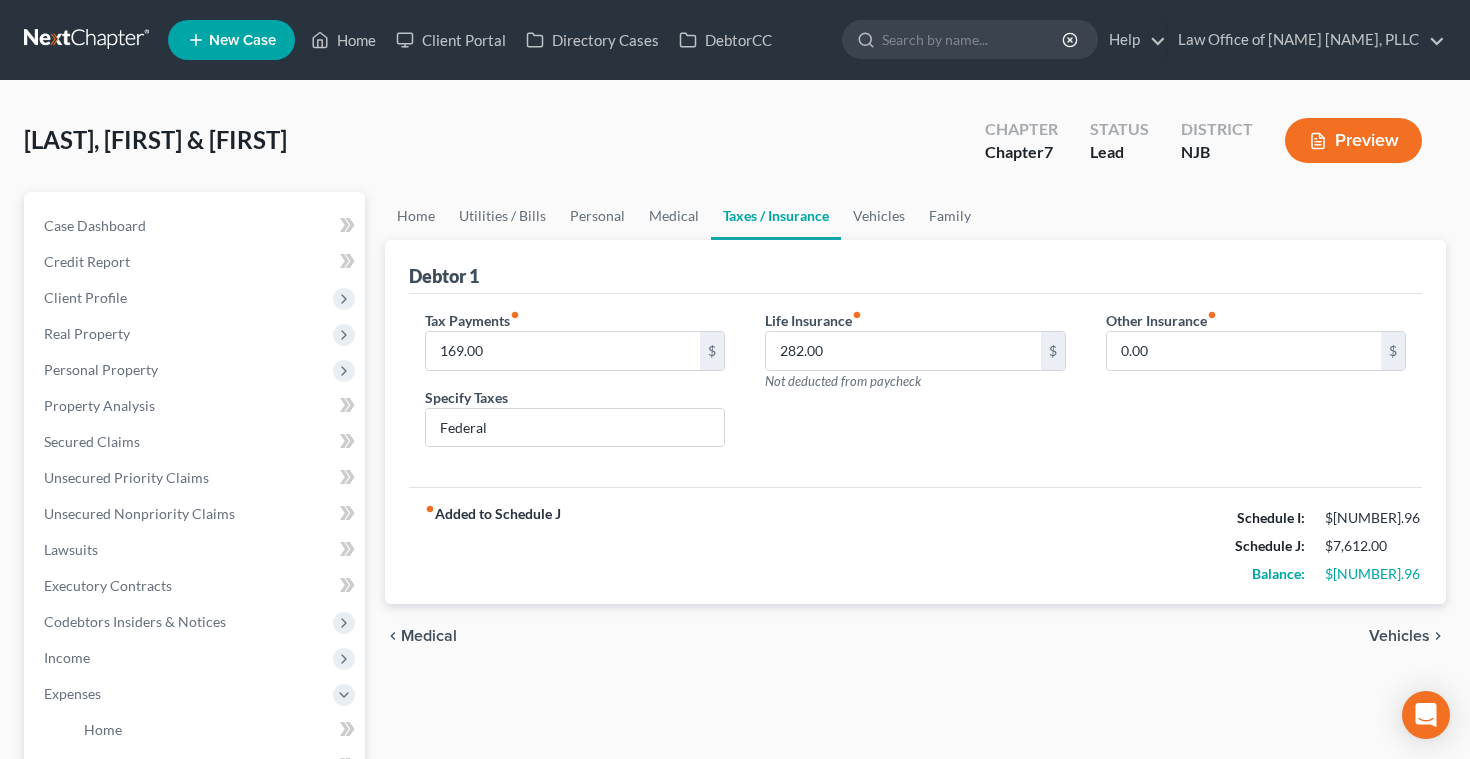 click on "Vehicles" at bounding box center [1399, 636] 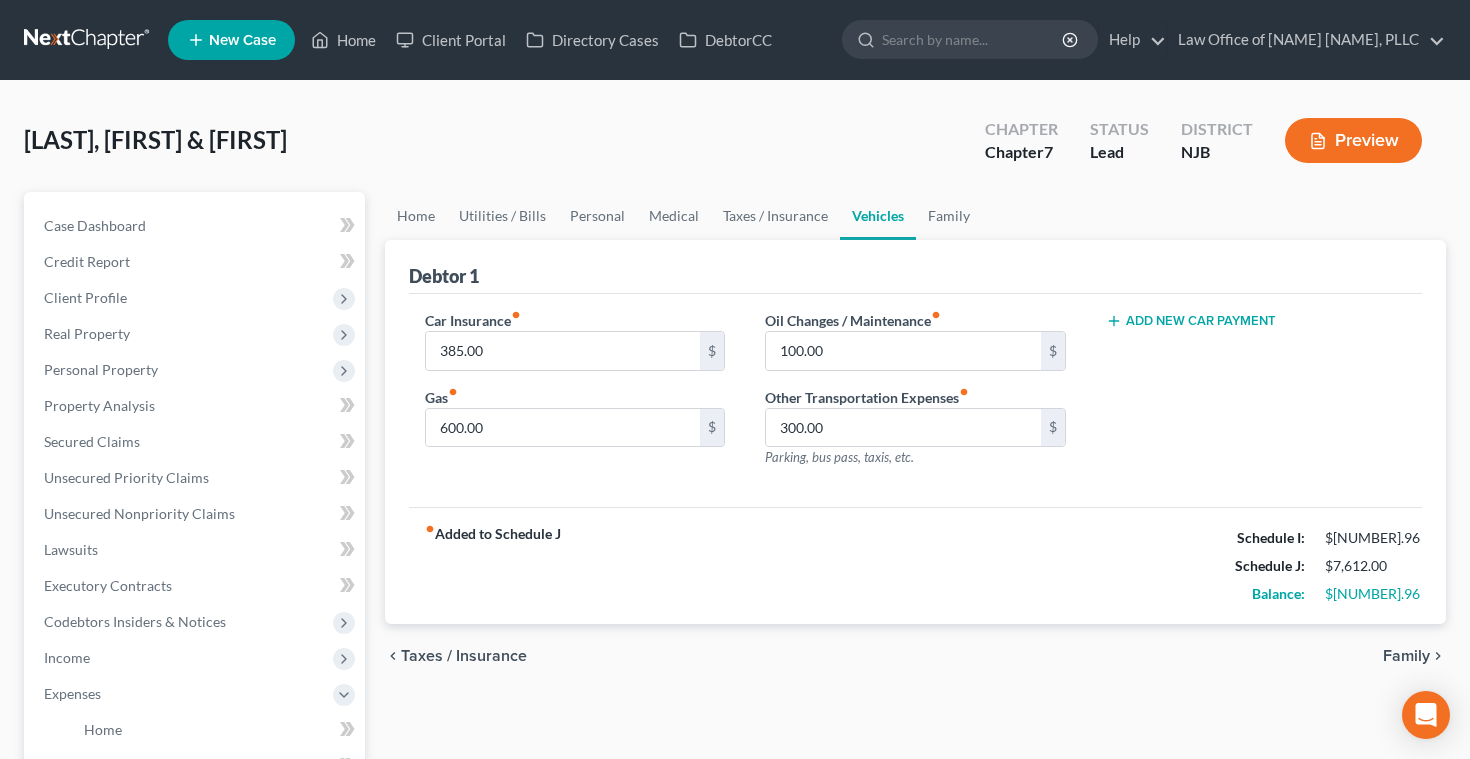 click on "Family" at bounding box center (1406, 656) 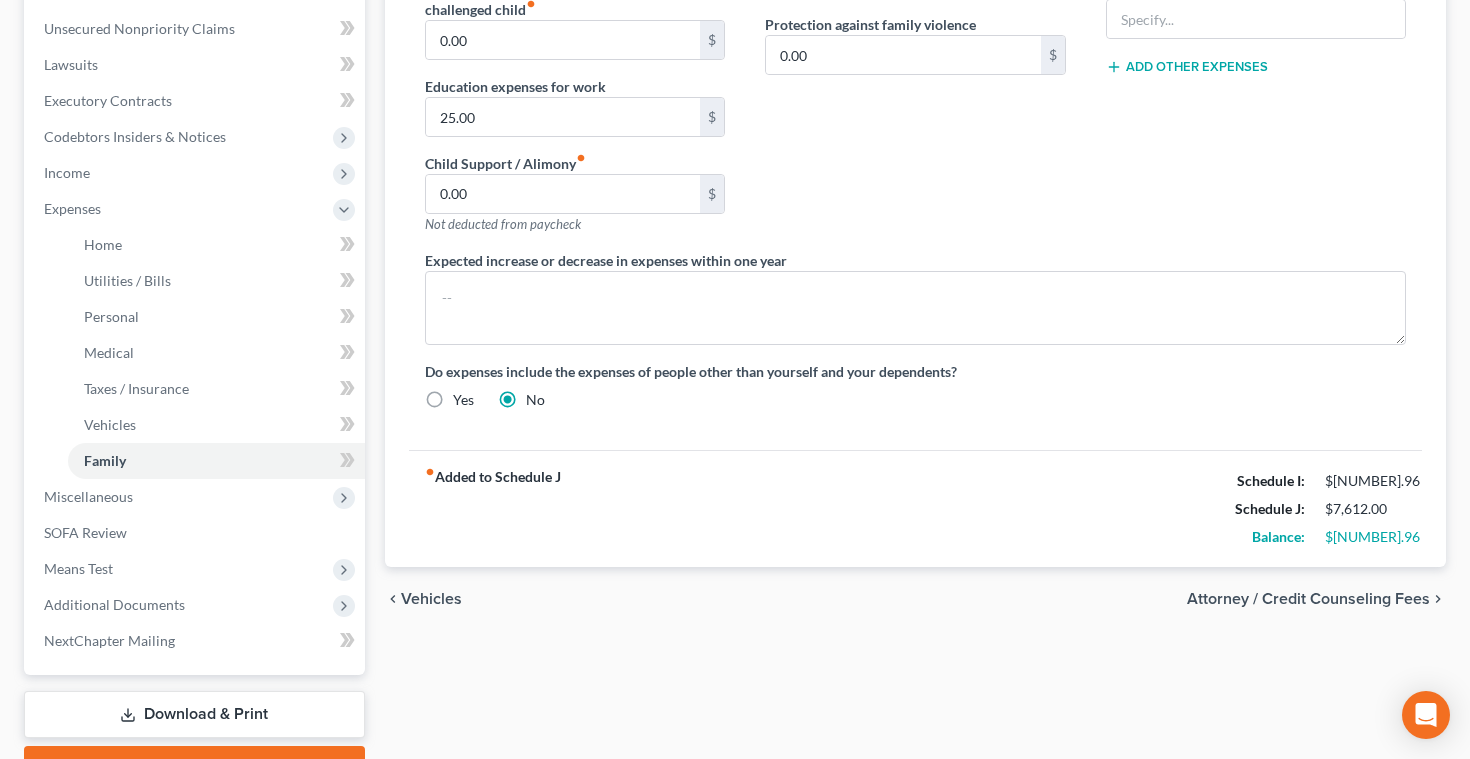 scroll, scrollTop: 488, scrollLeft: 0, axis: vertical 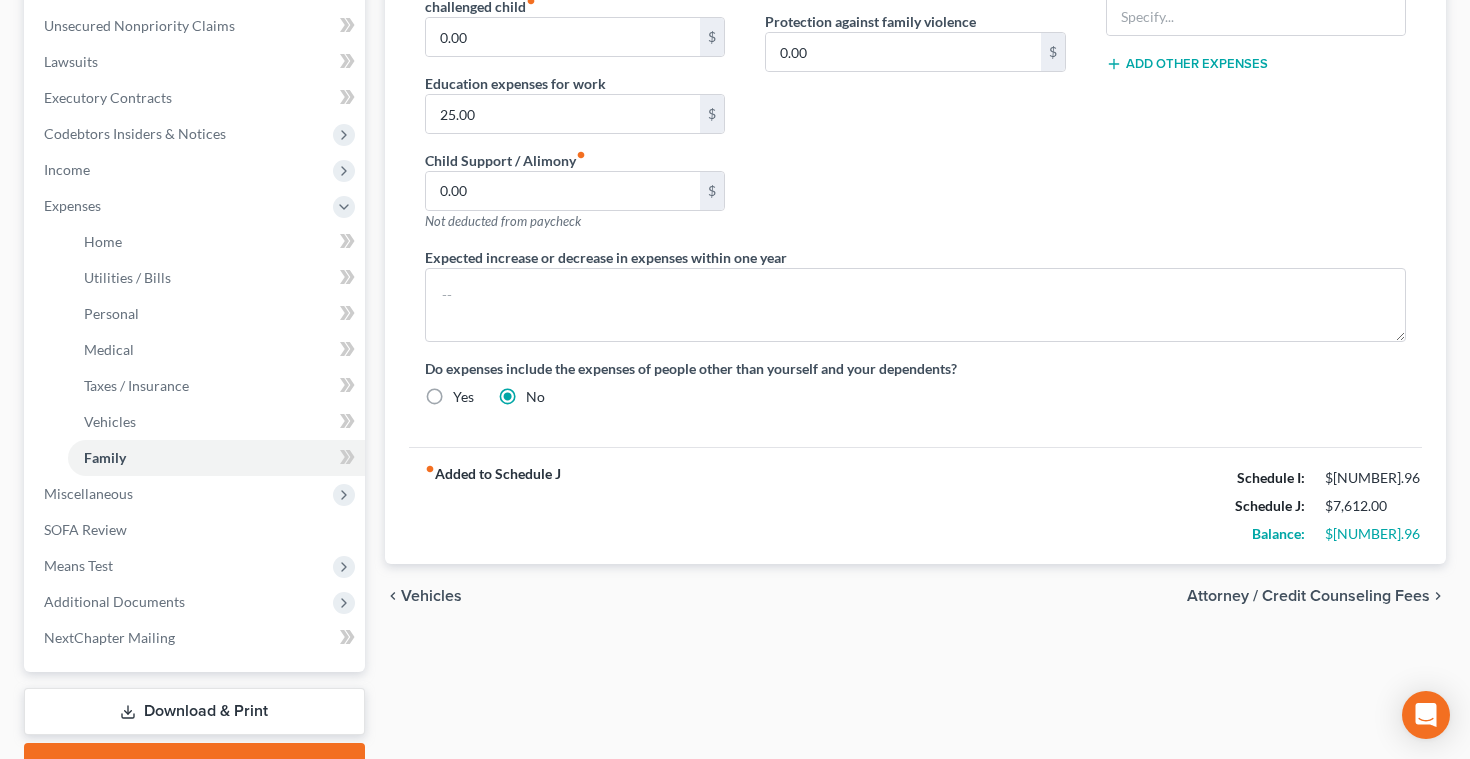 click on "Attorney / Credit Counseling Fees" at bounding box center [1308, 596] 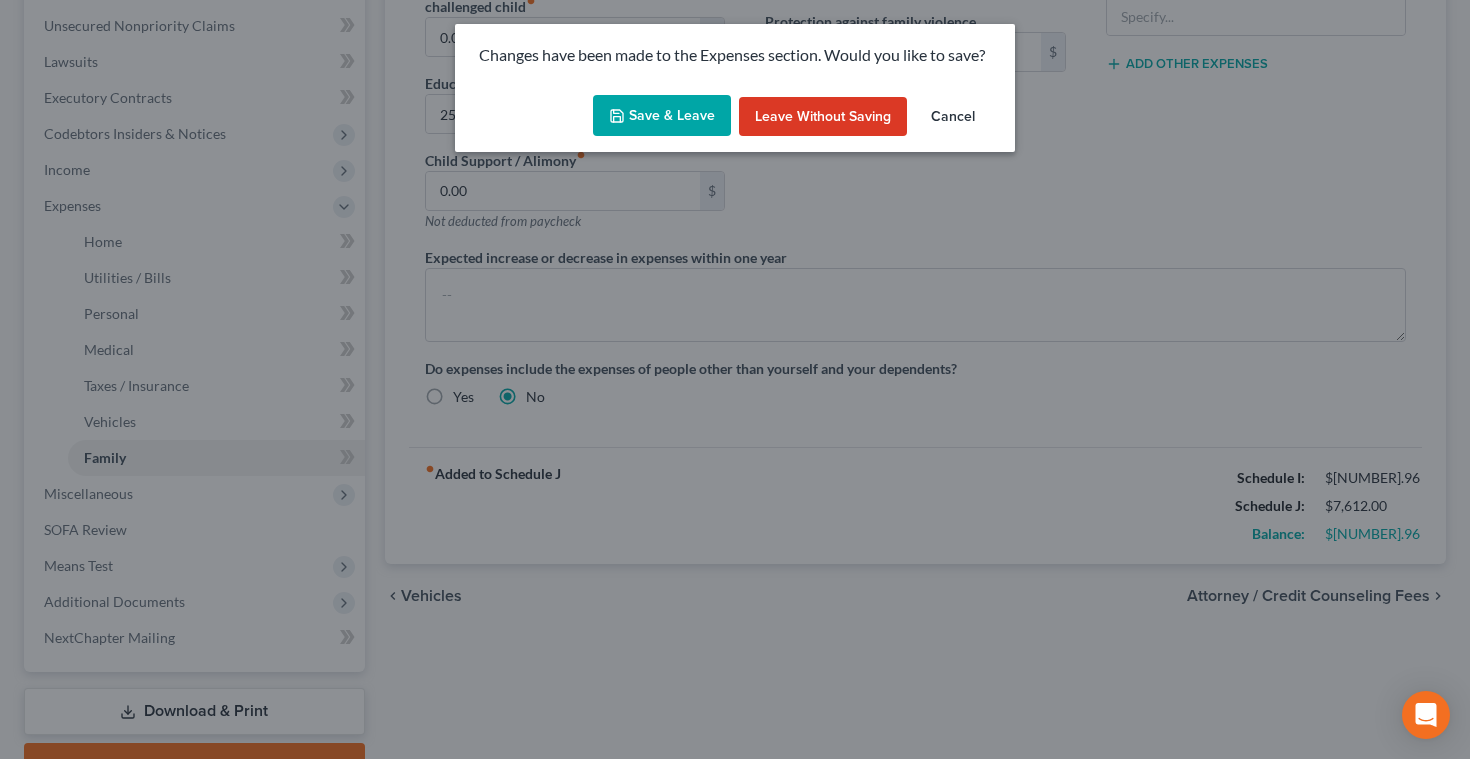 click on "Save & Leave" at bounding box center (662, 116) 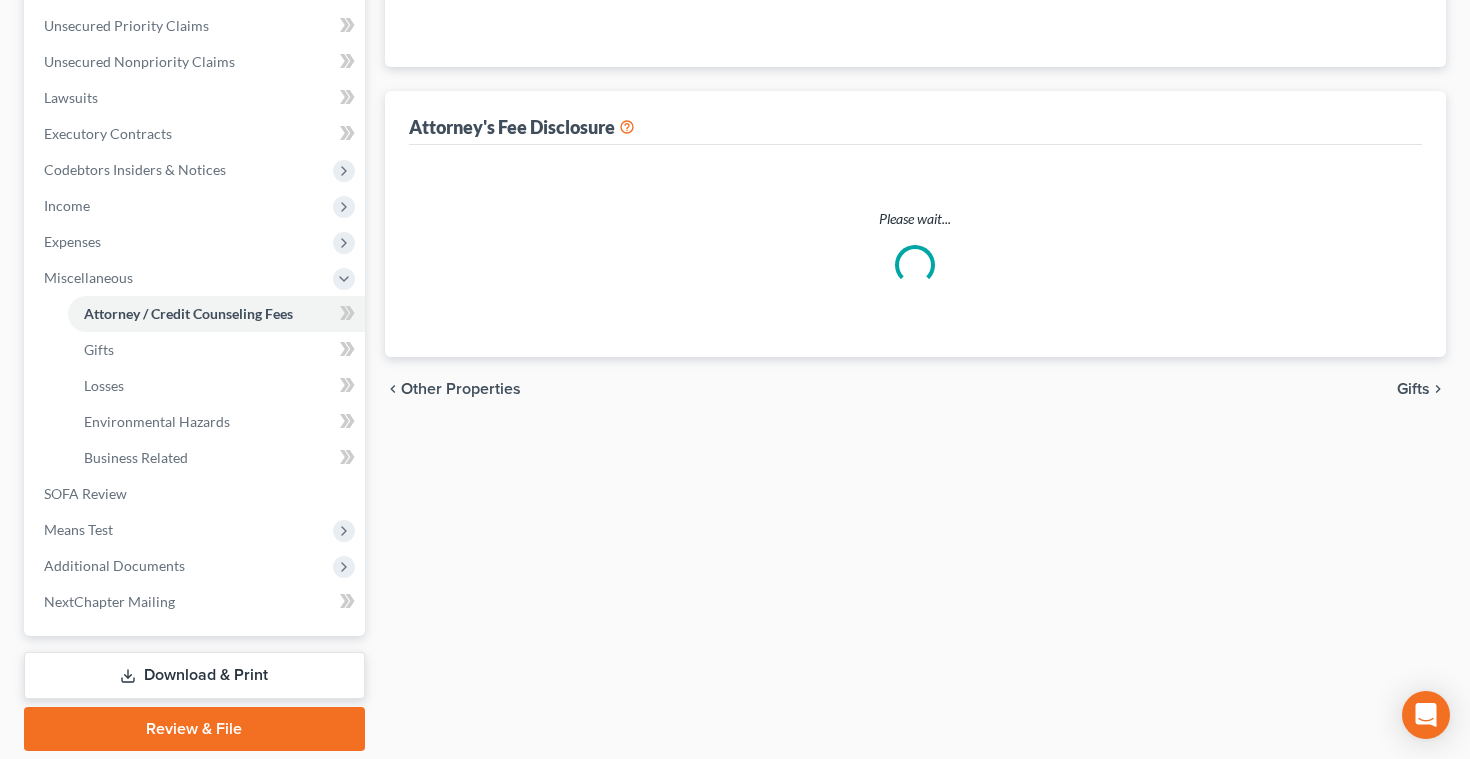 select on "0" 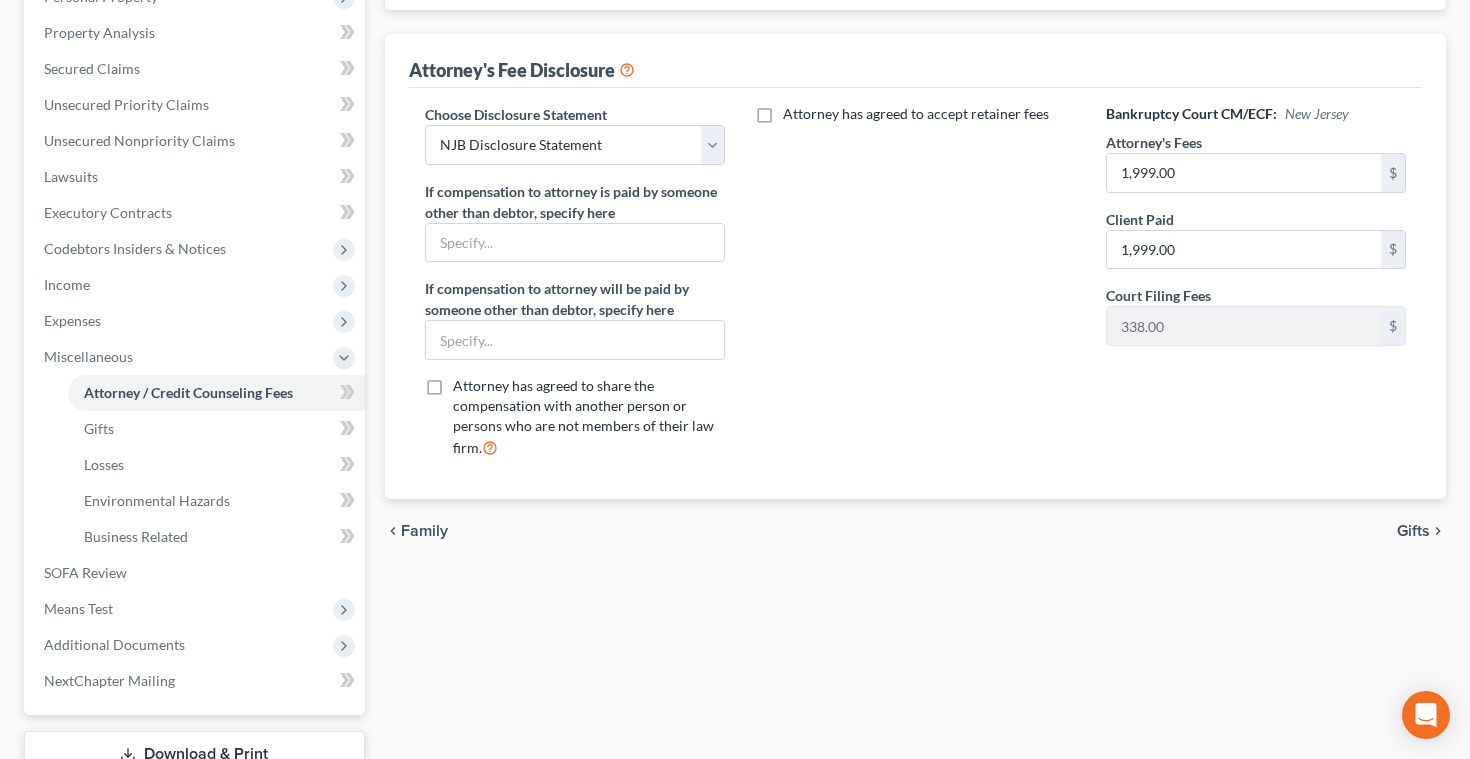 scroll, scrollTop: 378, scrollLeft: 0, axis: vertical 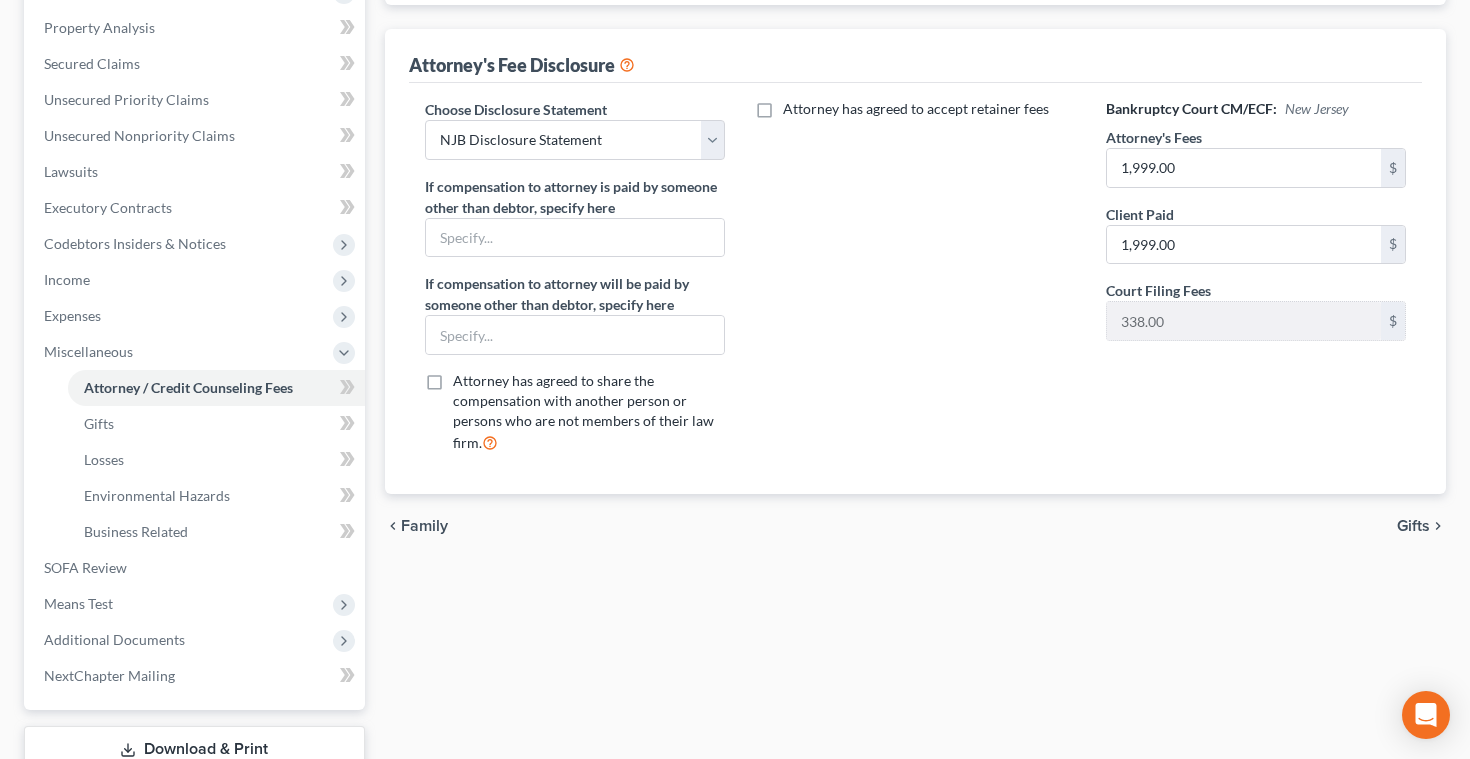 click on "Gifts" at bounding box center (1413, 526) 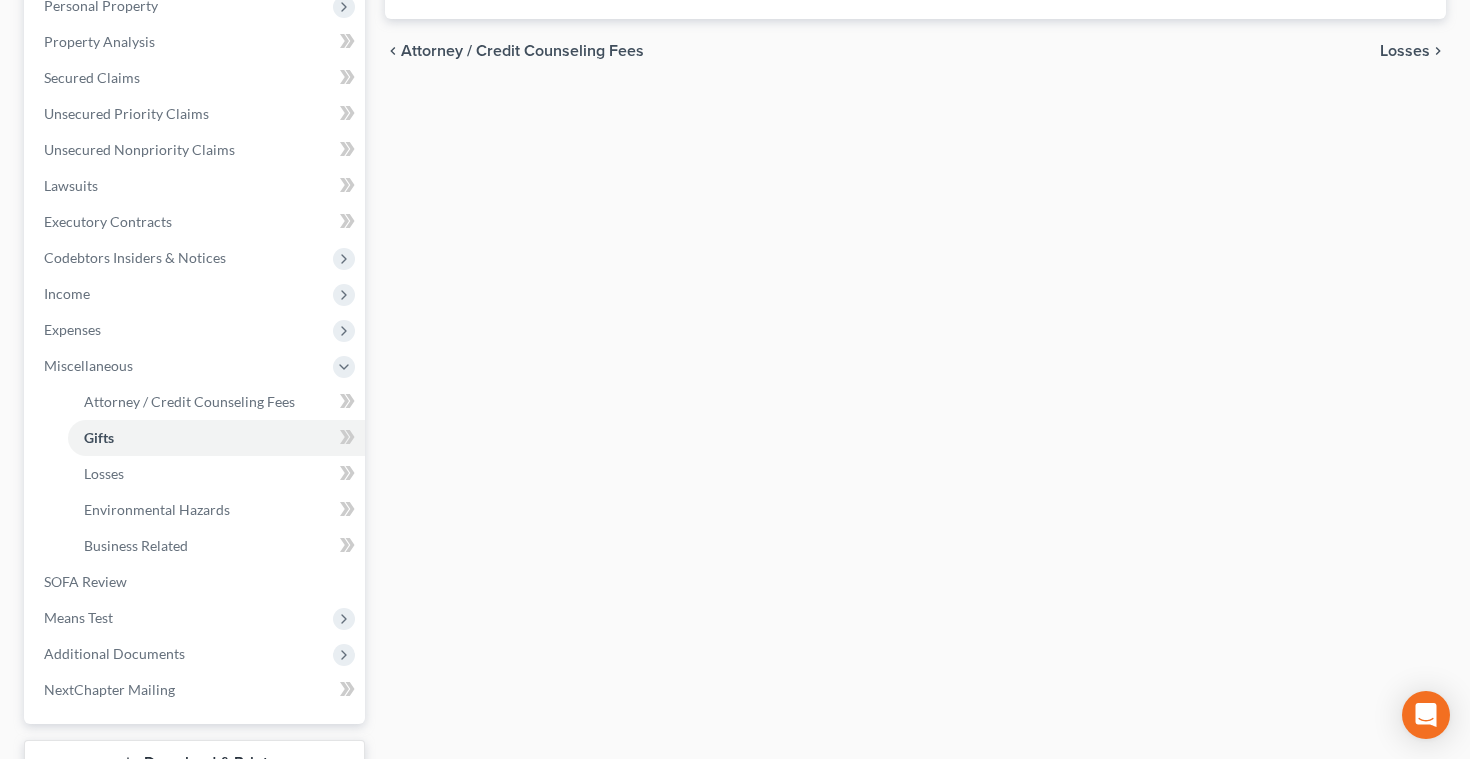 scroll, scrollTop: 518, scrollLeft: 0, axis: vertical 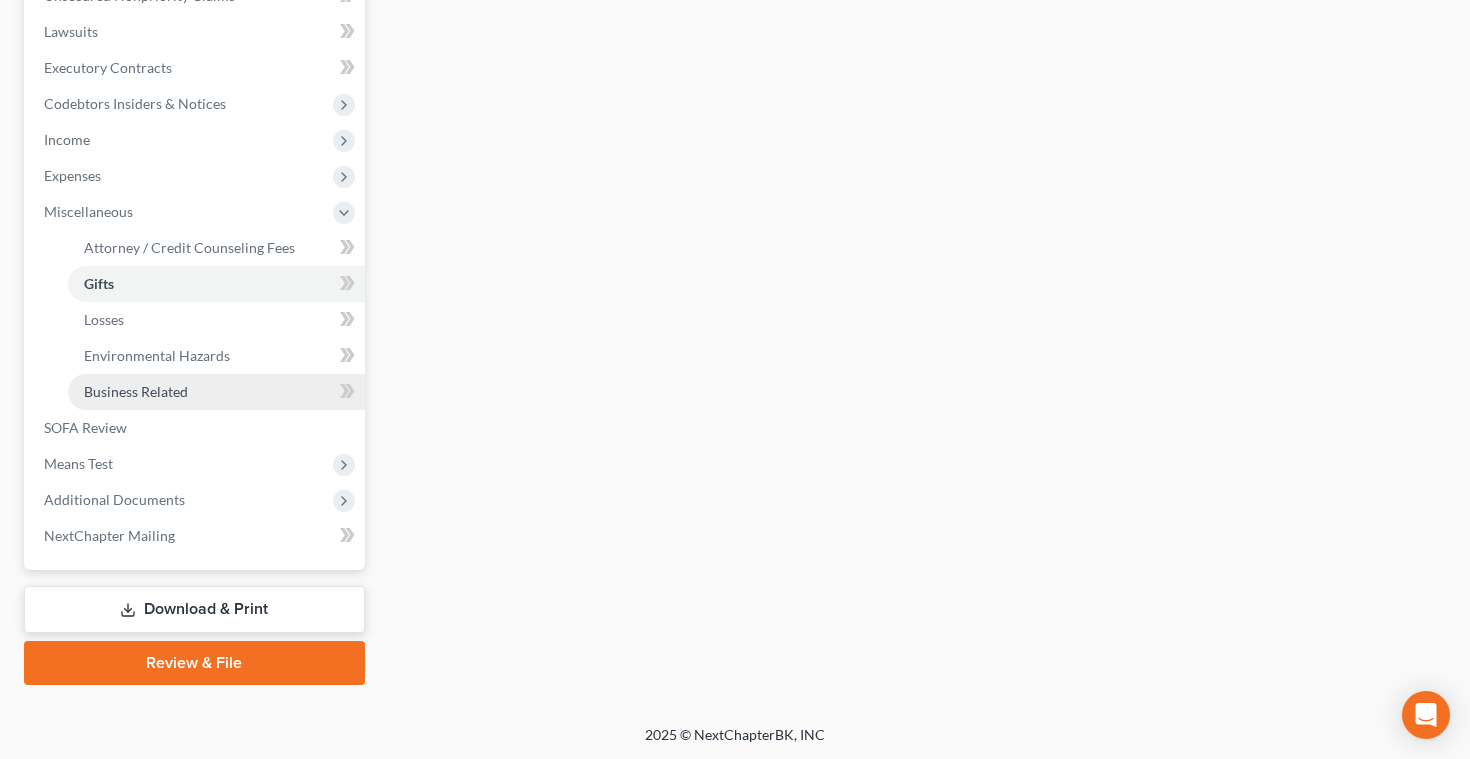 click on "Business Related" at bounding box center (136, 391) 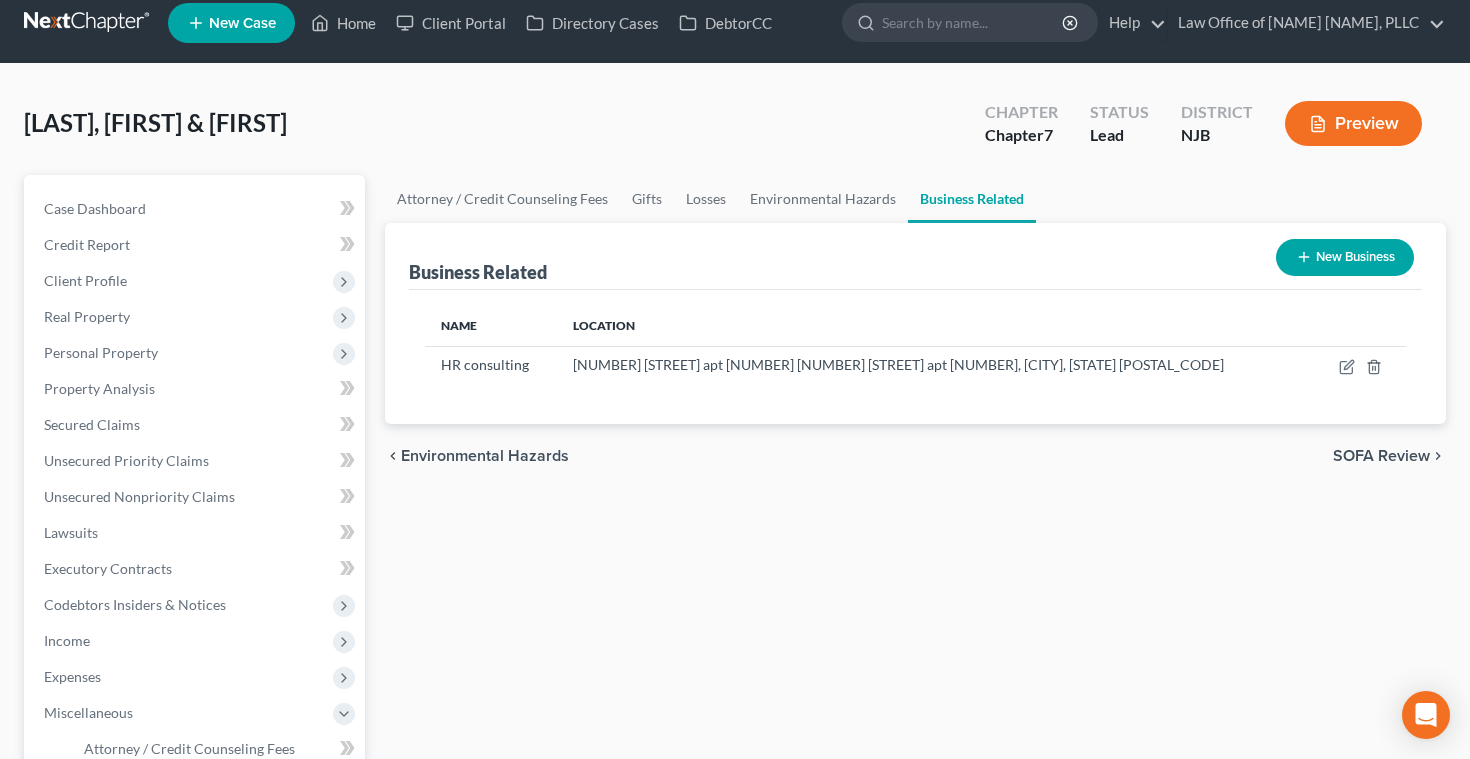 scroll, scrollTop: 0, scrollLeft: 0, axis: both 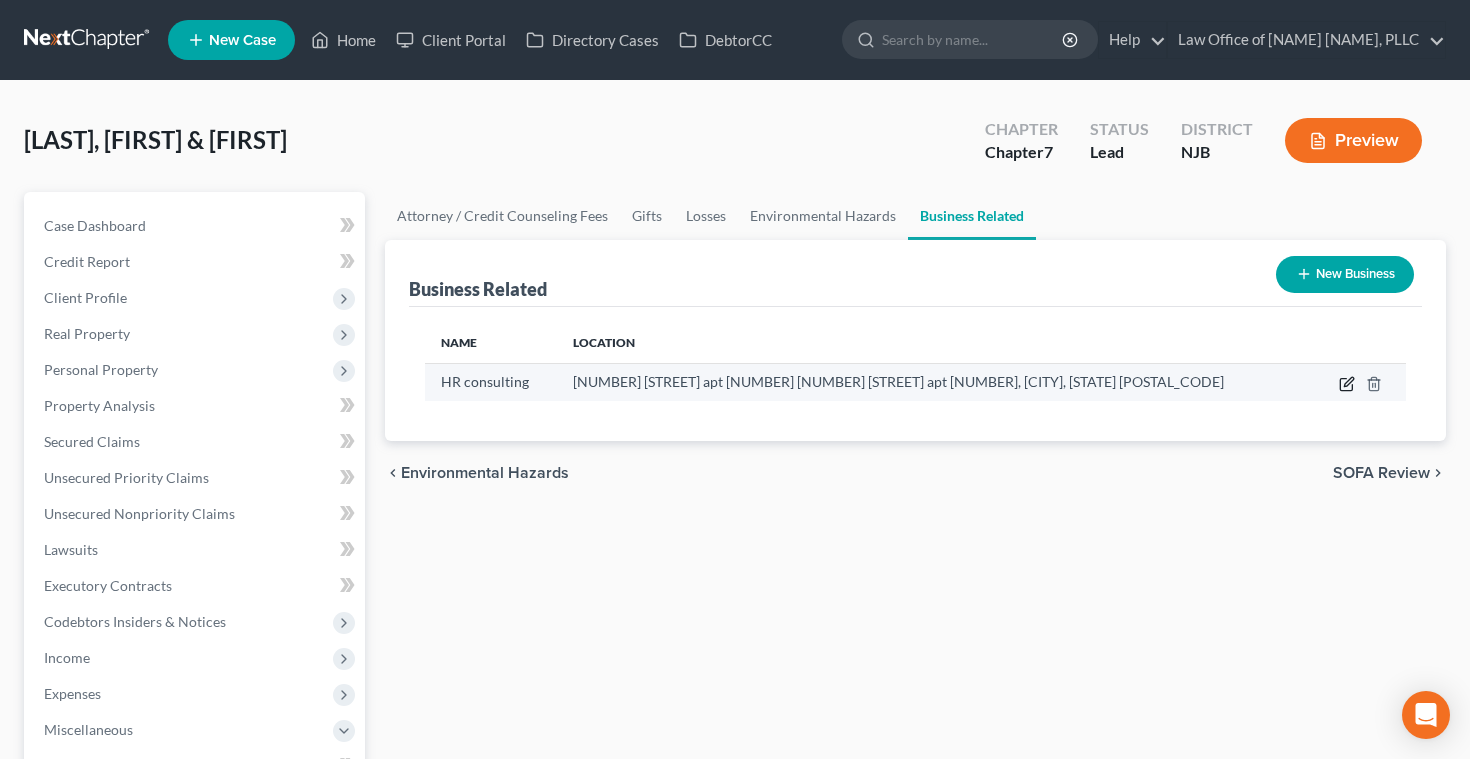 click 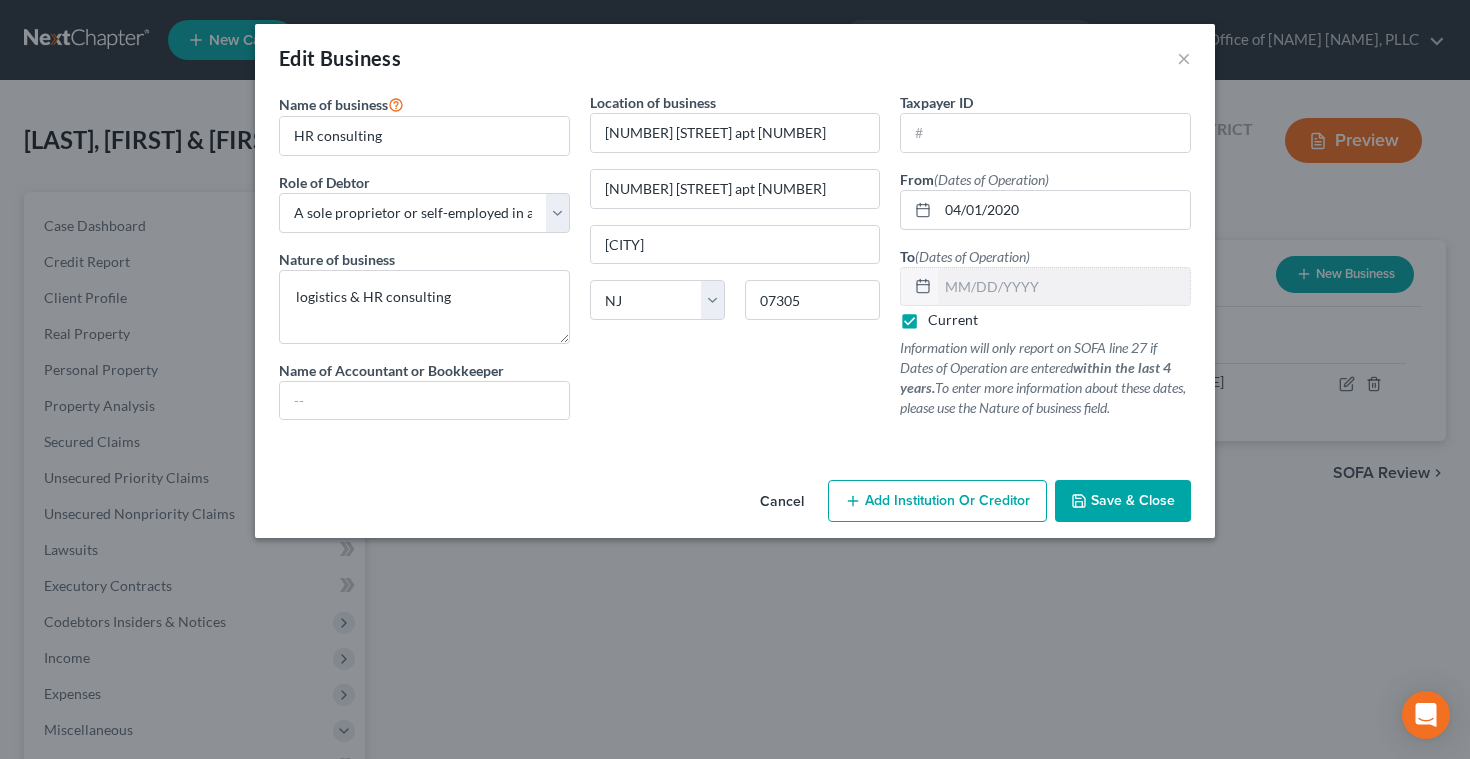 click on "Save & Close" at bounding box center [1133, 500] 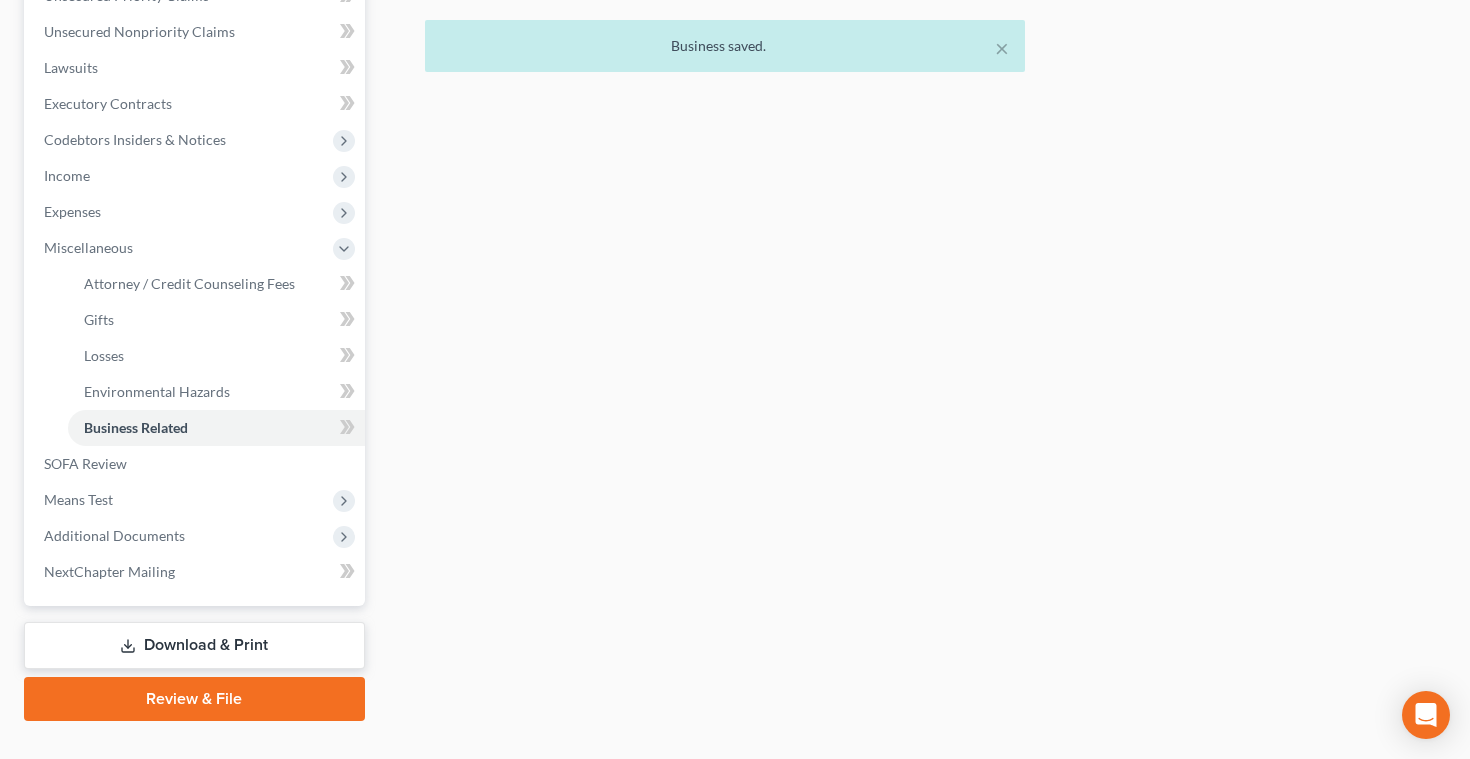 scroll, scrollTop: 518, scrollLeft: 0, axis: vertical 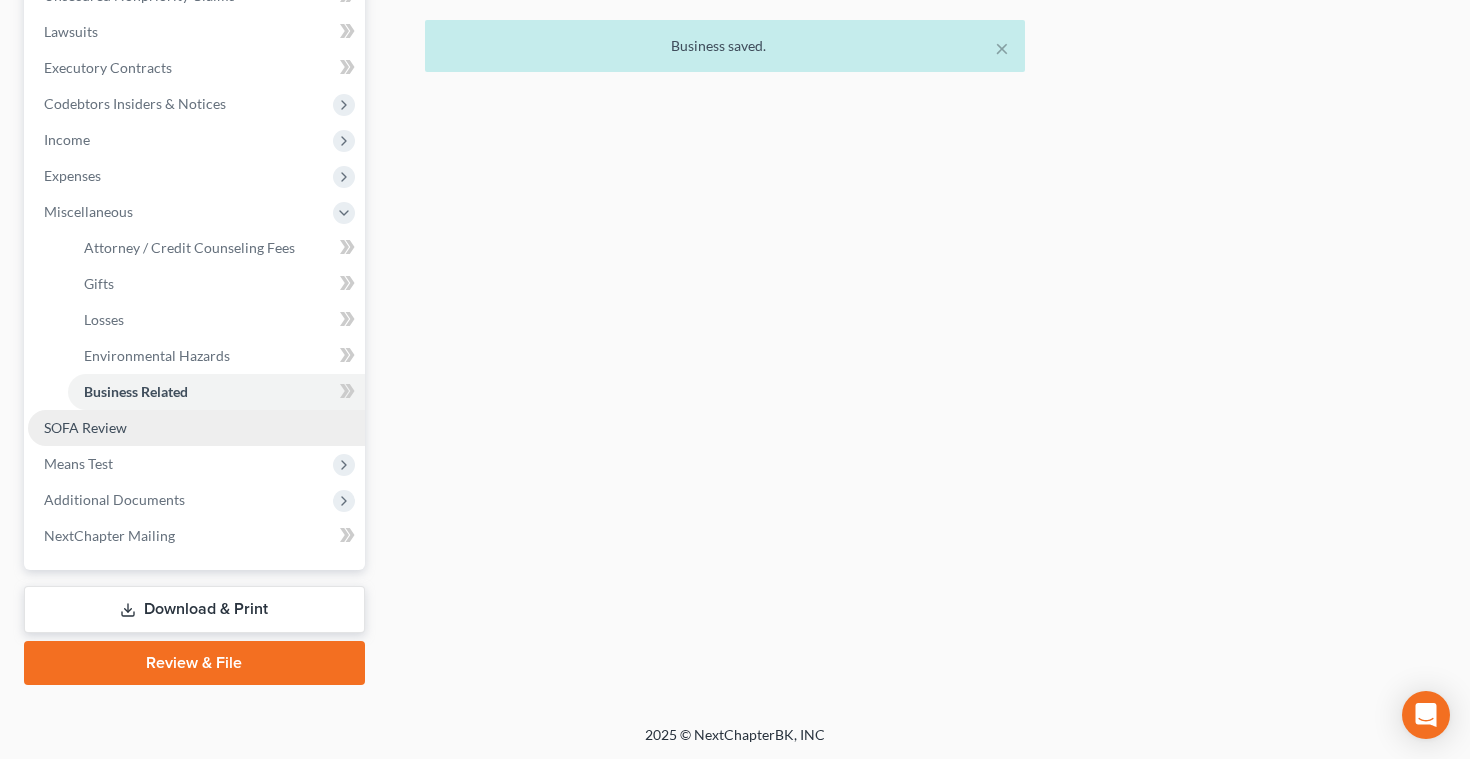 click on "SOFA Review" at bounding box center (85, 427) 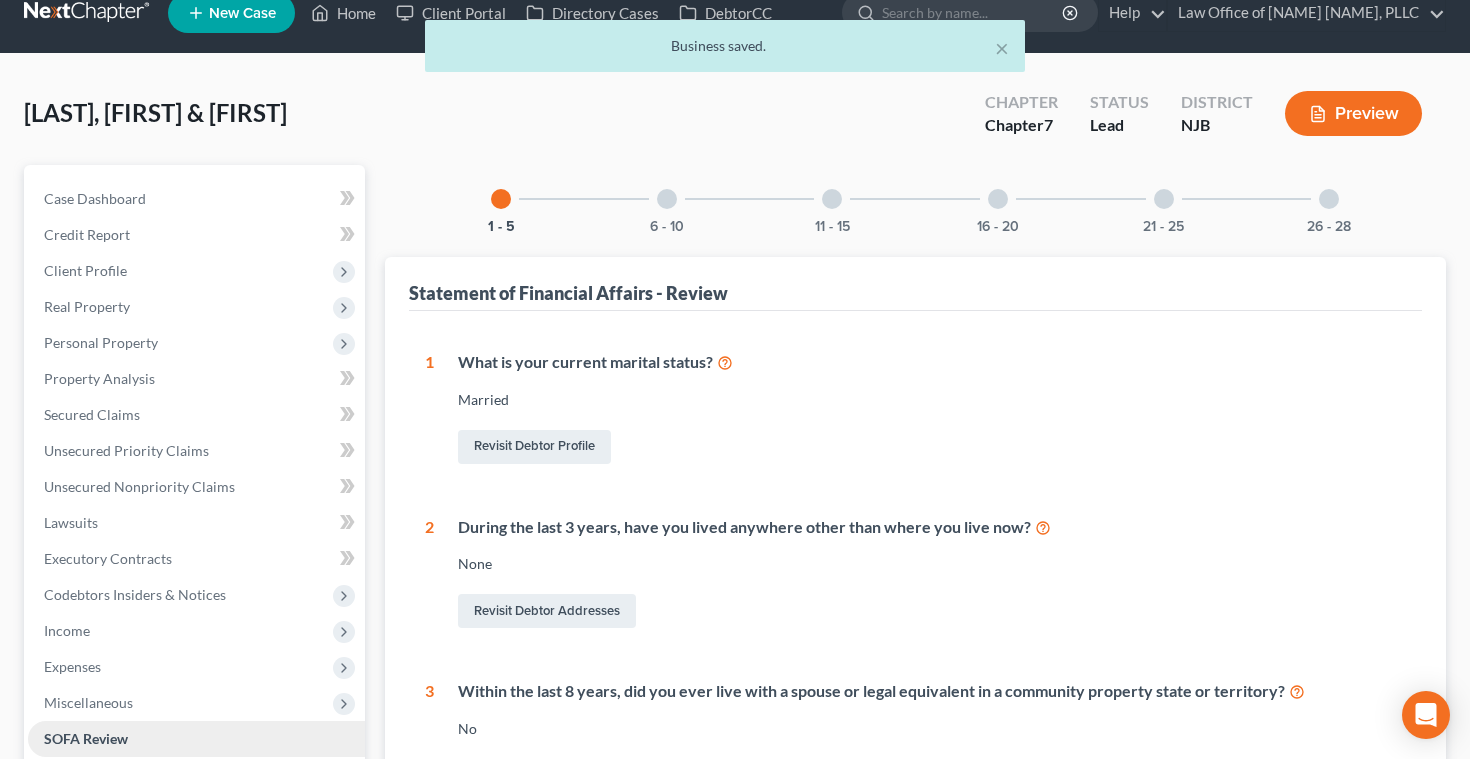scroll, scrollTop: 0, scrollLeft: 0, axis: both 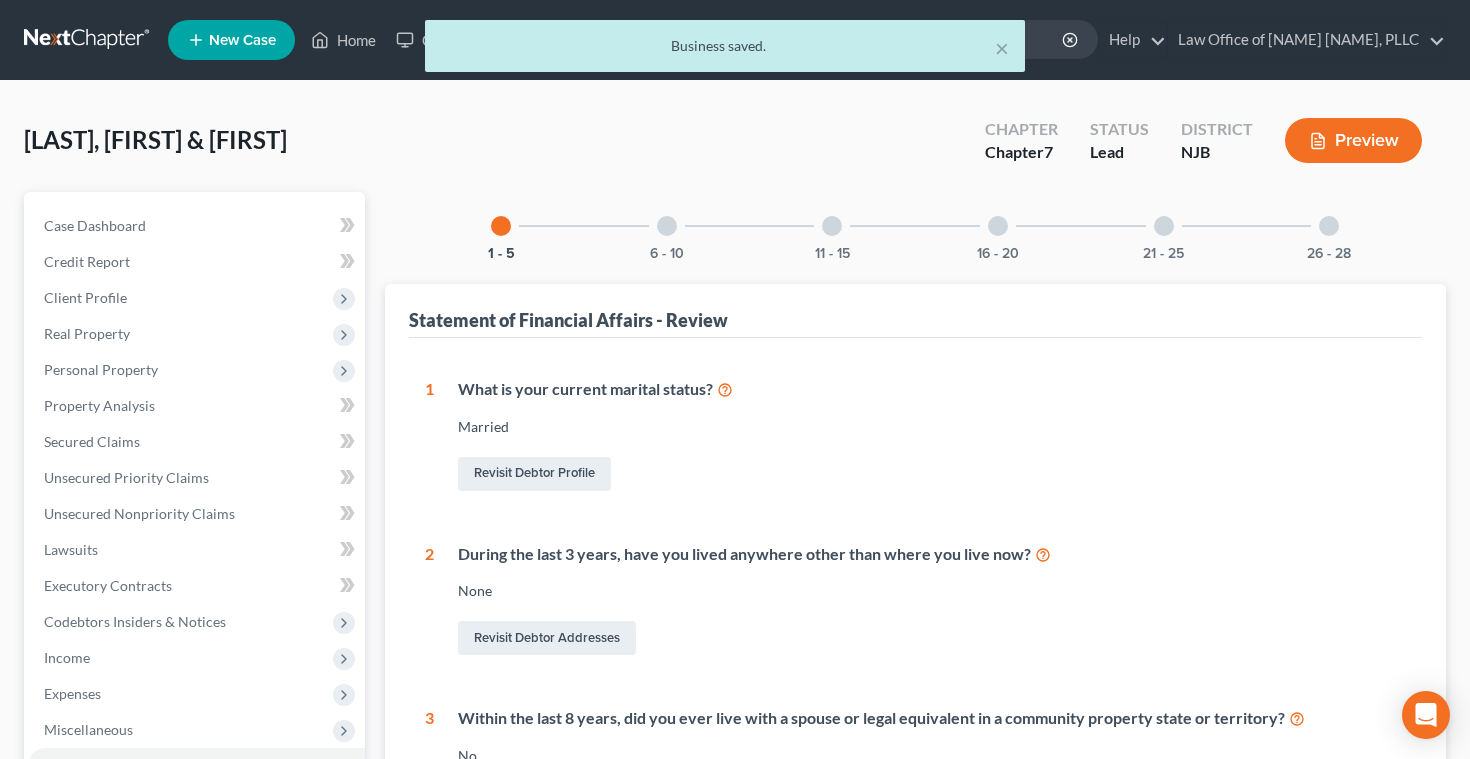 click 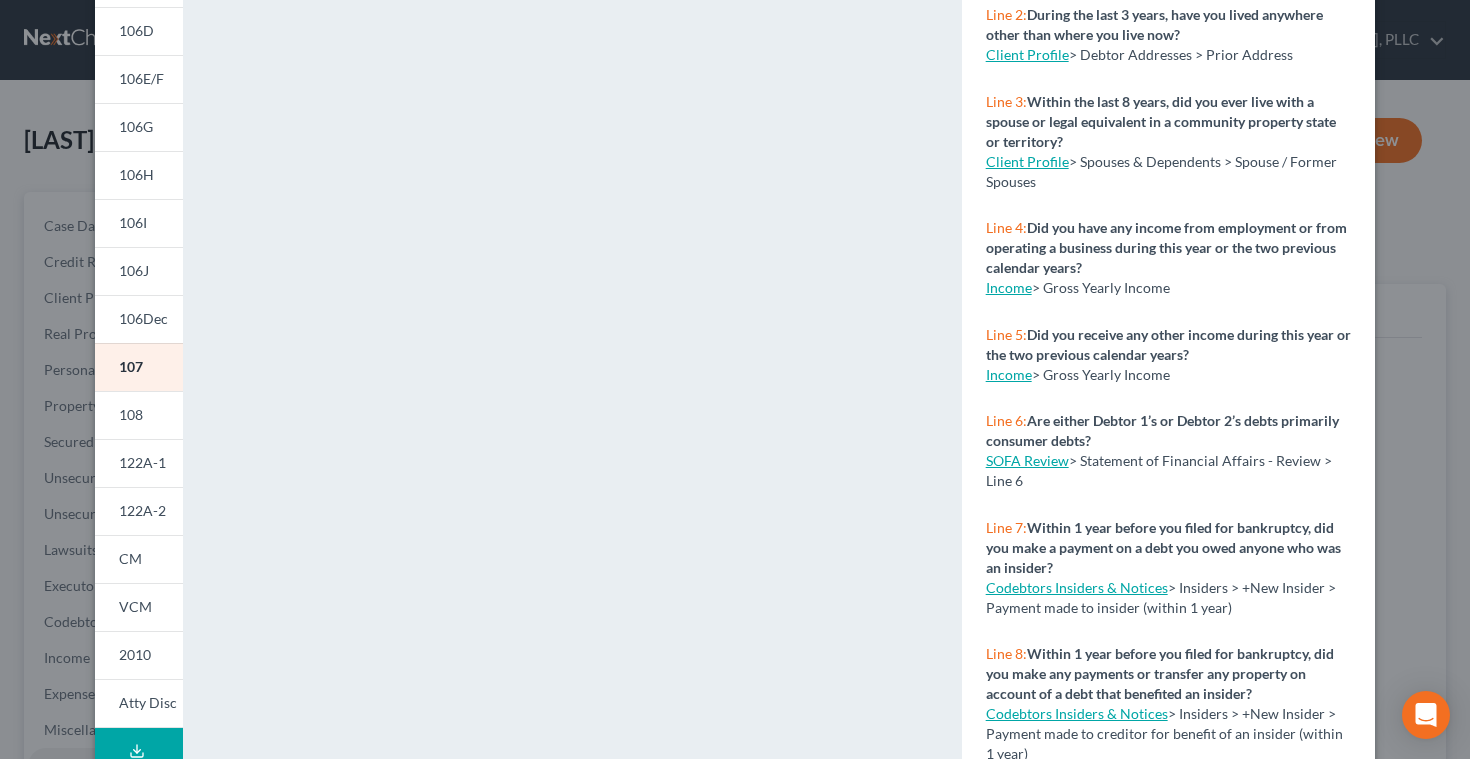 scroll, scrollTop: 368, scrollLeft: 0, axis: vertical 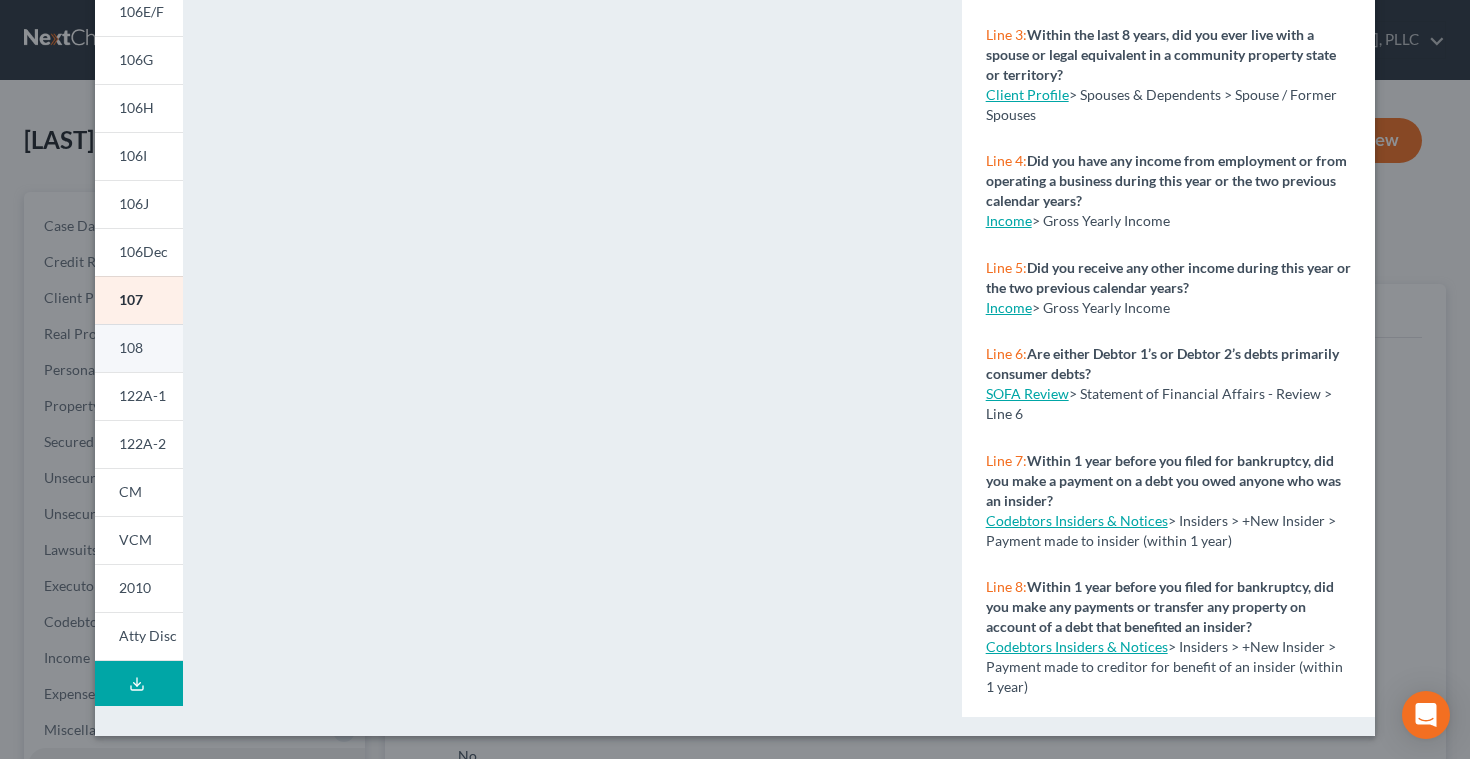 click on "108" at bounding box center [139, 348] 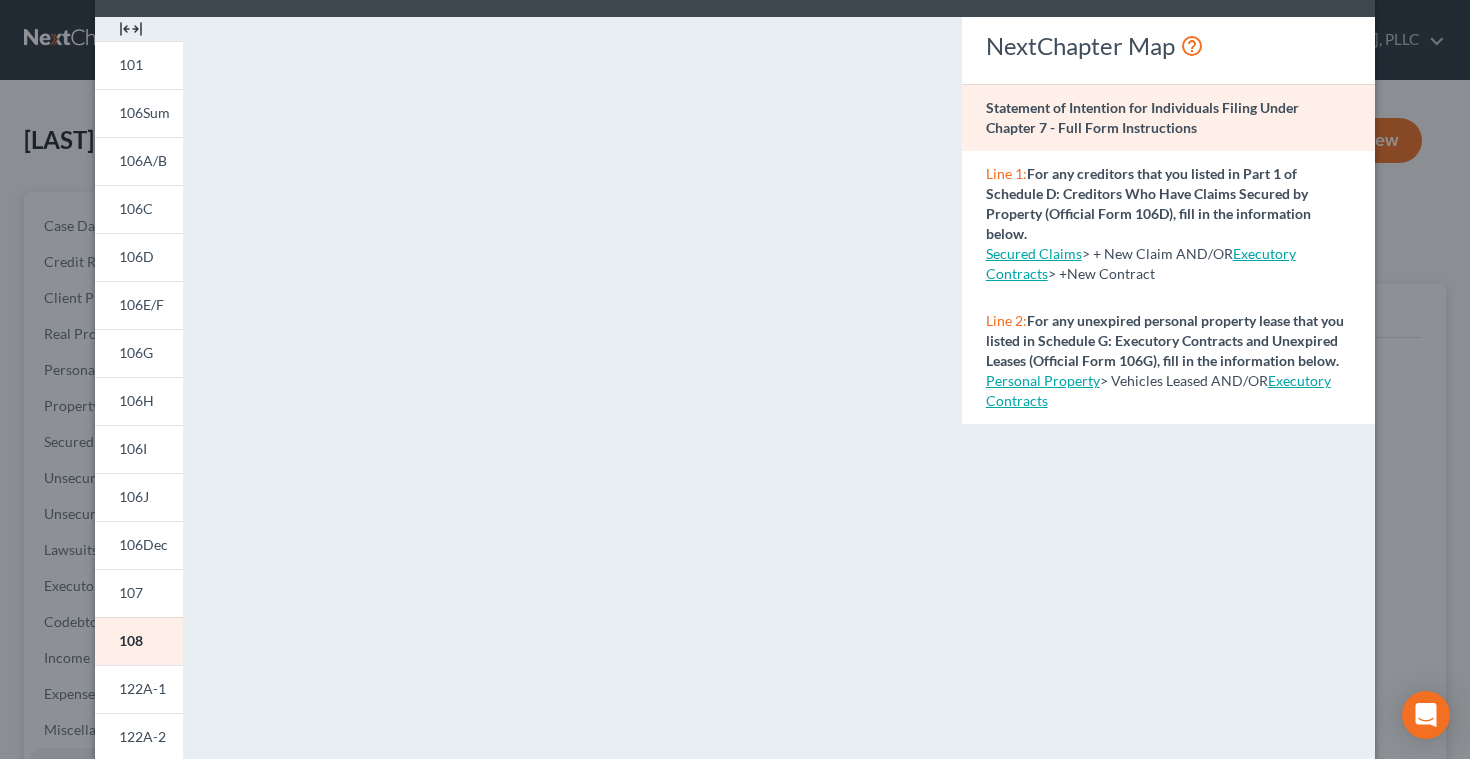 scroll, scrollTop: 74, scrollLeft: 0, axis: vertical 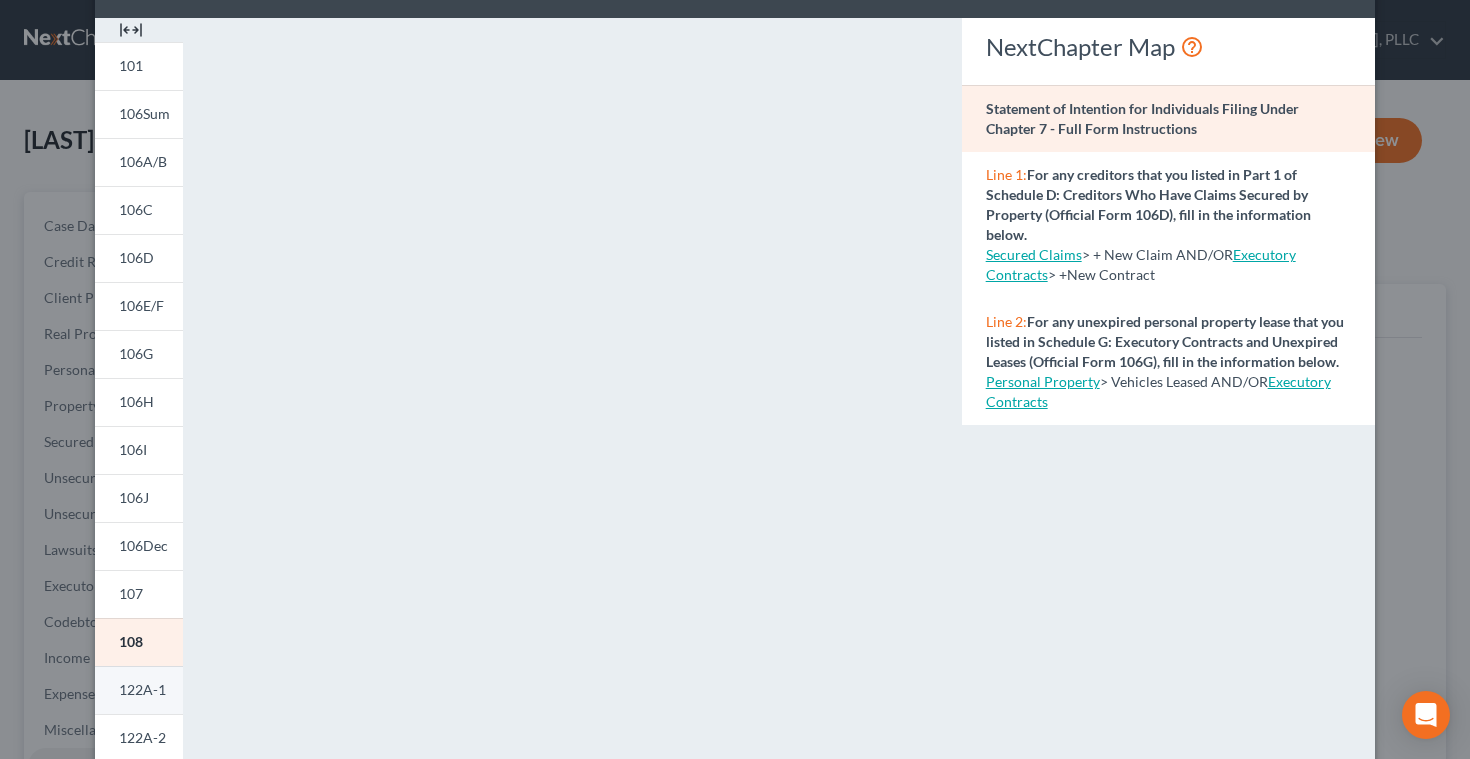 click on "122A-1" at bounding box center (142, 689) 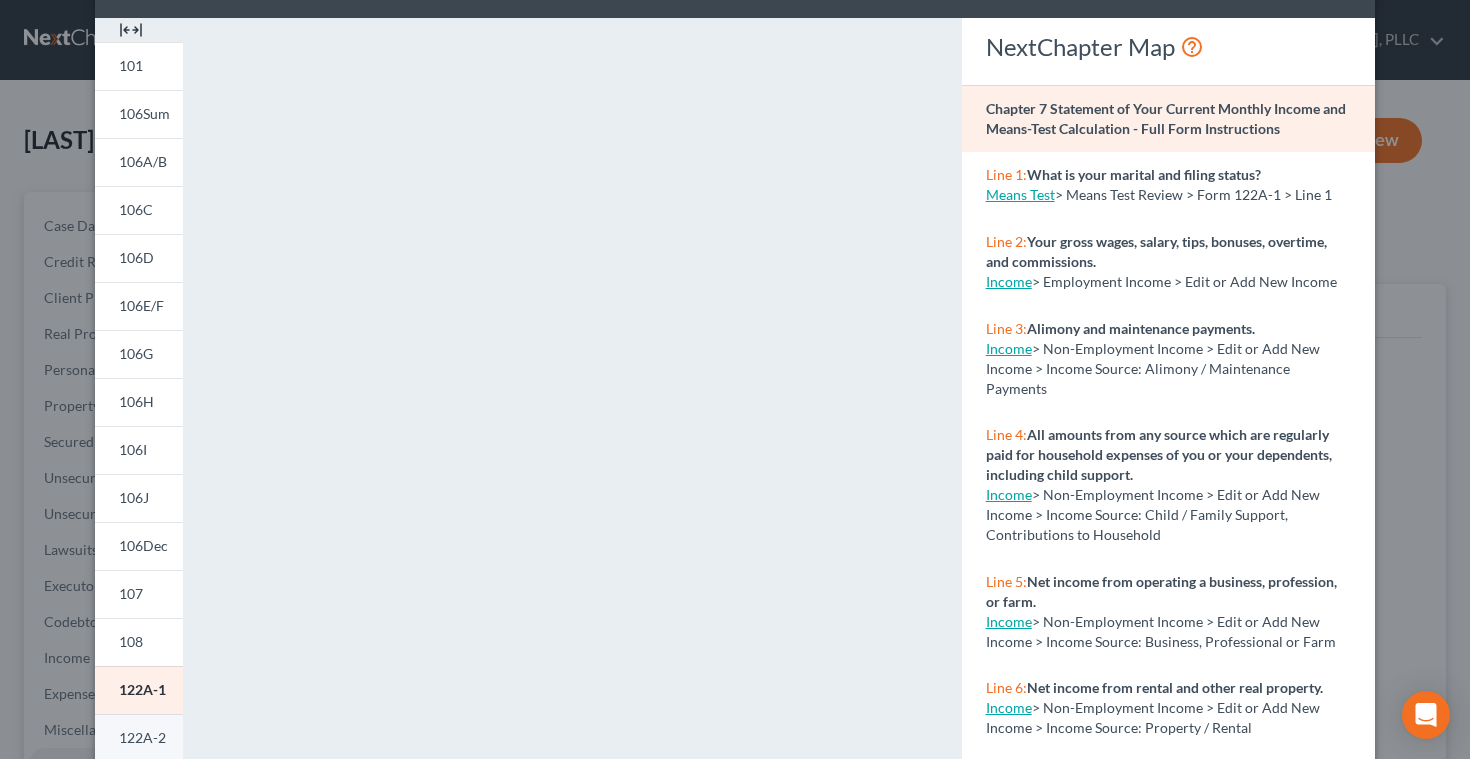 click on "122A-2" at bounding box center (142, 737) 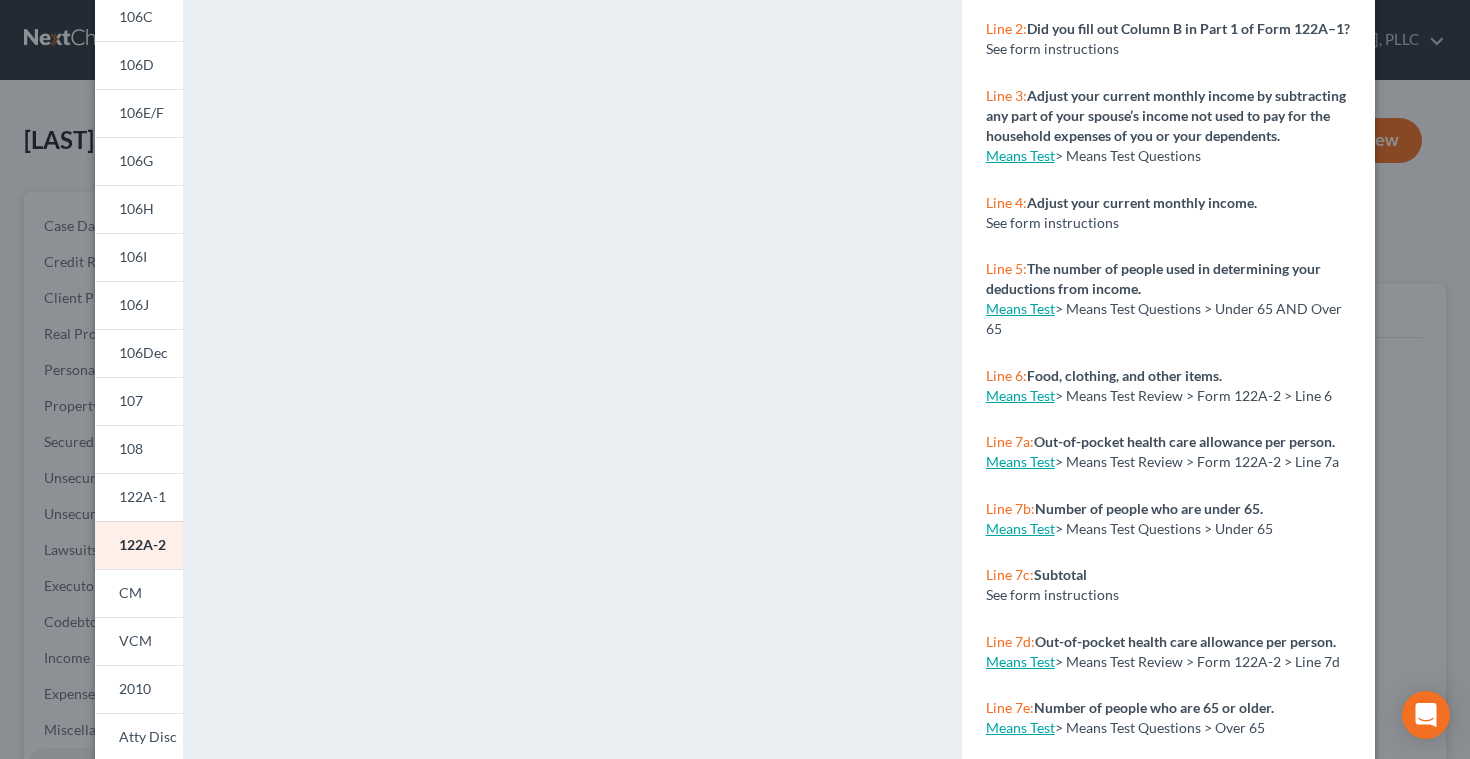 scroll, scrollTop: 368, scrollLeft: 0, axis: vertical 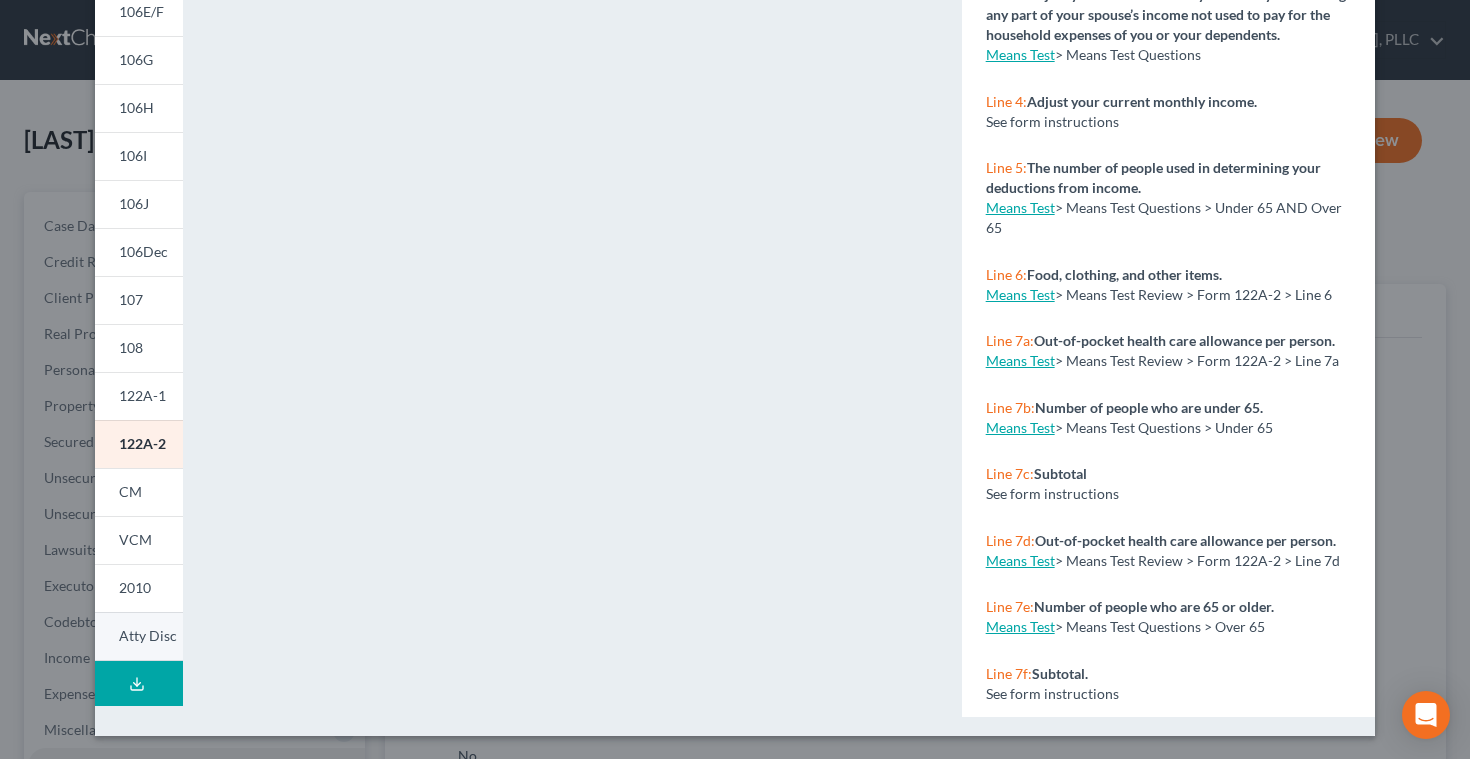 click on "Atty Disc" at bounding box center (148, 635) 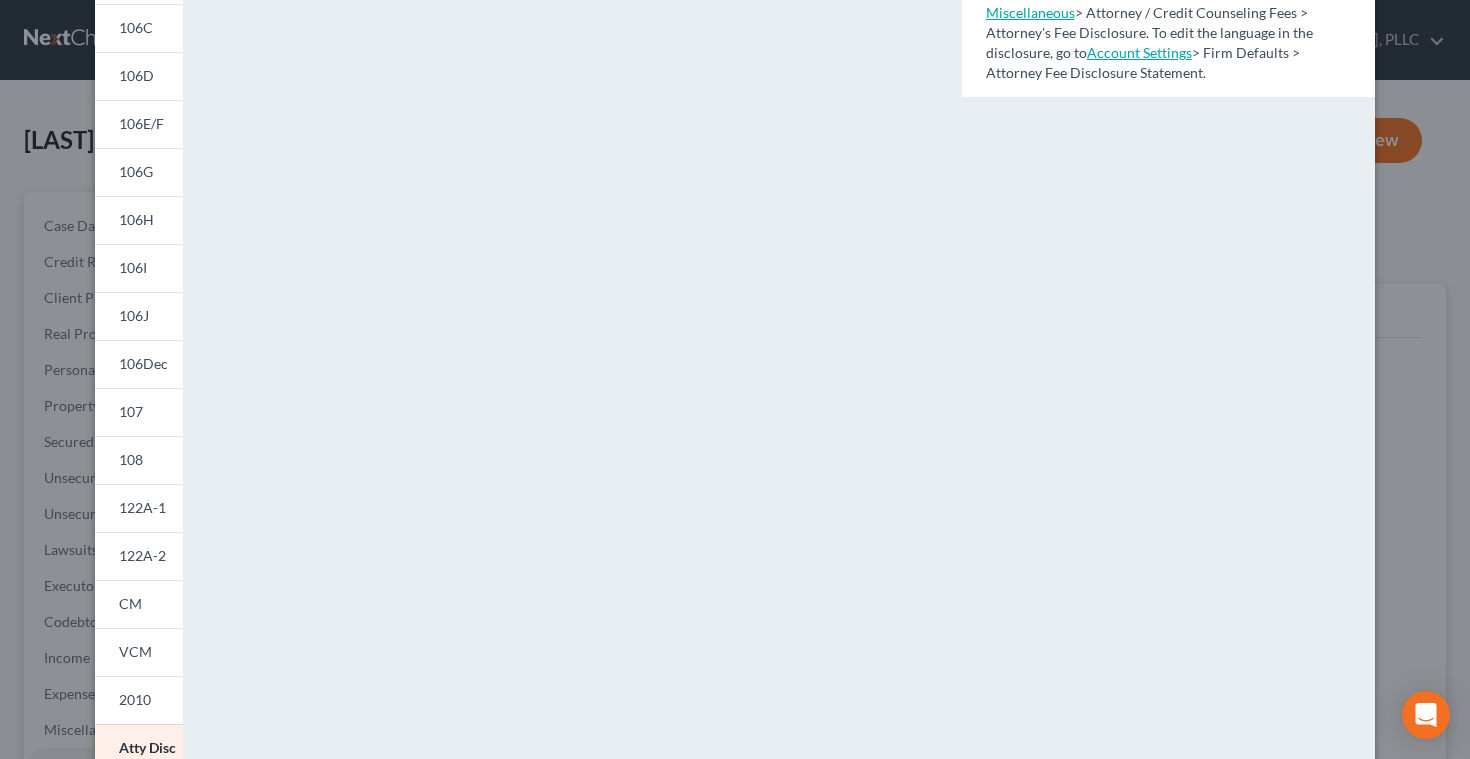 scroll, scrollTop: 368, scrollLeft: 0, axis: vertical 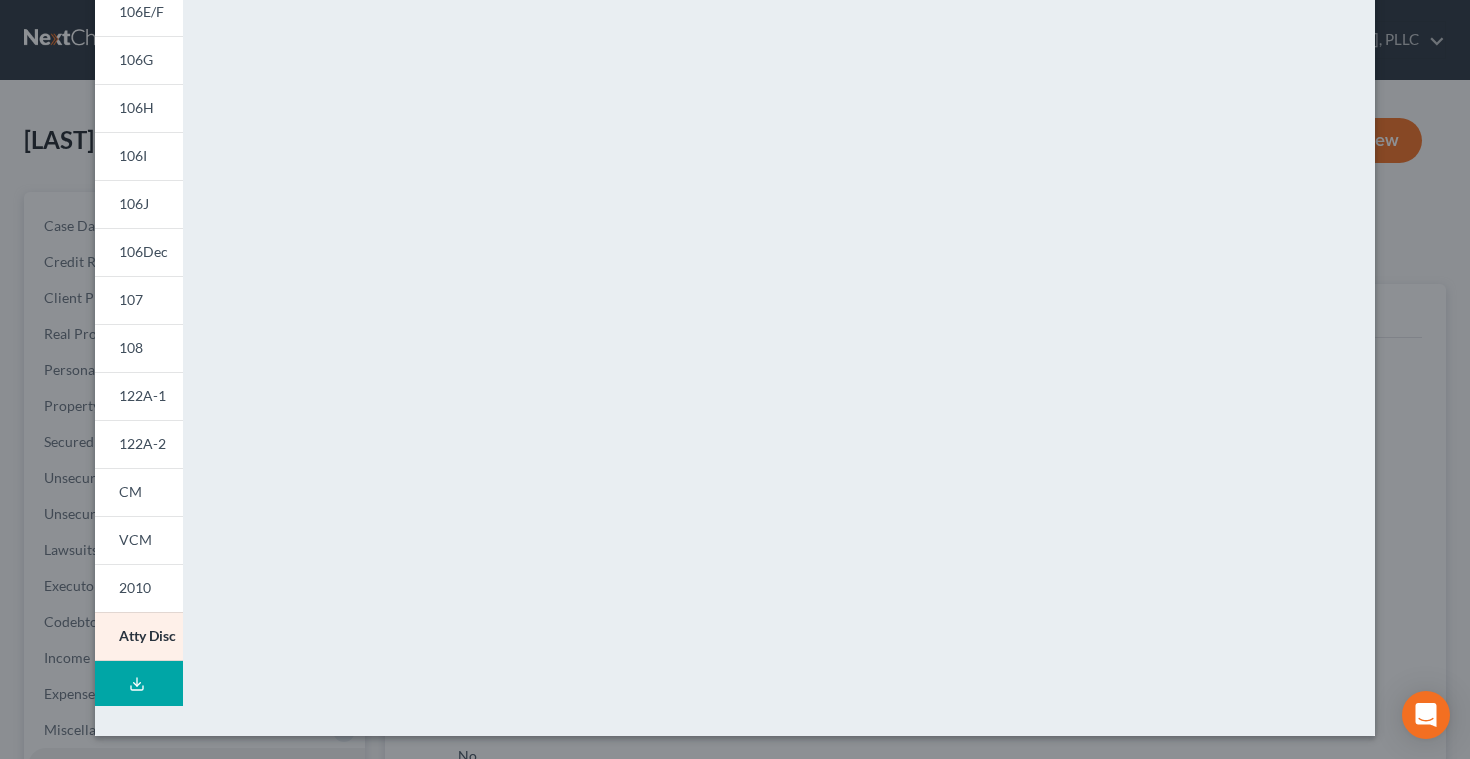 click 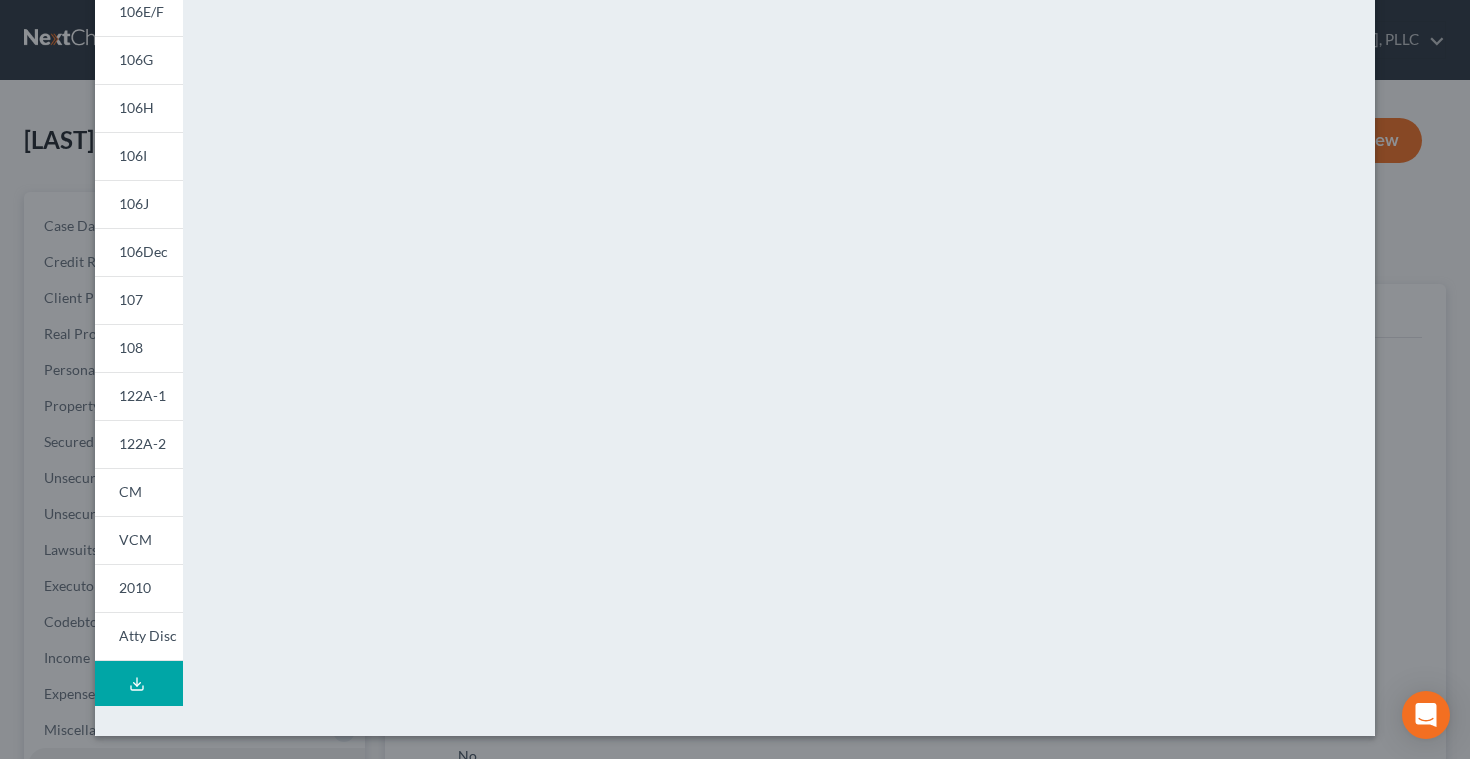scroll, scrollTop: 0, scrollLeft: 0, axis: both 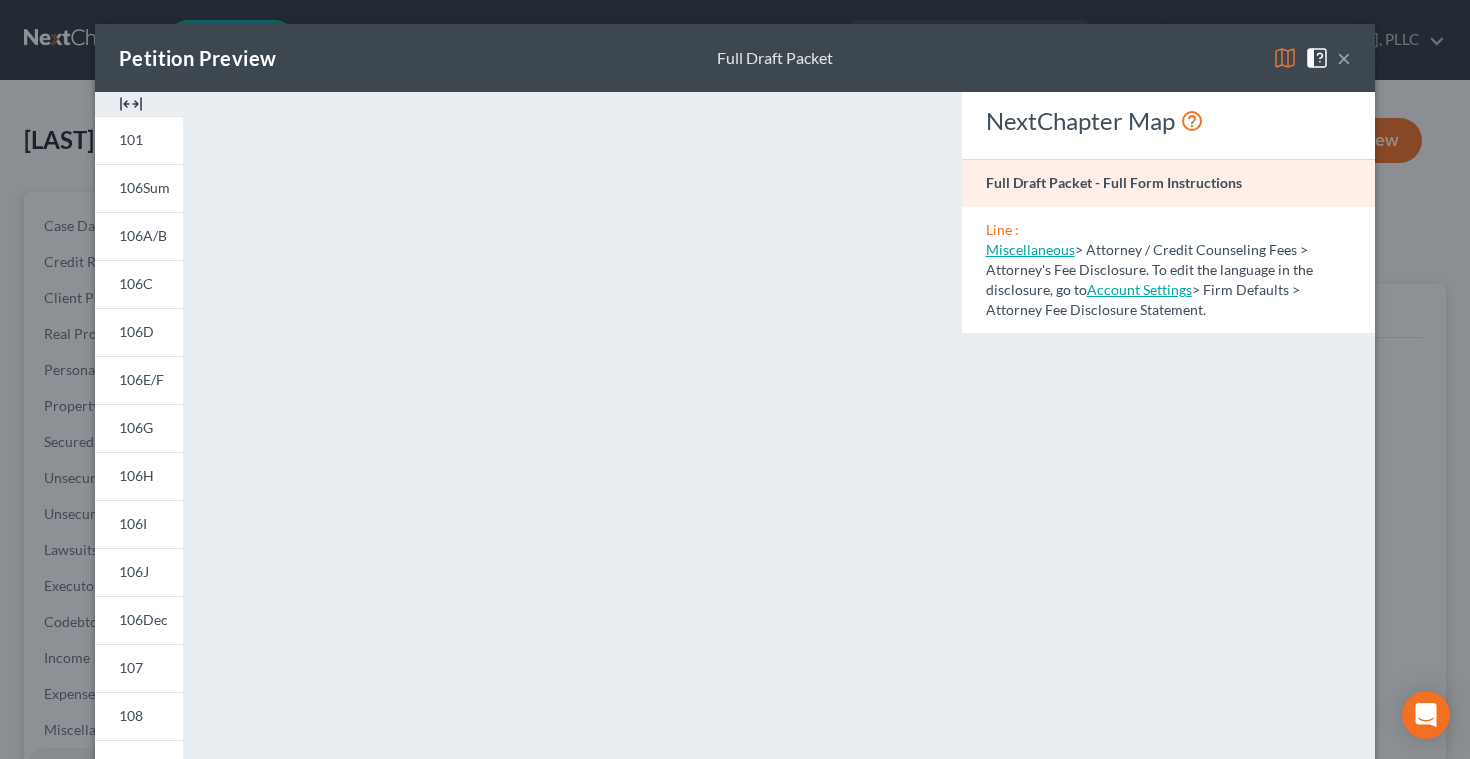 click on "×" at bounding box center [1344, 58] 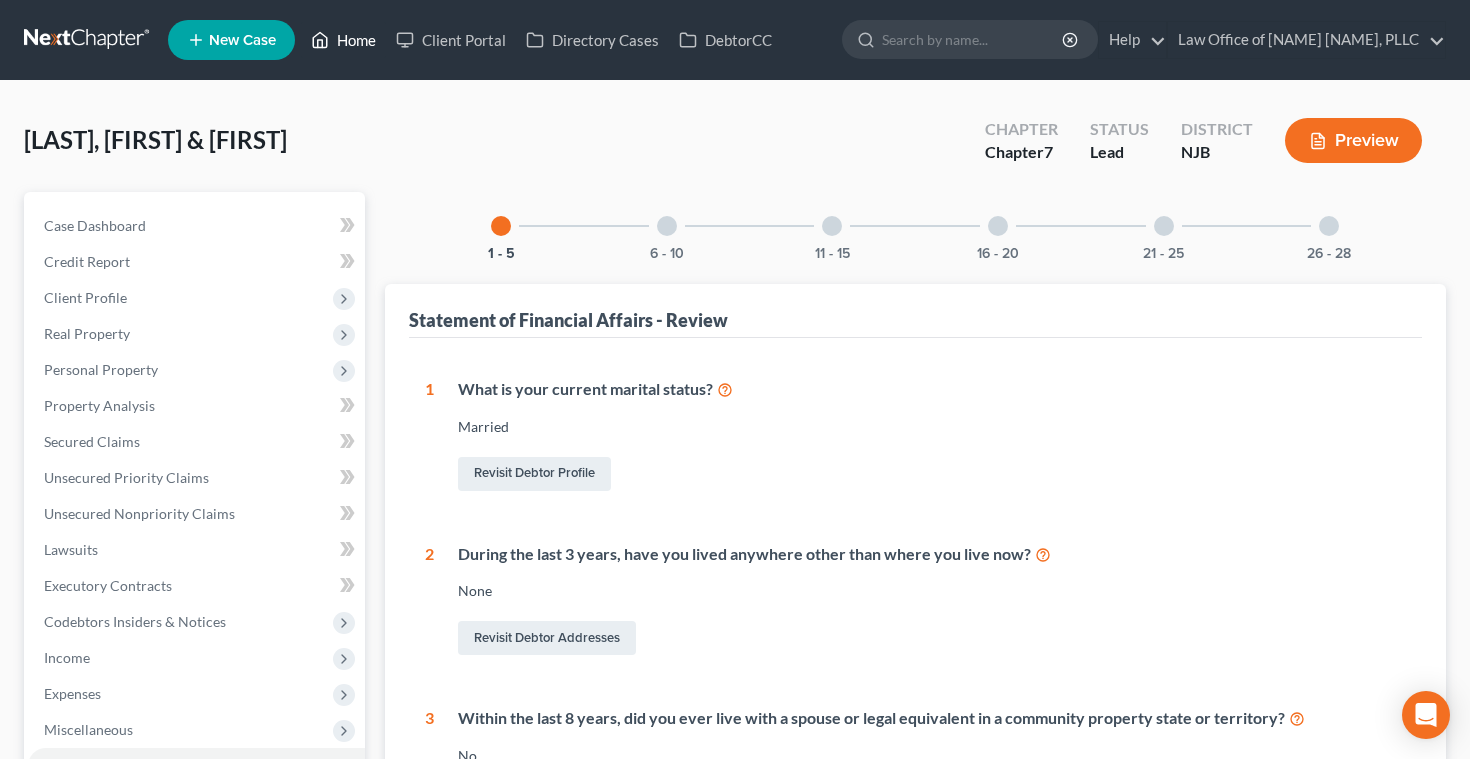 click on "Home" at bounding box center (343, 40) 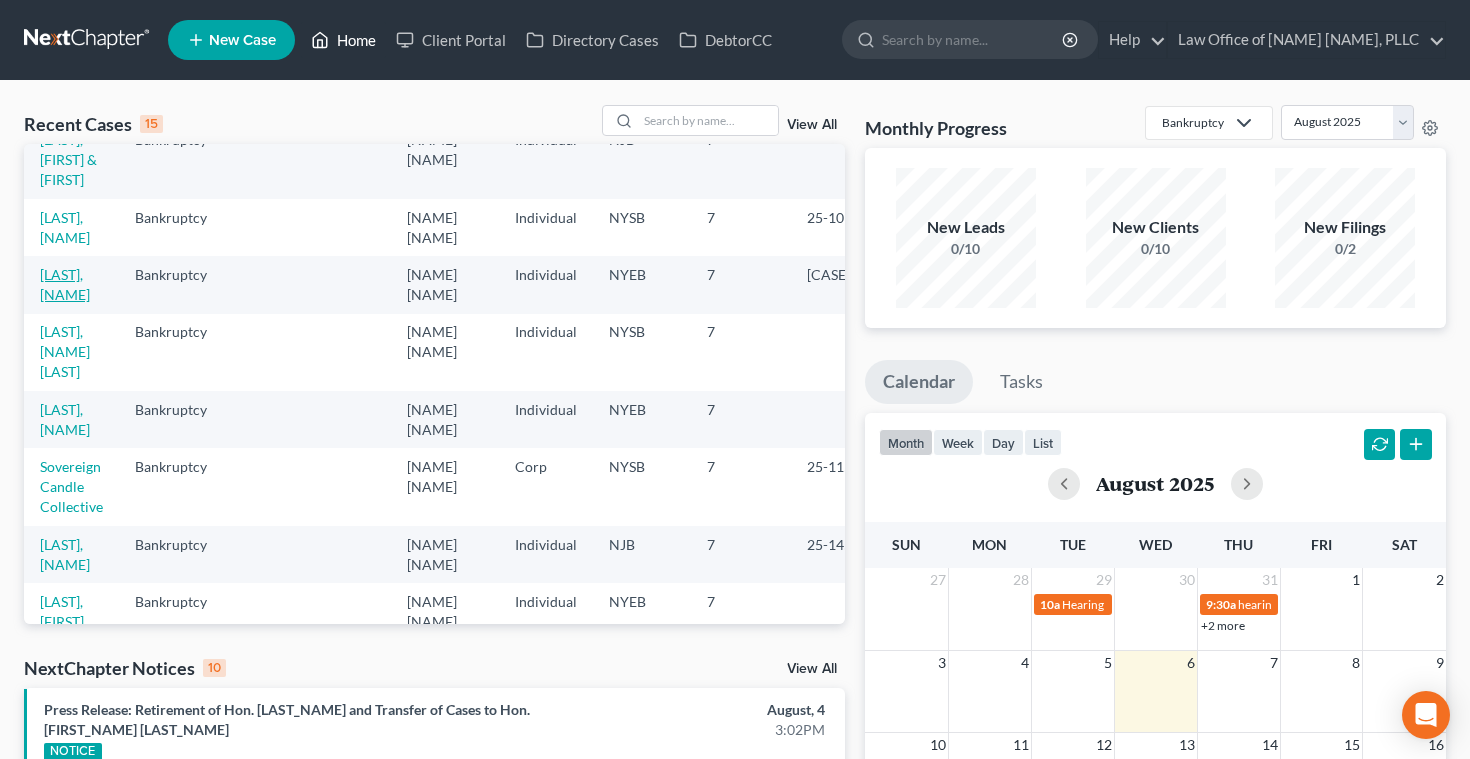 scroll, scrollTop: 75, scrollLeft: 0, axis: vertical 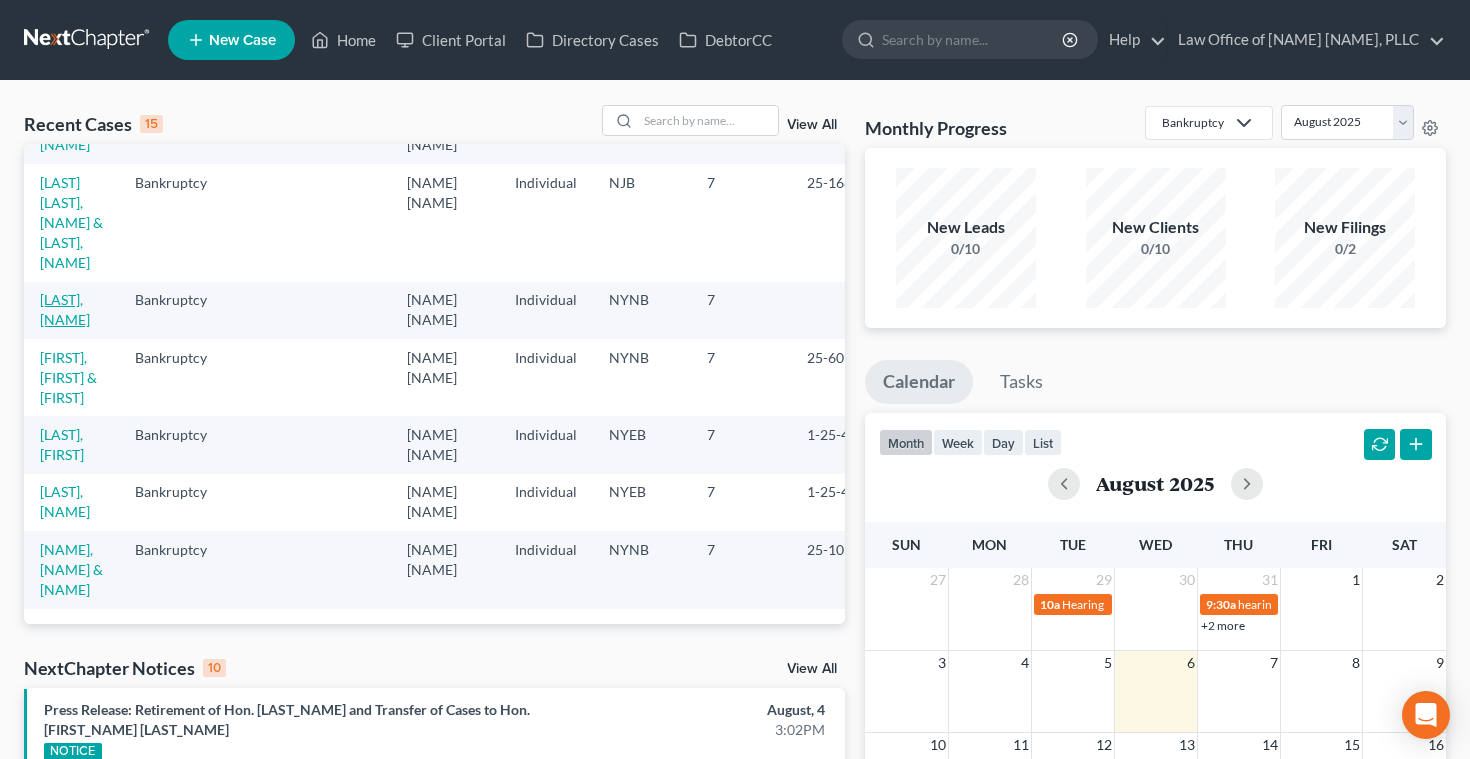 click on "[LAST], [NAME]" at bounding box center [65, 309] 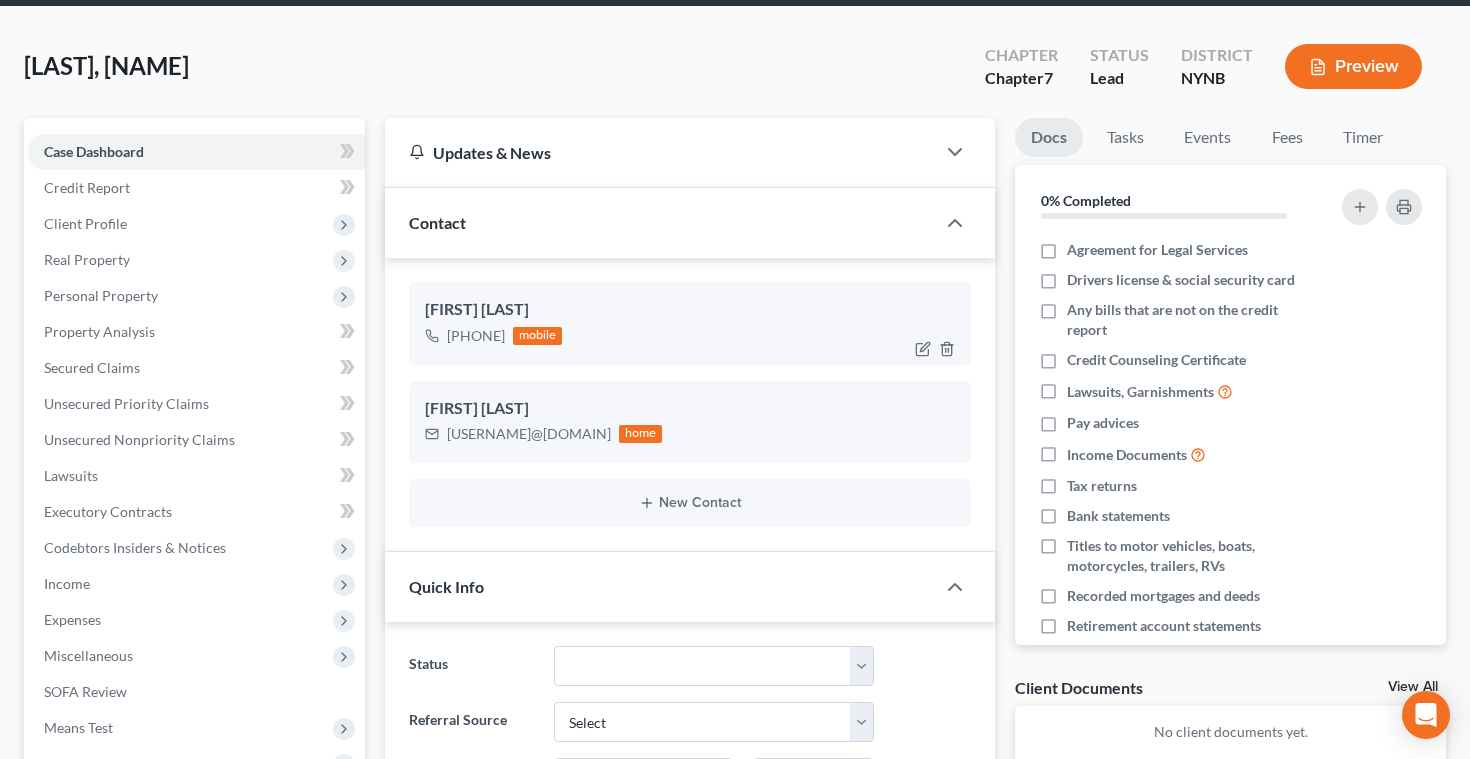 scroll, scrollTop: 73, scrollLeft: 0, axis: vertical 